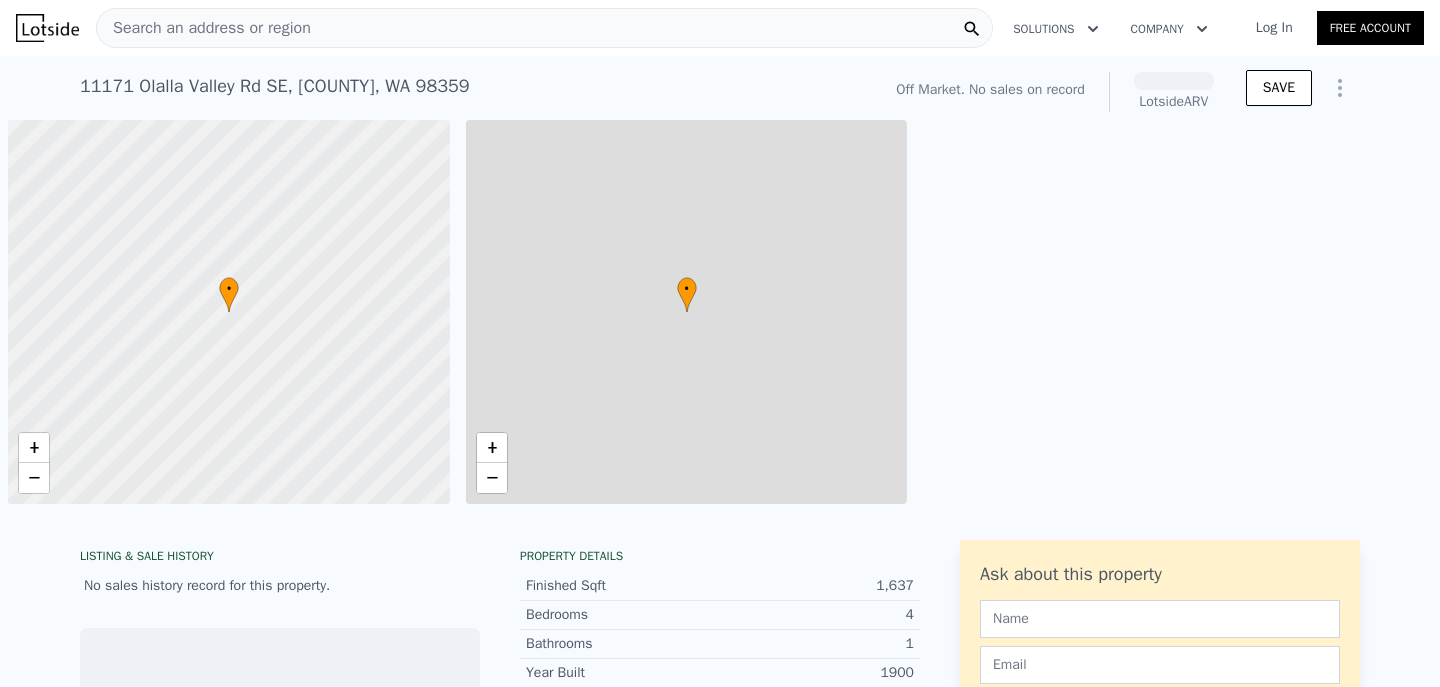 scroll, scrollTop: 0, scrollLeft: 0, axis: both 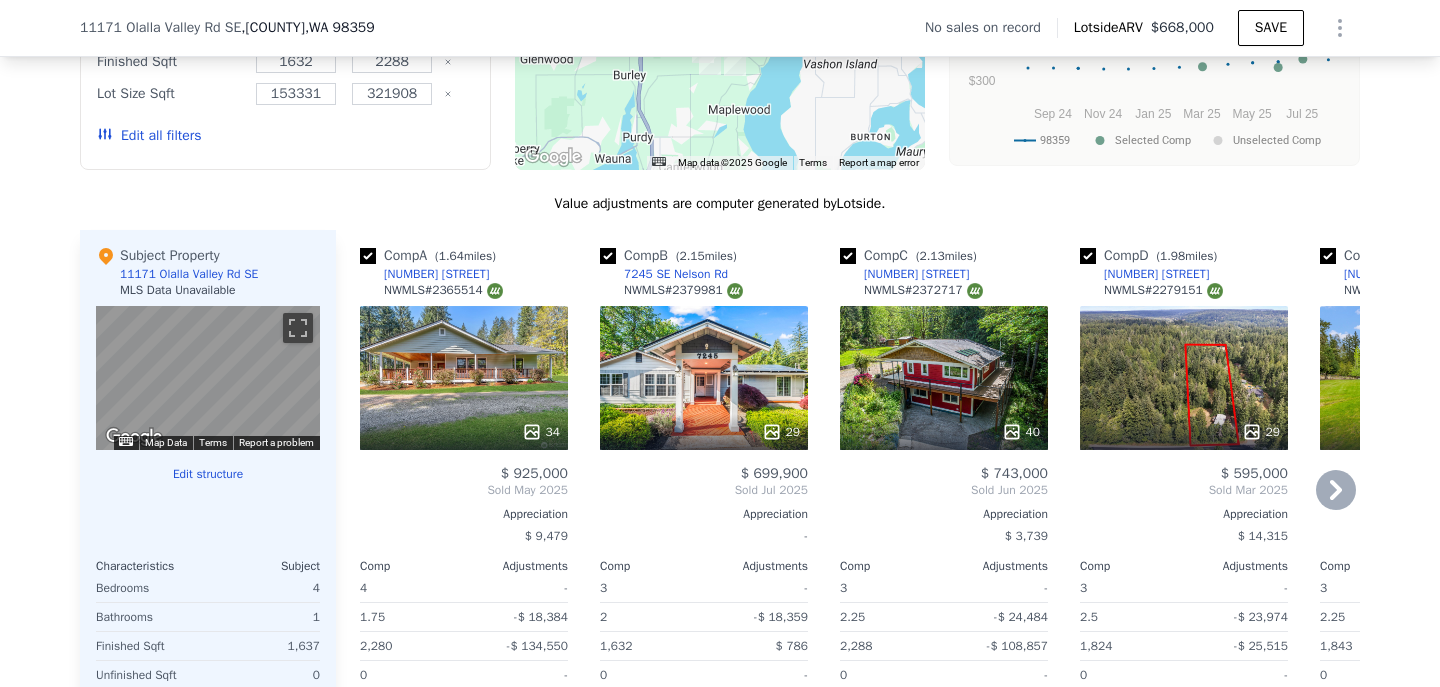 click on "34" at bounding box center [464, 378] 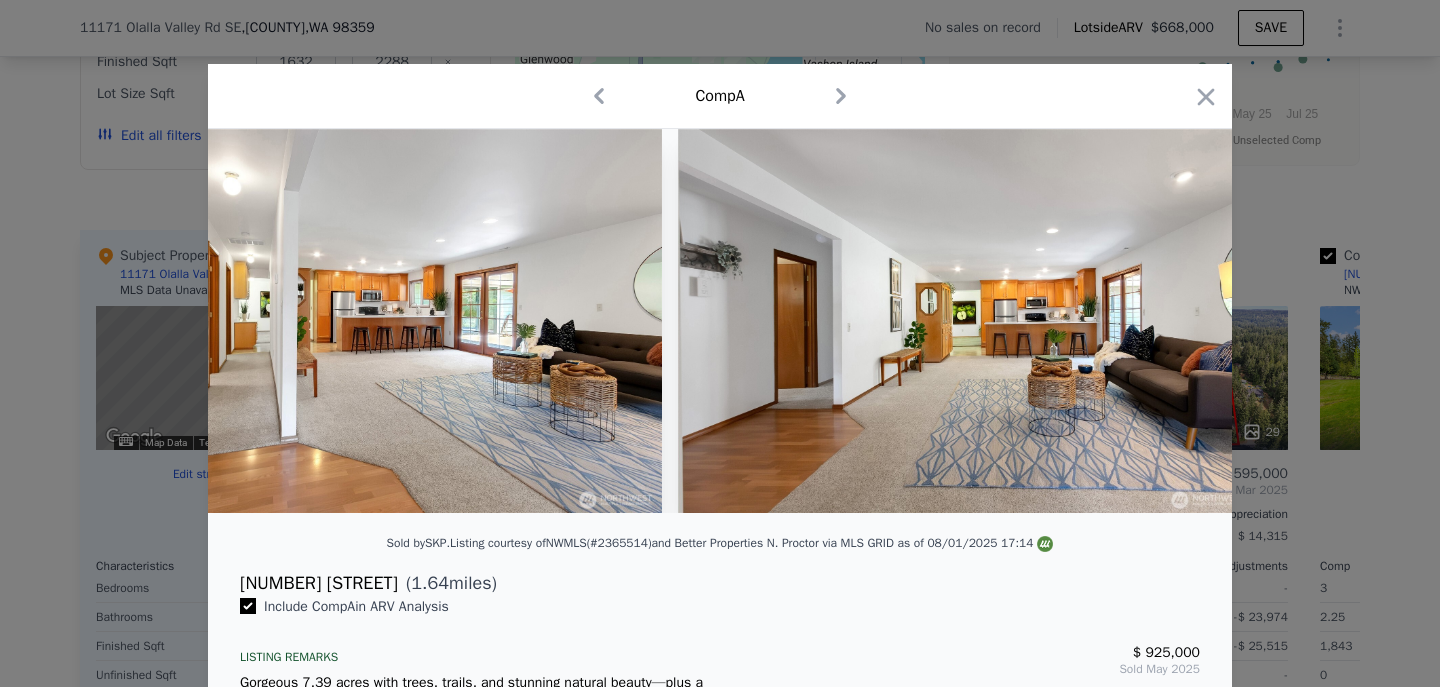 scroll, scrollTop: 0, scrollLeft: 4205, axis: horizontal 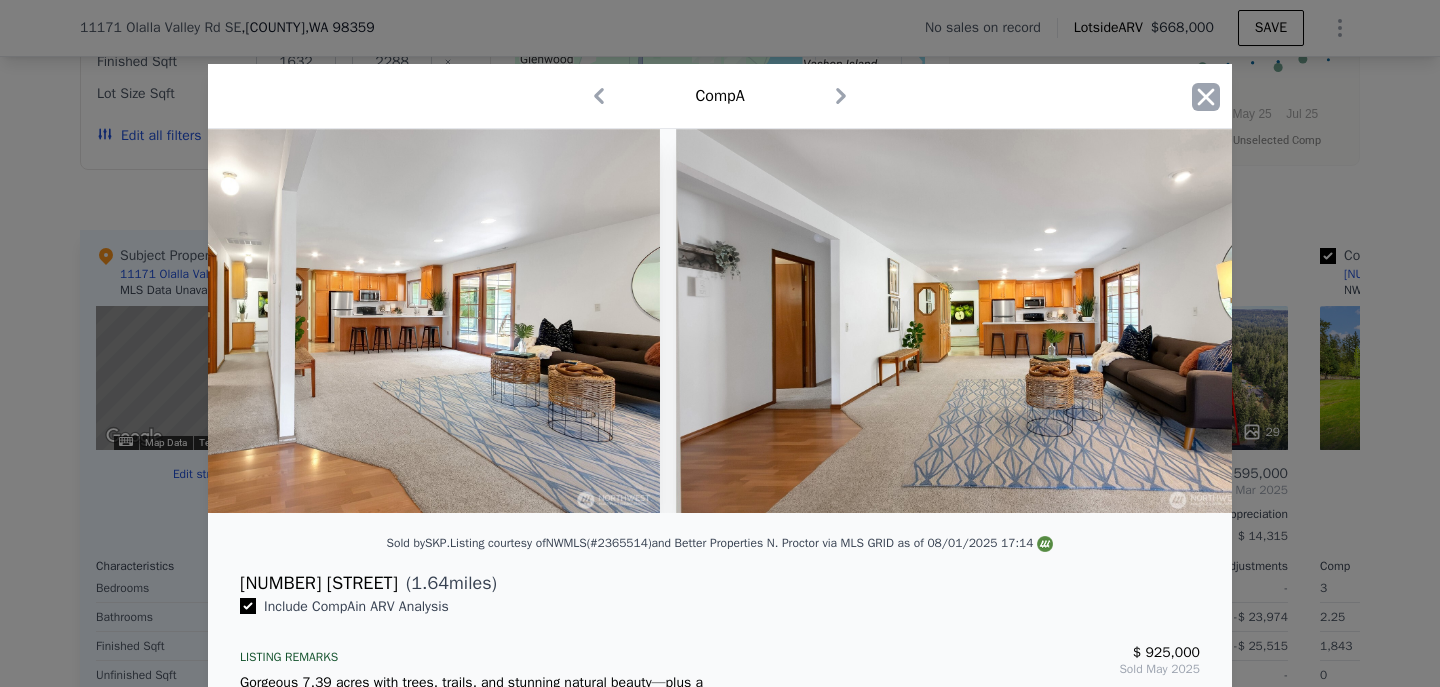 click 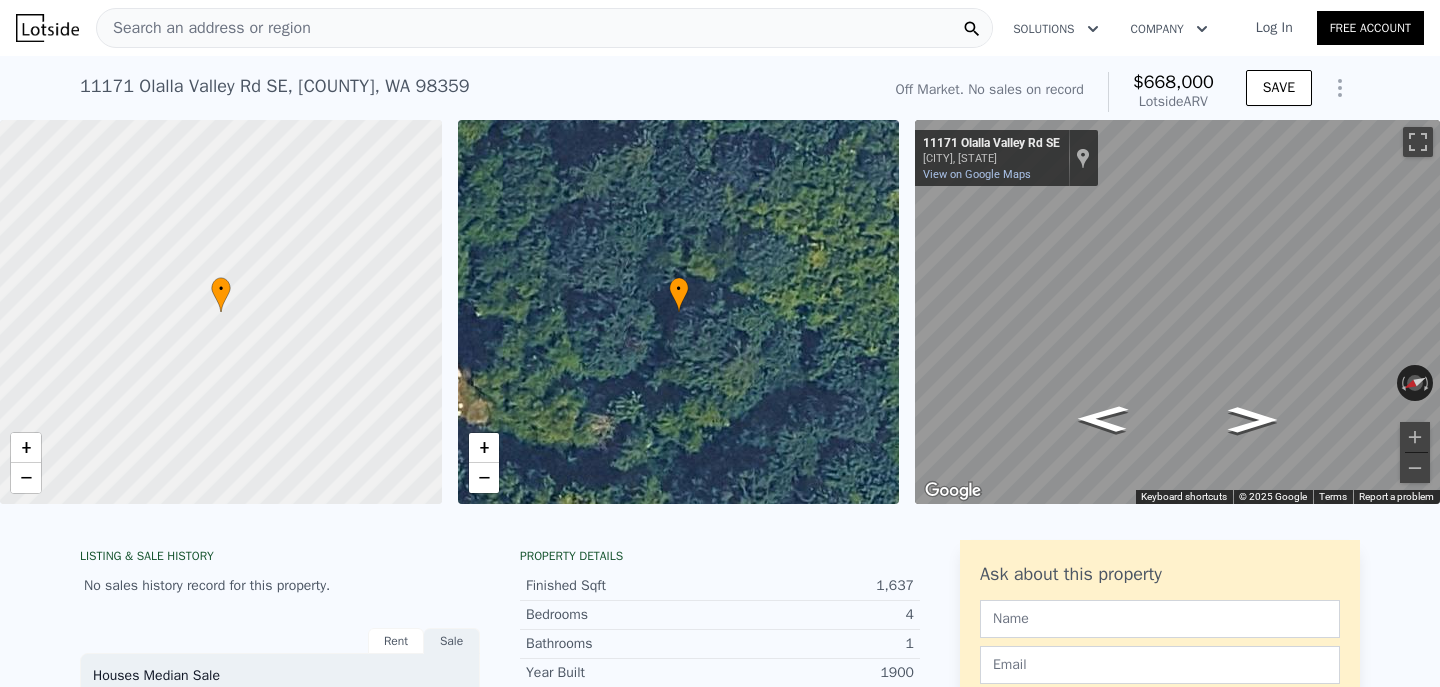 scroll, scrollTop: 0, scrollLeft: 0, axis: both 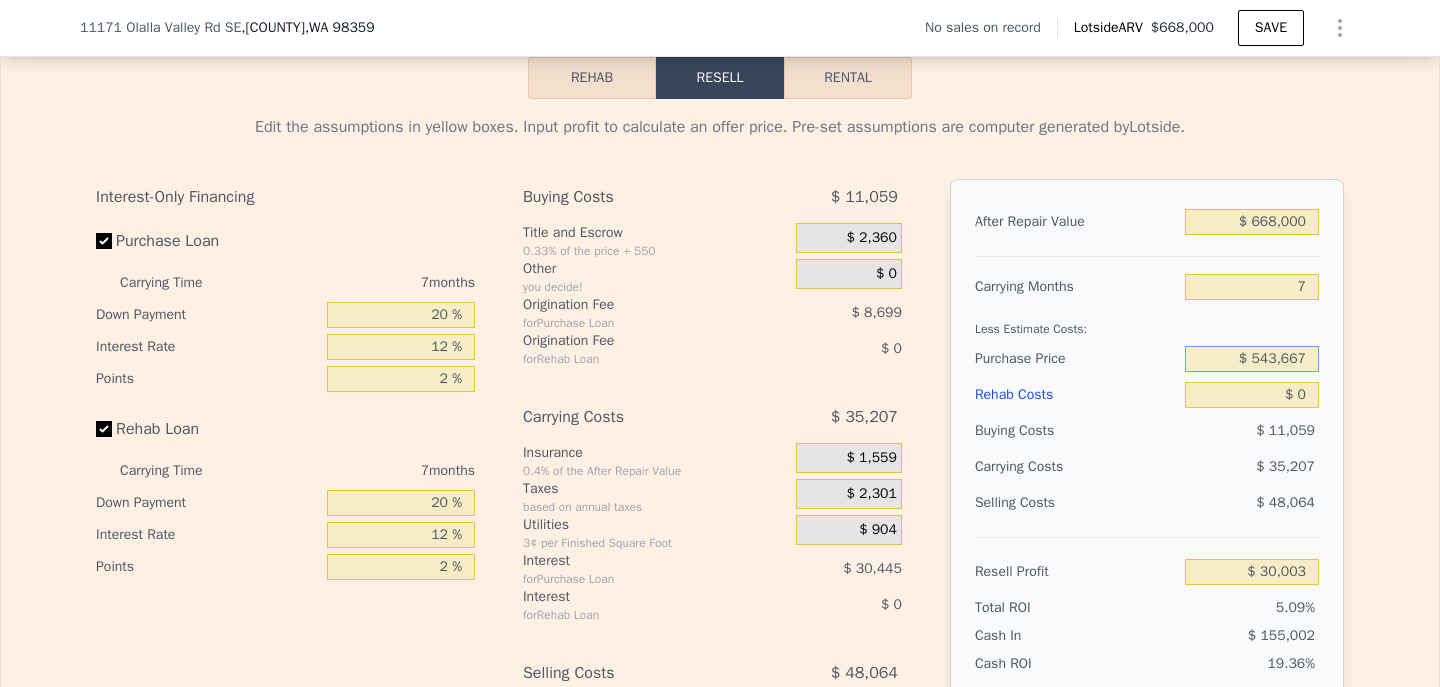 click on "$ 543,667" at bounding box center (1252, 359) 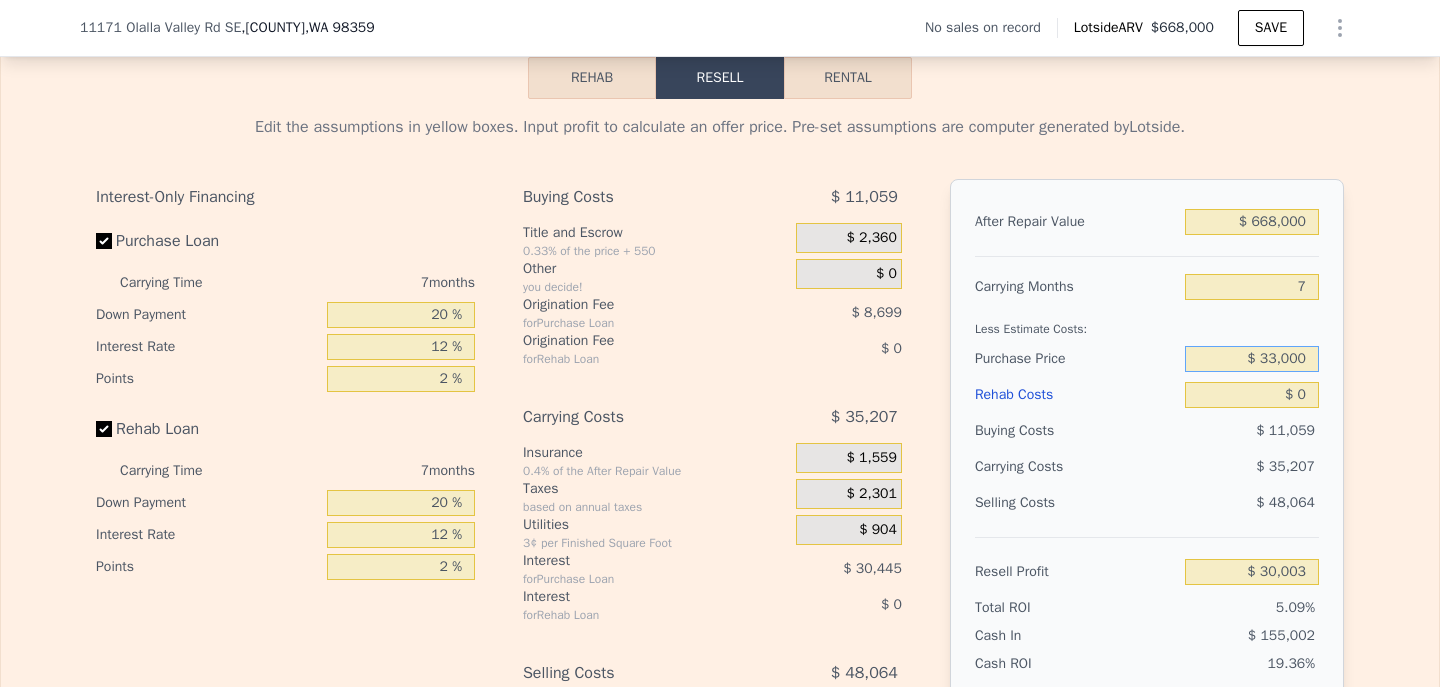 type on "$ 330,000" 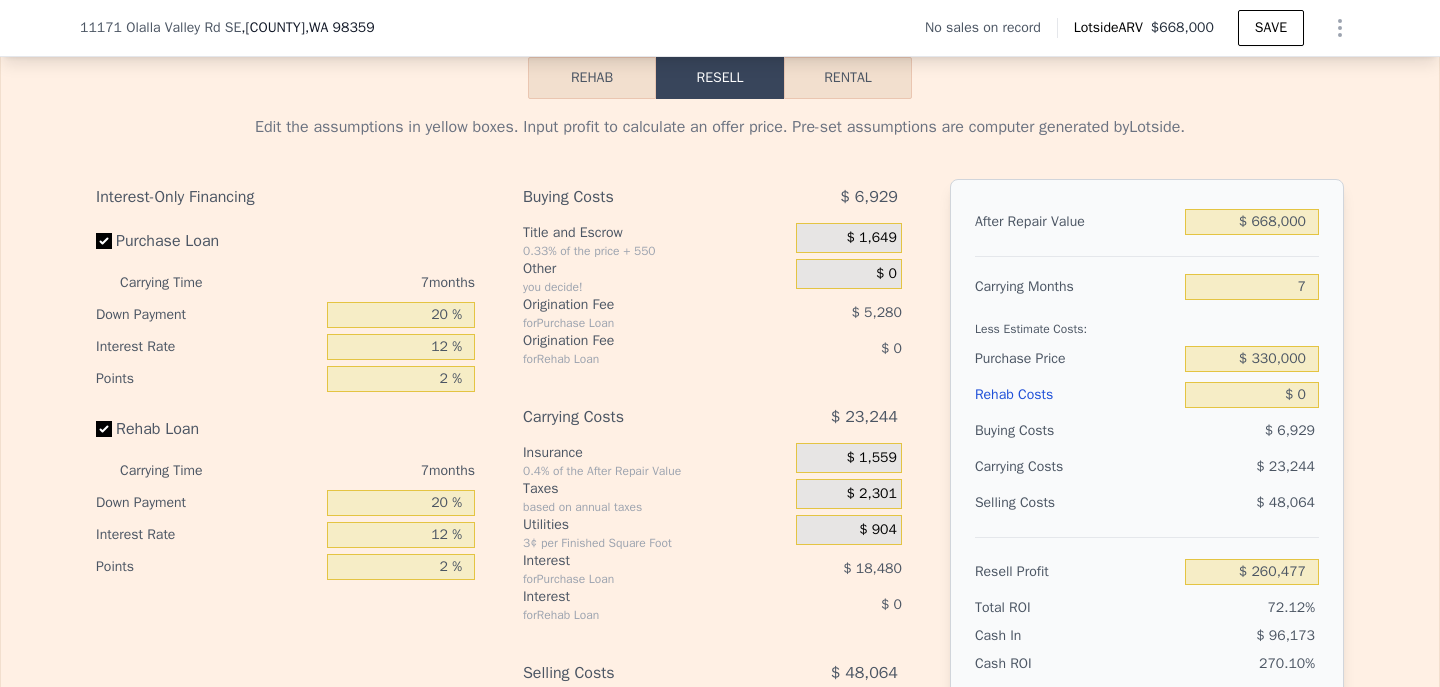 click on "Edit the assumptions in yellow boxes. Input profit to calculate an offer price. Pre-set assumptions are computer generated by Lotside . Interest-Only Financing Purchase Loan Carrying Time 7  months Down Payment 20 % Interest Rate 12 % Points 2 % Rehab Loan Carrying Time 7  months Down Payment 20 % Interest Rate 12 % Points 2 % Buying Costs $ 6,929 Title and Escrow 0.33% of the price + 550 $ 1,649 Other you decide! $ 0 Origination Fee for  Purchase Loan $ 5,280 Origination Fee for  Rehab Loan $ 0 Carrying Costs $ 23,244 Insurance 0.4% of the After Repair Value $ 1,559 Taxes based on annual taxes $ 2,301 Utilities 3¢ per Finished Square Foot $ 904 Interest for  Purchase Loan $ 18,480 Interest for  Rehab Loan $ 0 Selling Costs $ 48,064 Excise Tax 1.78% of the After Repair Value $ 11,890 Listing Commission 2.5% of the After Repair Value $ 16,700 Selling Commission 2.5% of the After Repair Value $ 16,700 Title and Escrow 0.33% of the After Repair Value $ 2,774 After Repair Value $ 668,000 Carrying Months 7 $ 0" at bounding box center [720, 471] 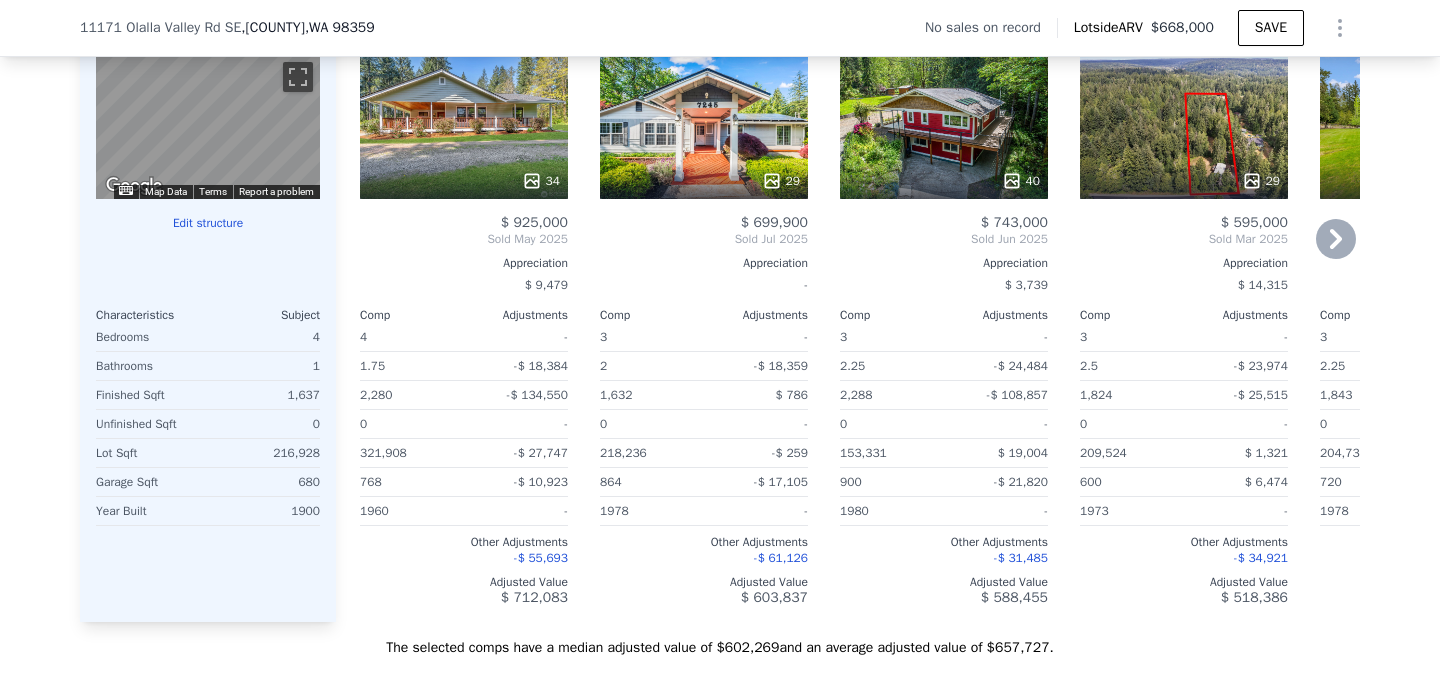 scroll, scrollTop: 2027, scrollLeft: 0, axis: vertical 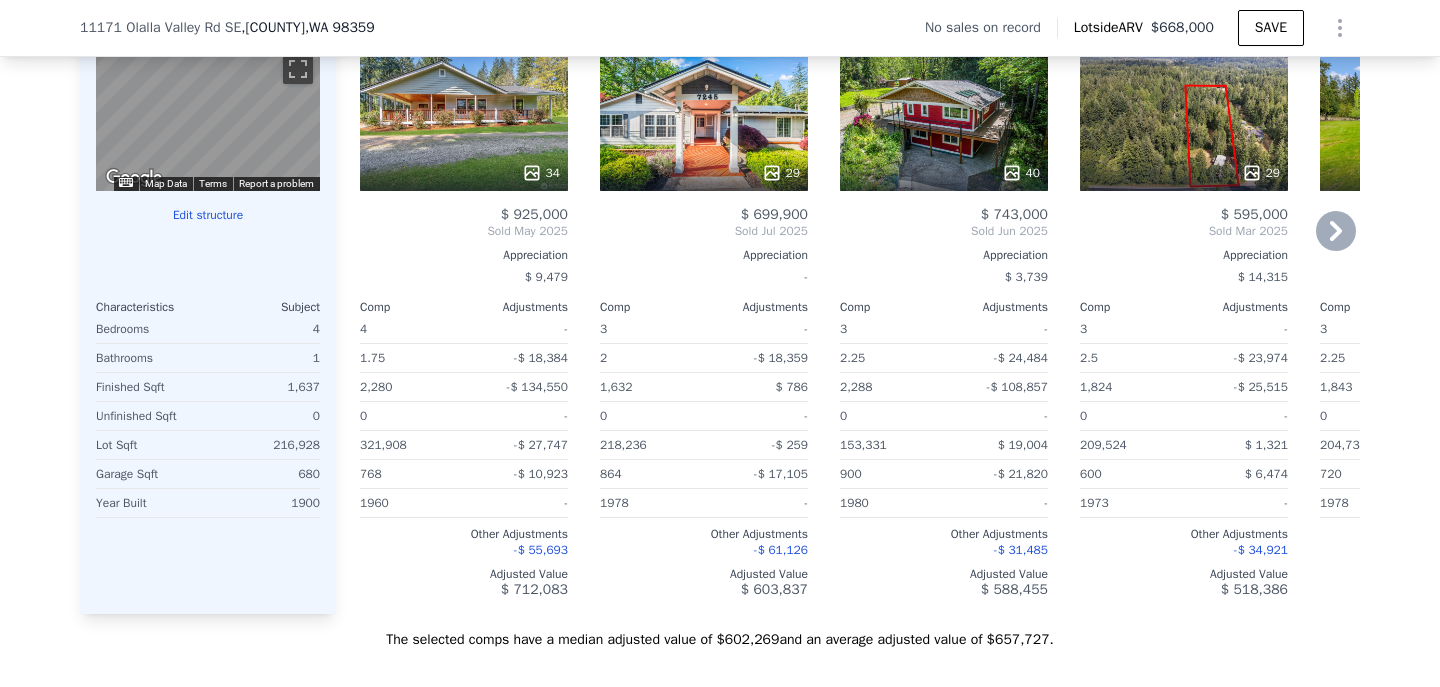 click on "34" at bounding box center [464, 119] 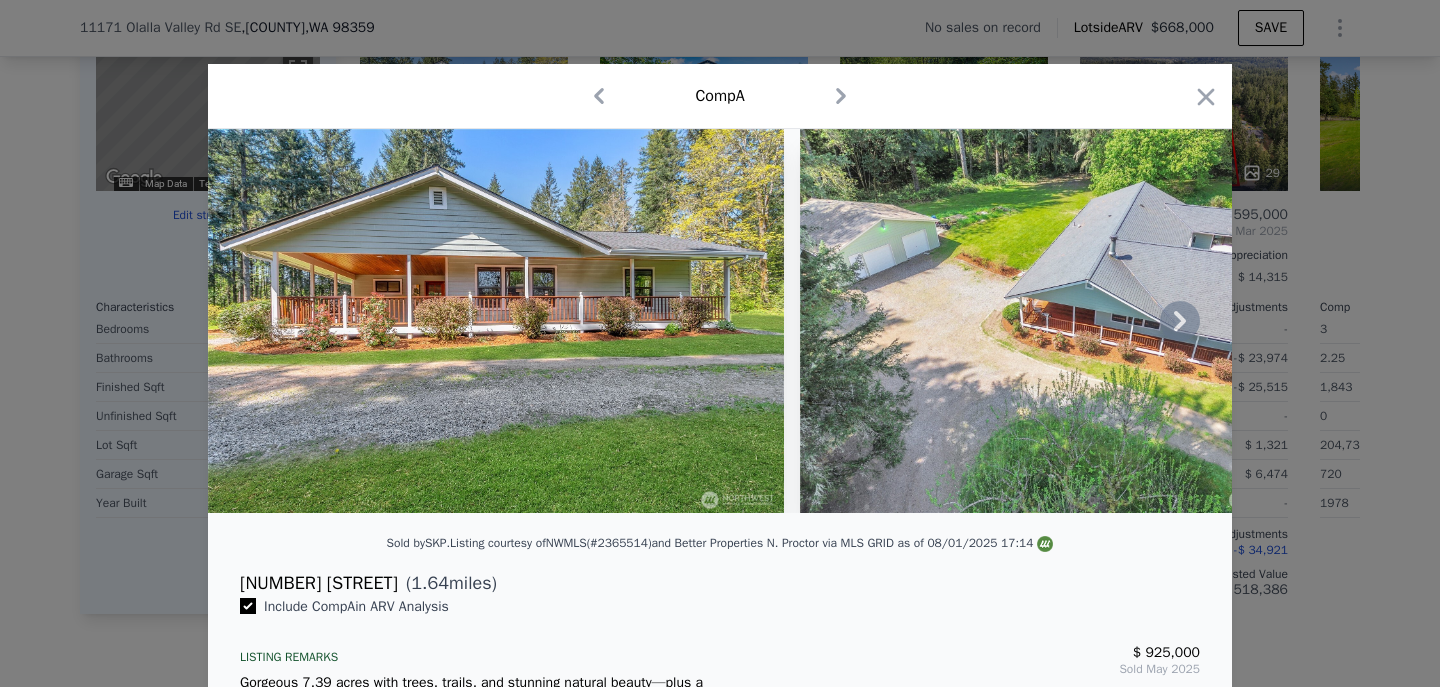 click 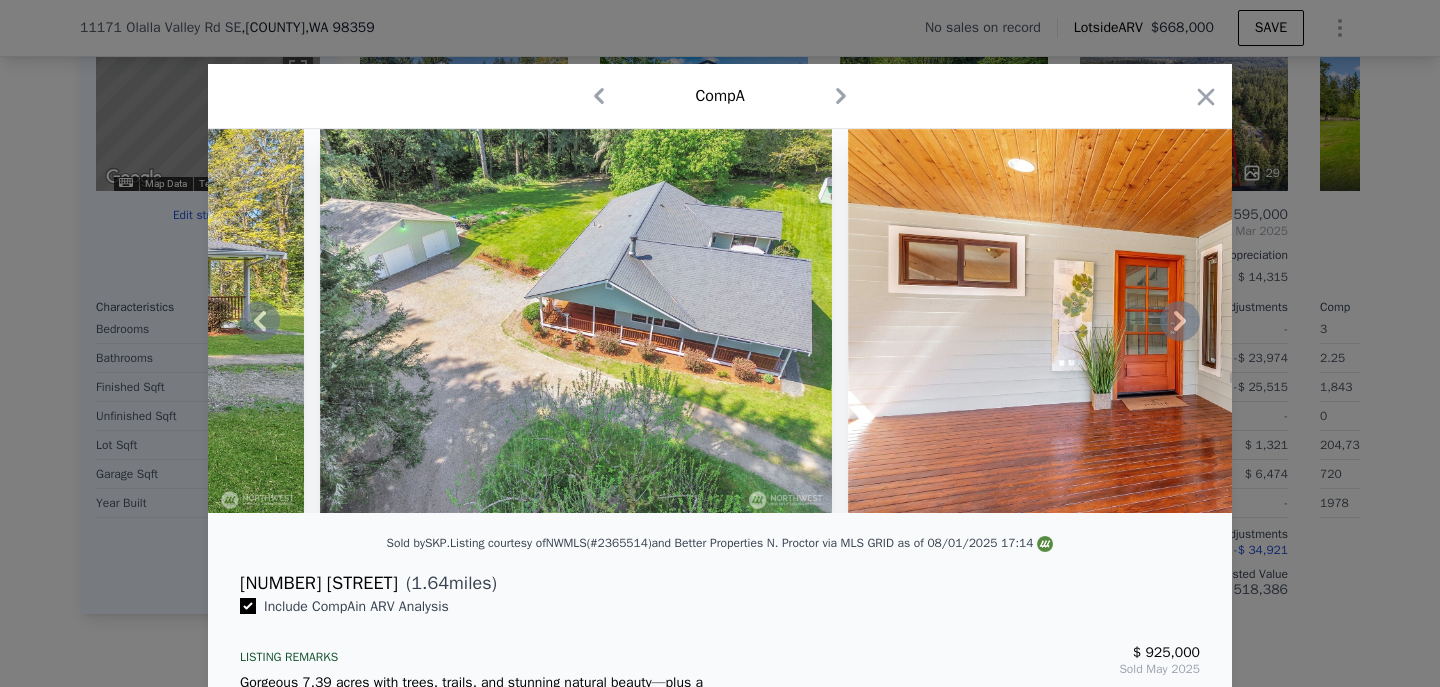 click 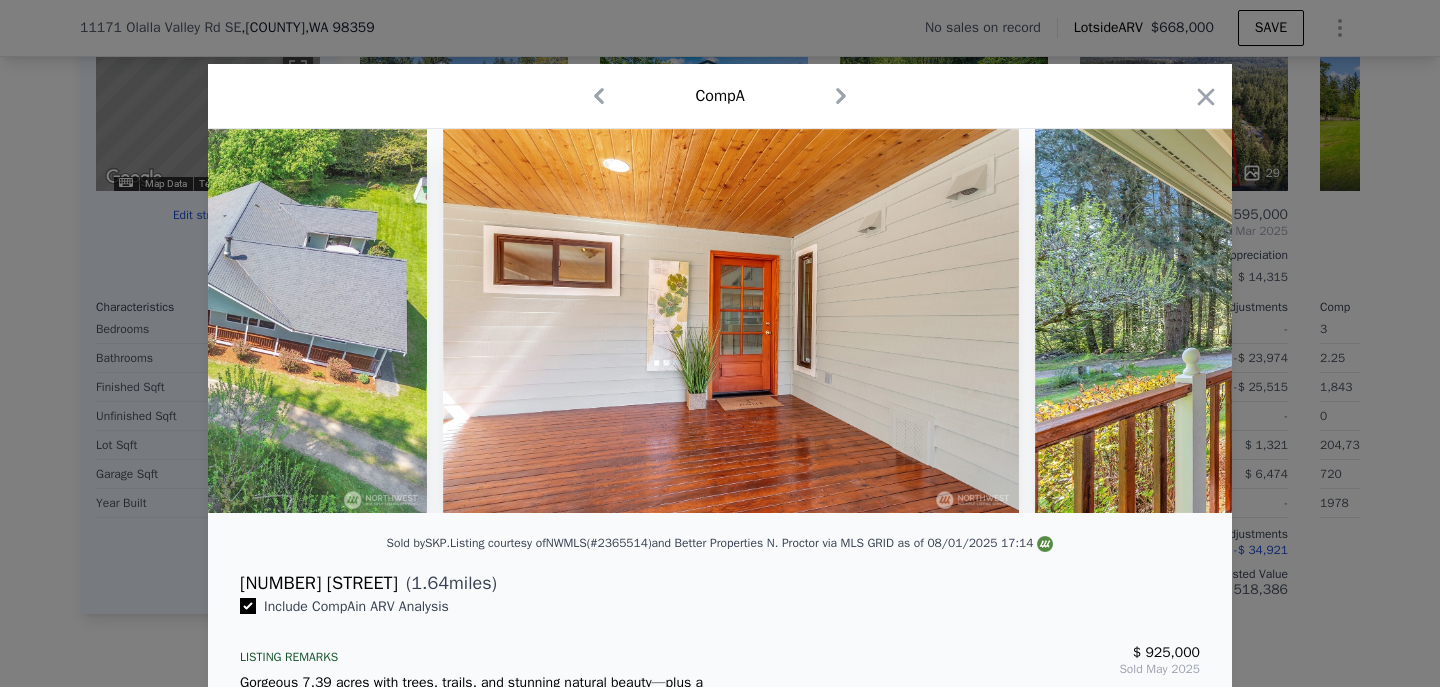scroll, scrollTop: 0, scrollLeft: 960, axis: horizontal 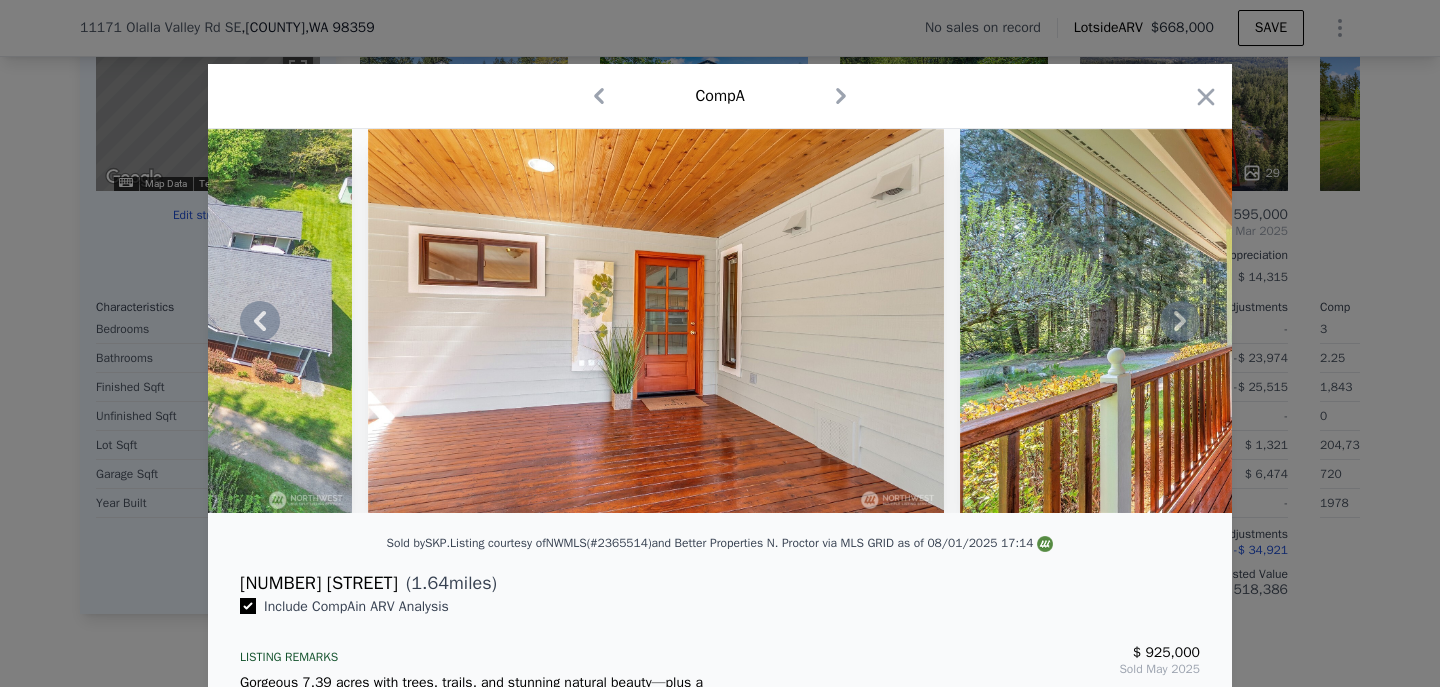 click 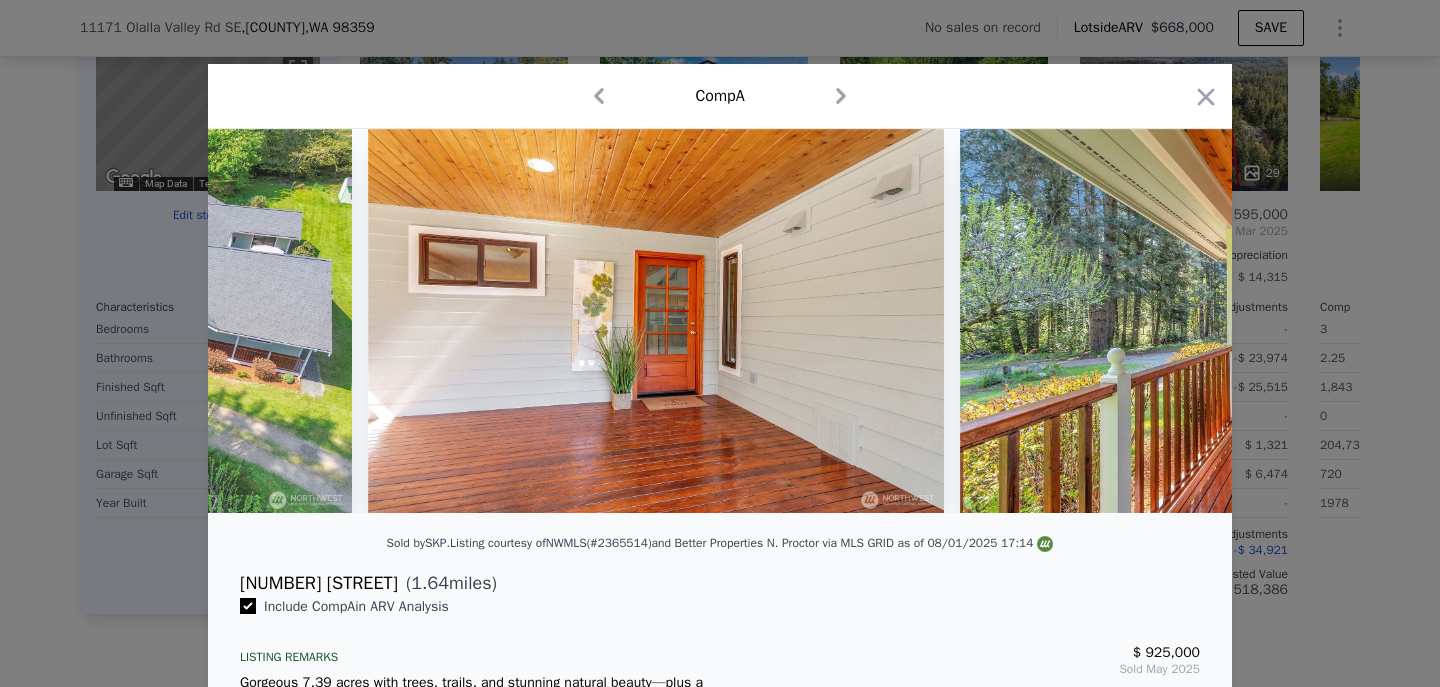 scroll, scrollTop: 0, scrollLeft: 1440, axis: horizontal 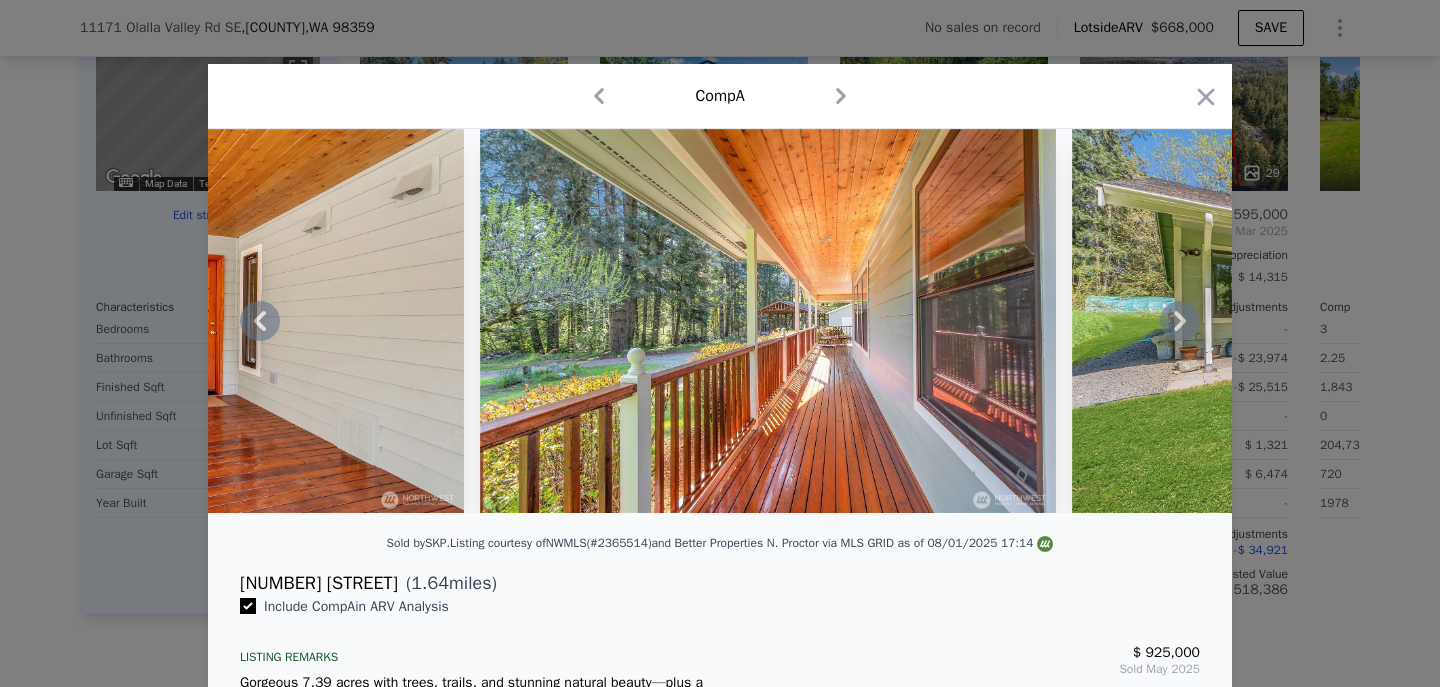 click 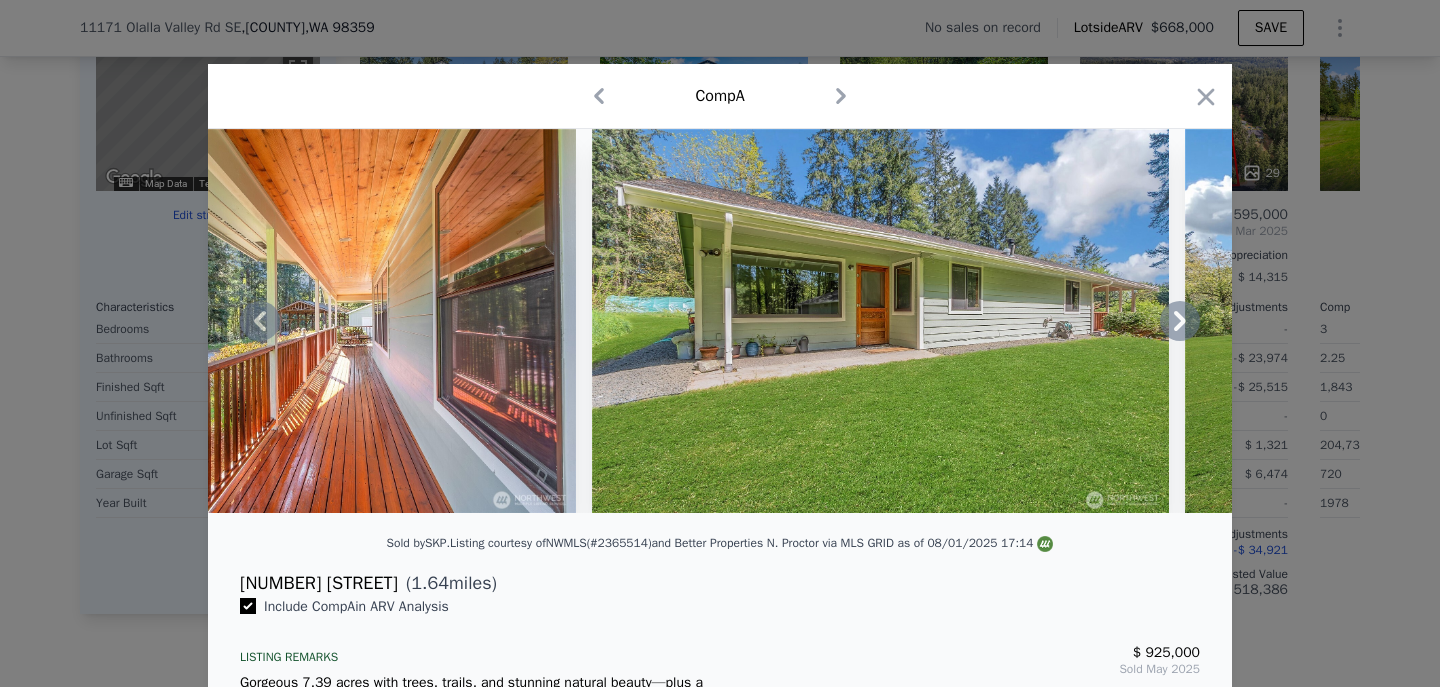 click 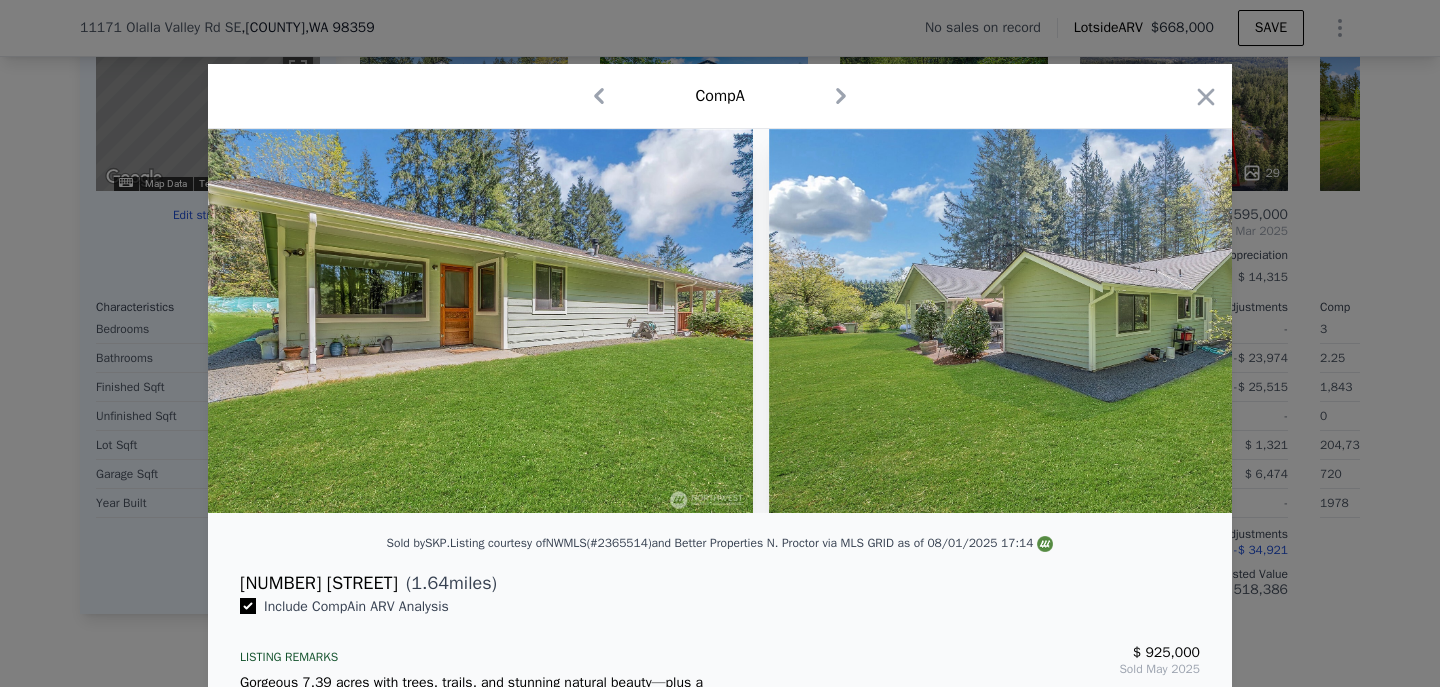 scroll, scrollTop: 0, scrollLeft: 2400, axis: horizontal 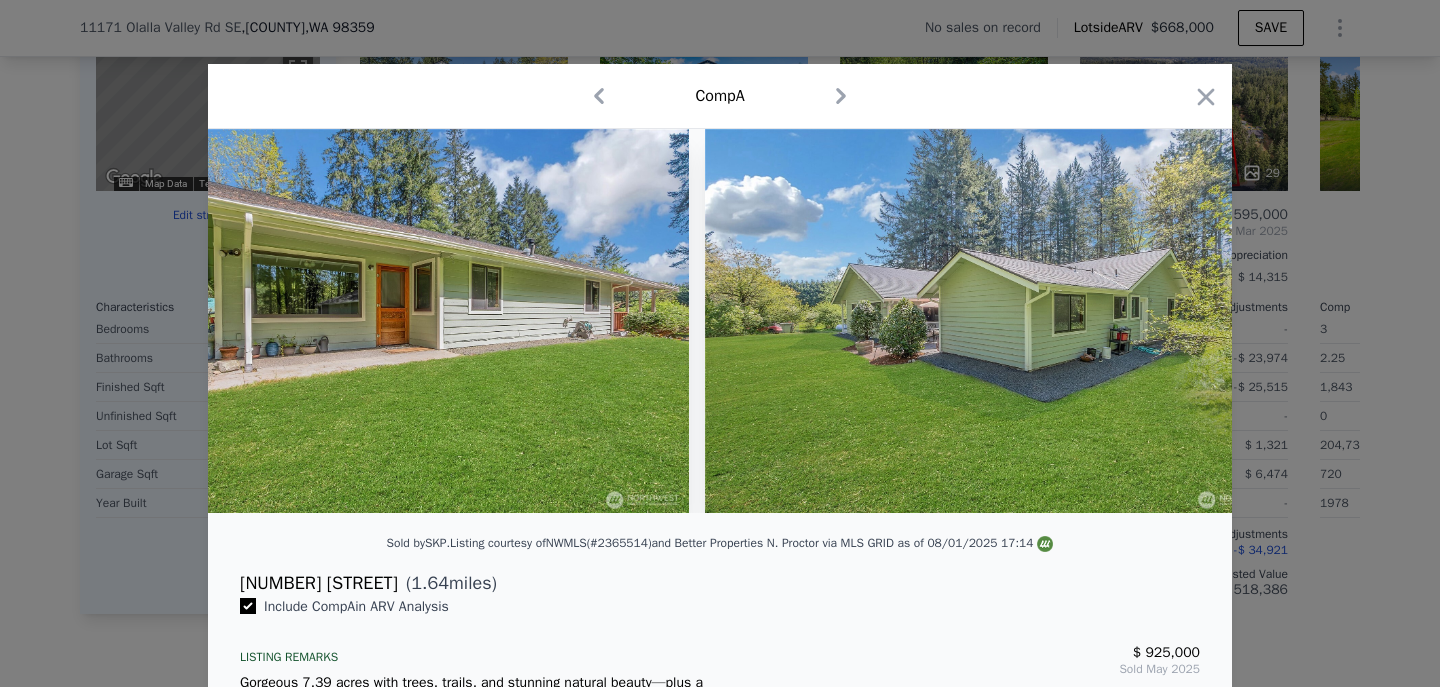 click at bounding box center [720, 321] 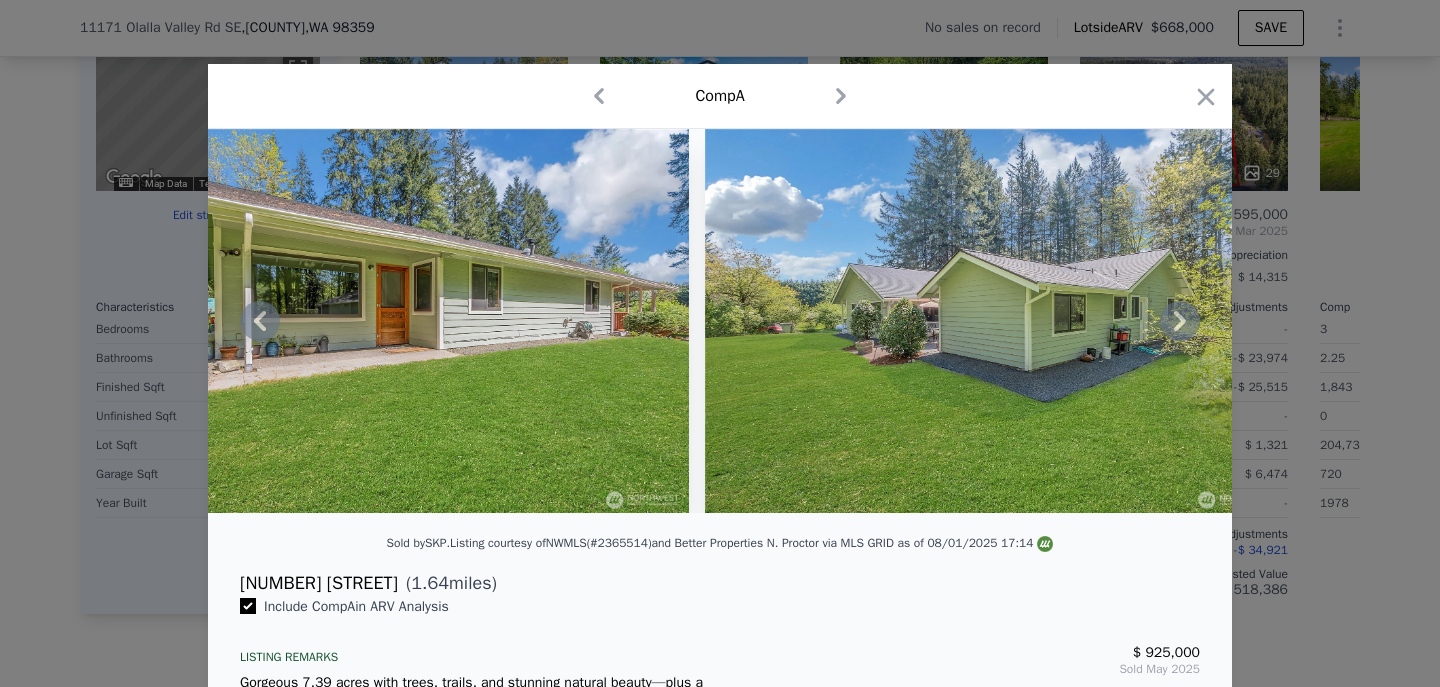 click 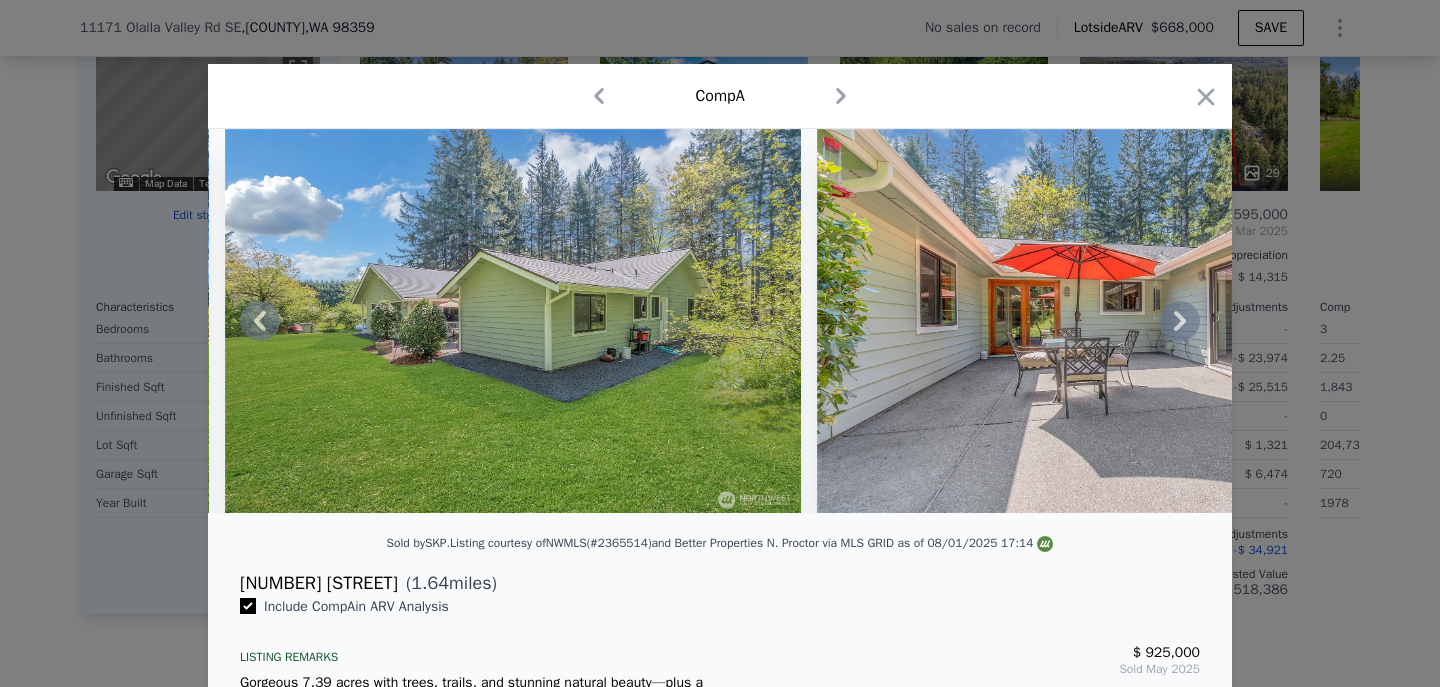 click 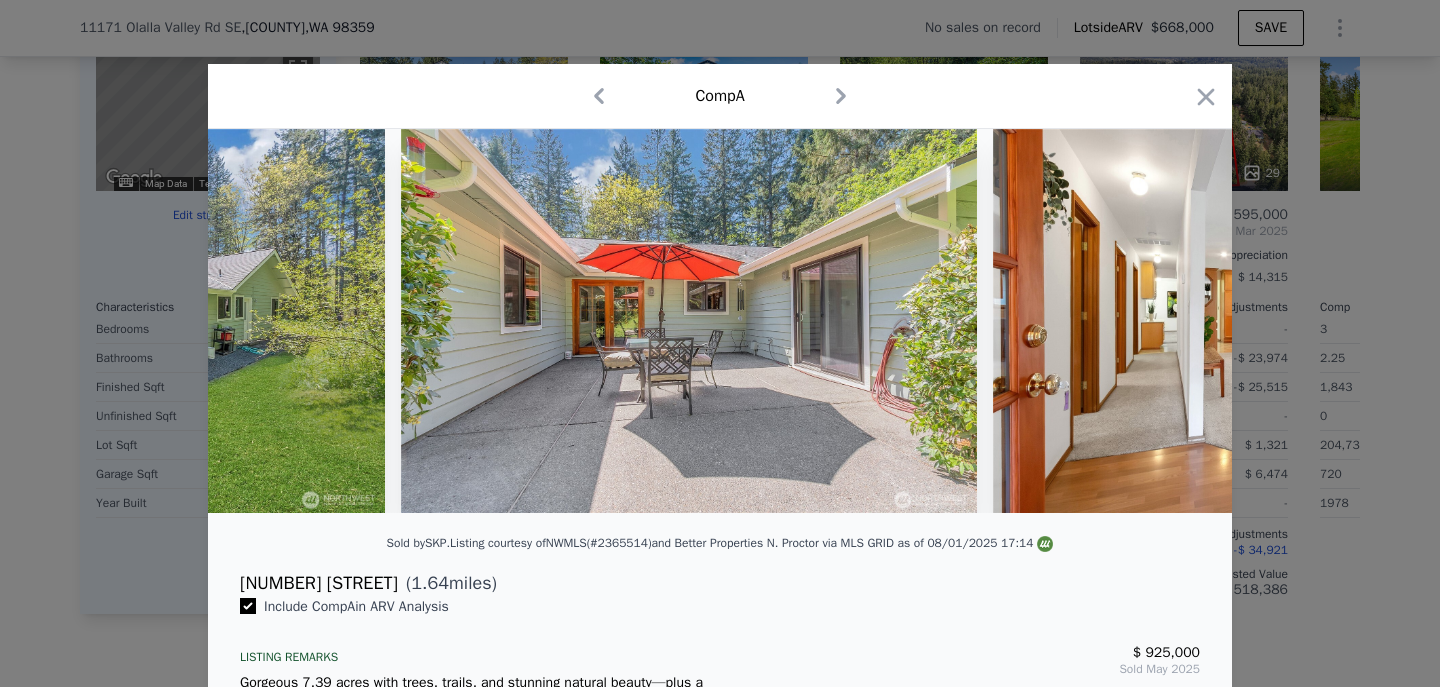 scroll, scrollTop: 0, scrollLeft: 3360, axis: horizontal 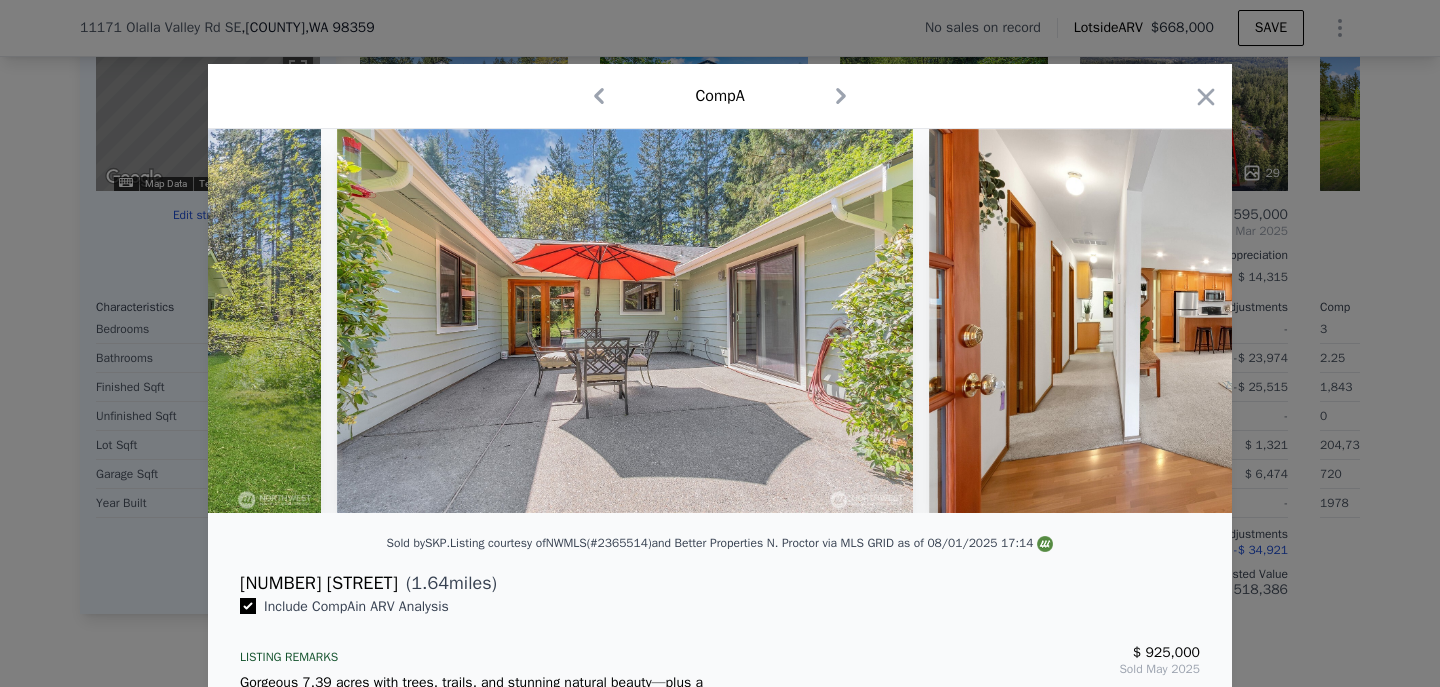 click at bounding box center [720, 321] 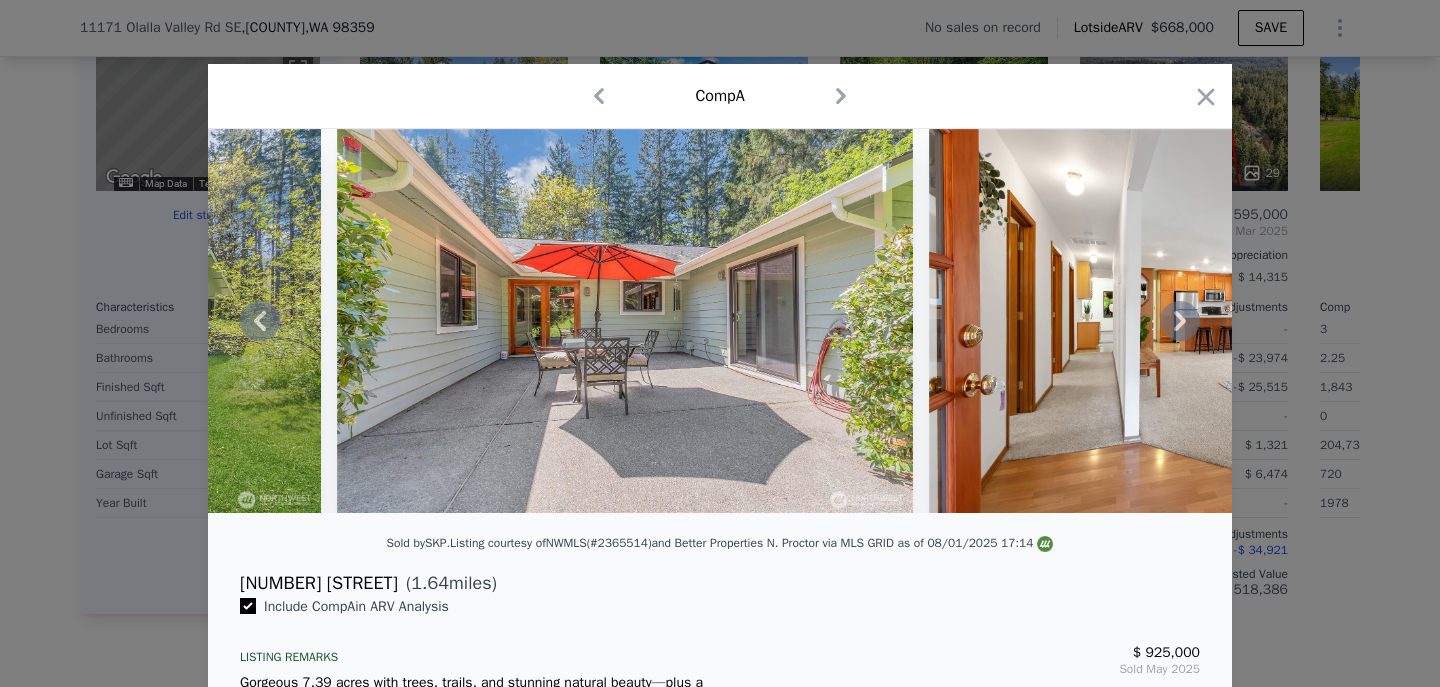 click 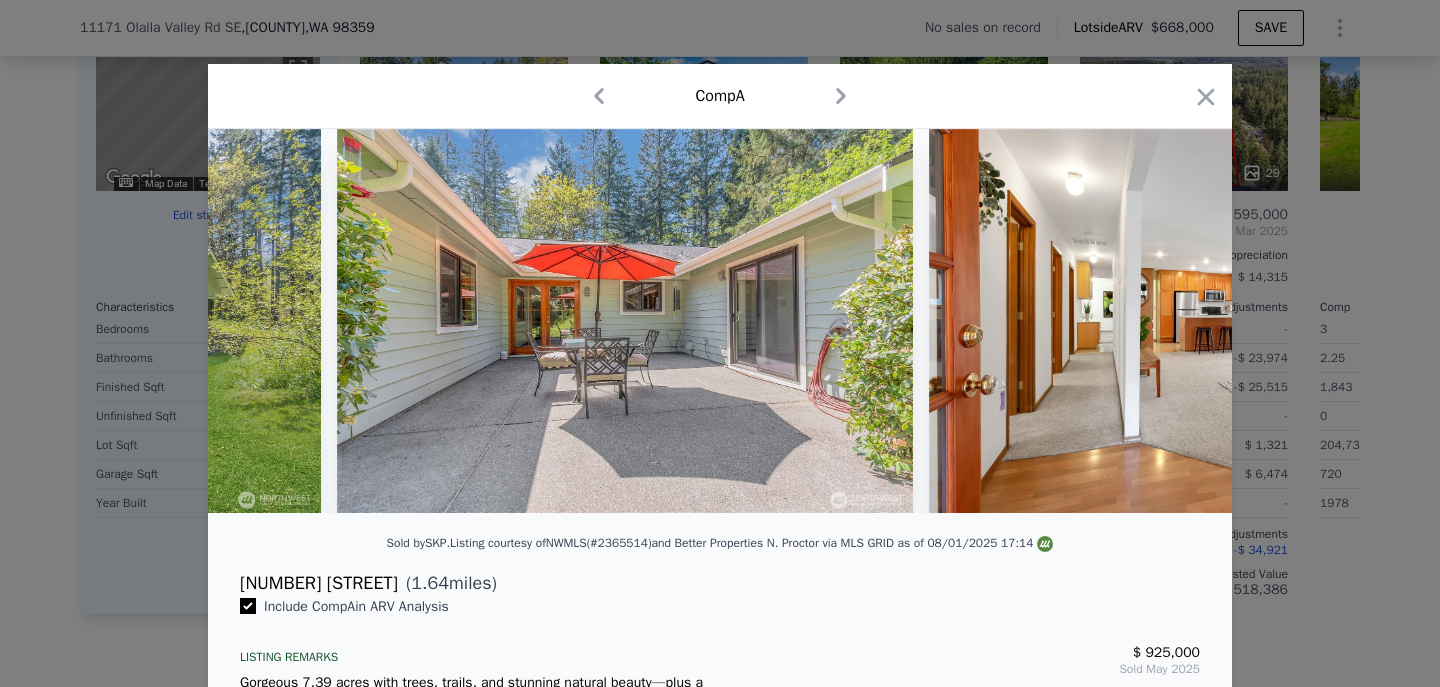 scroll, scrollTop: 0, scrollLeft: 3840, axis: horizontal 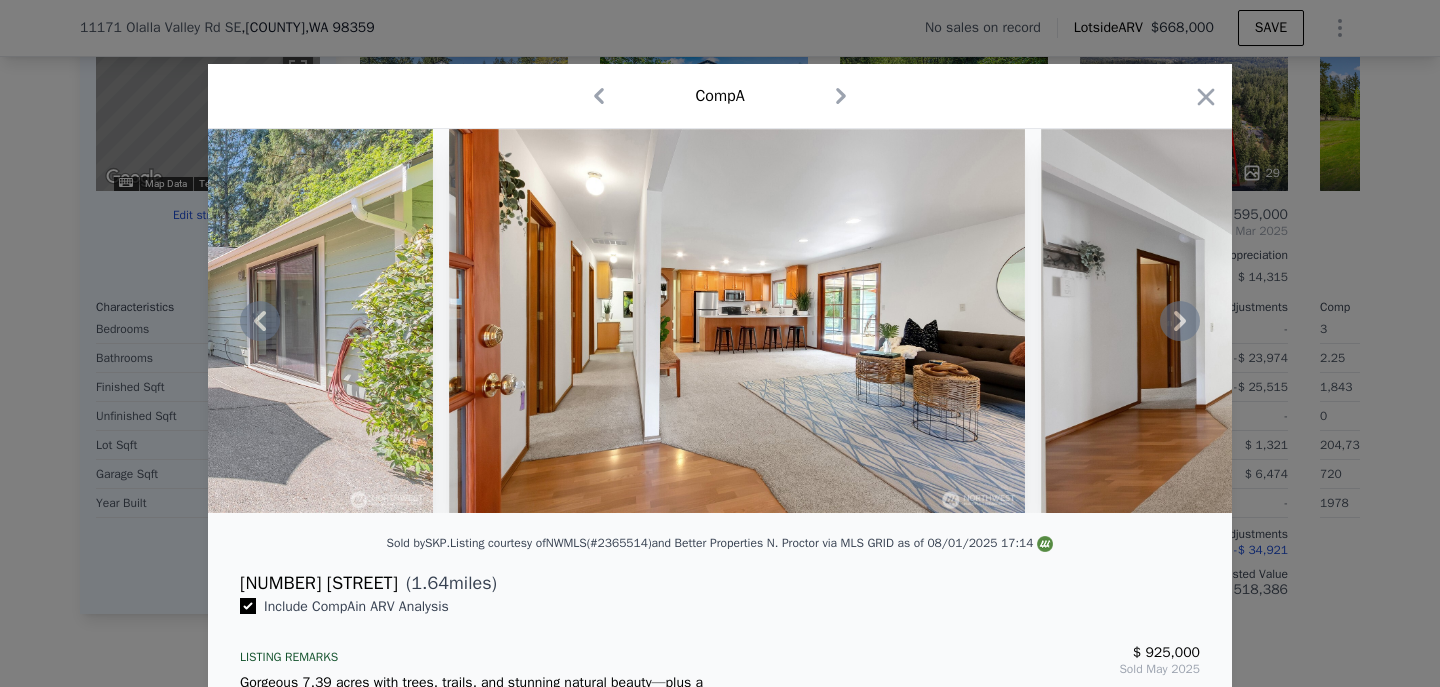click 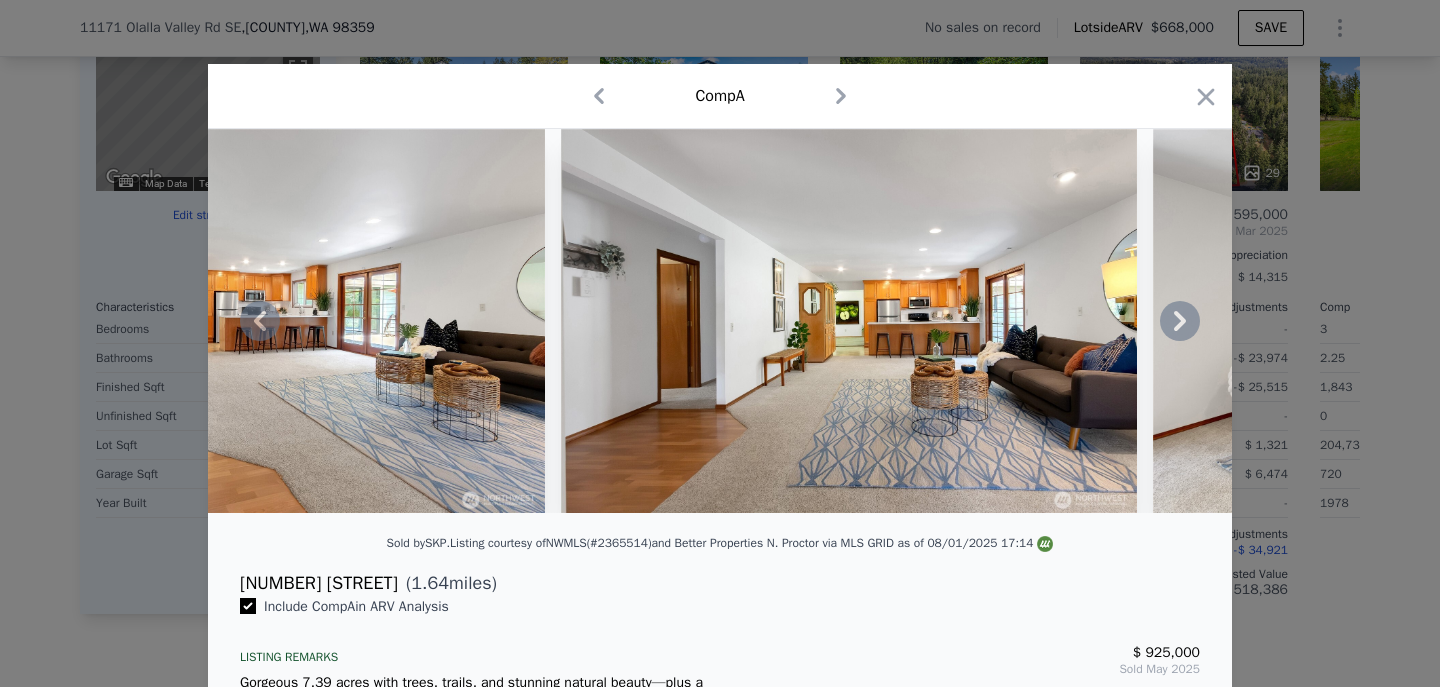 click 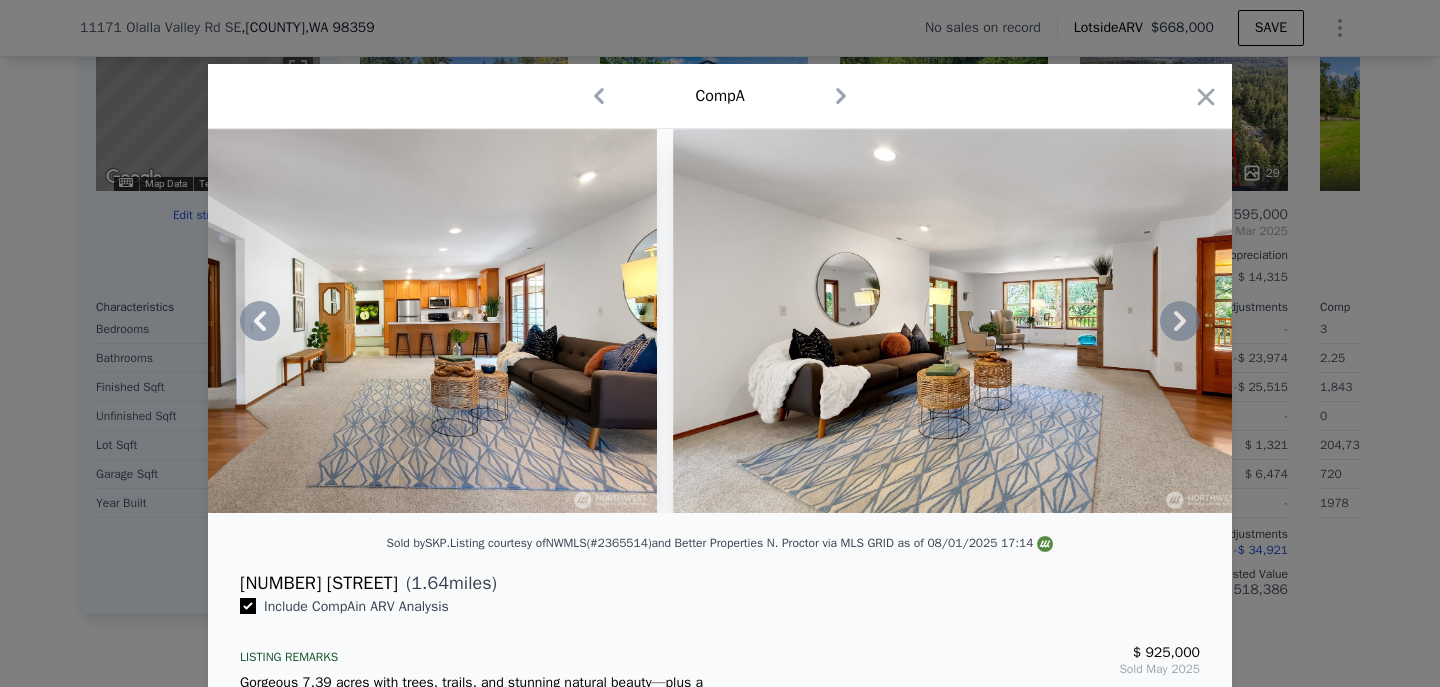 click 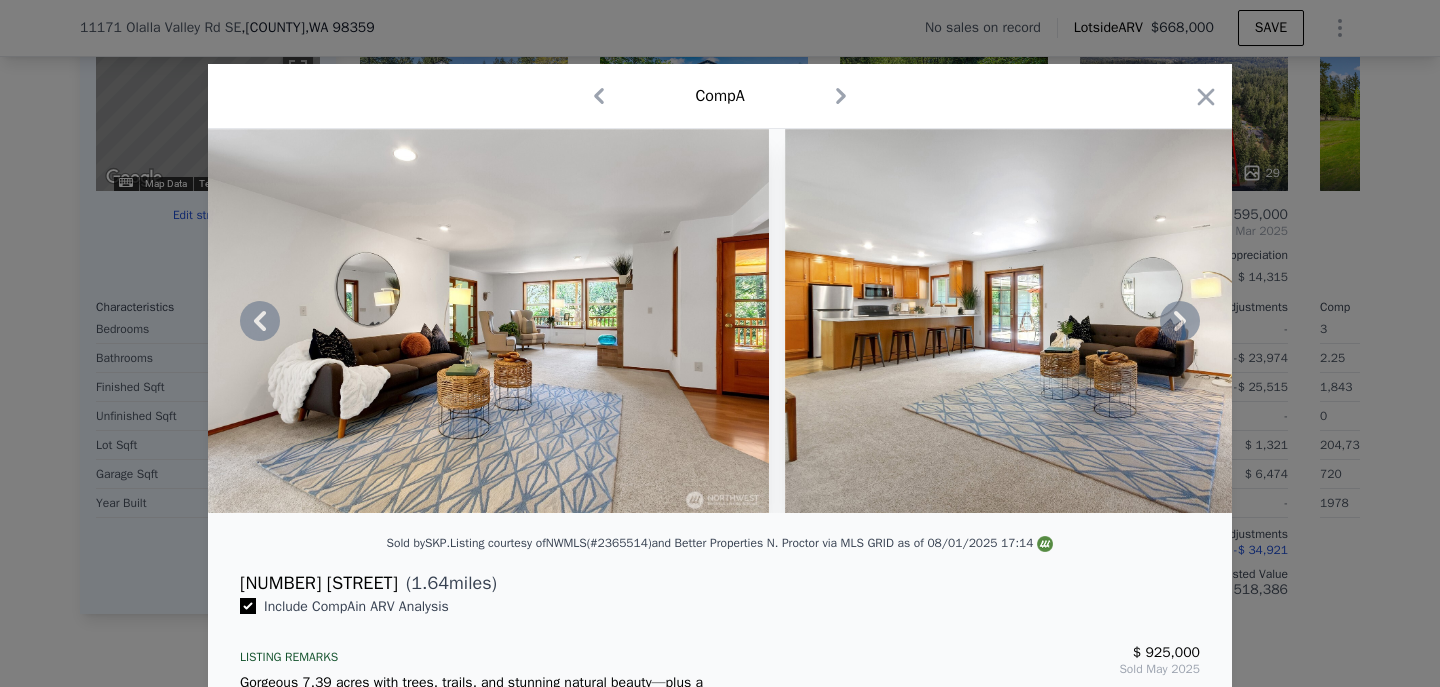 click 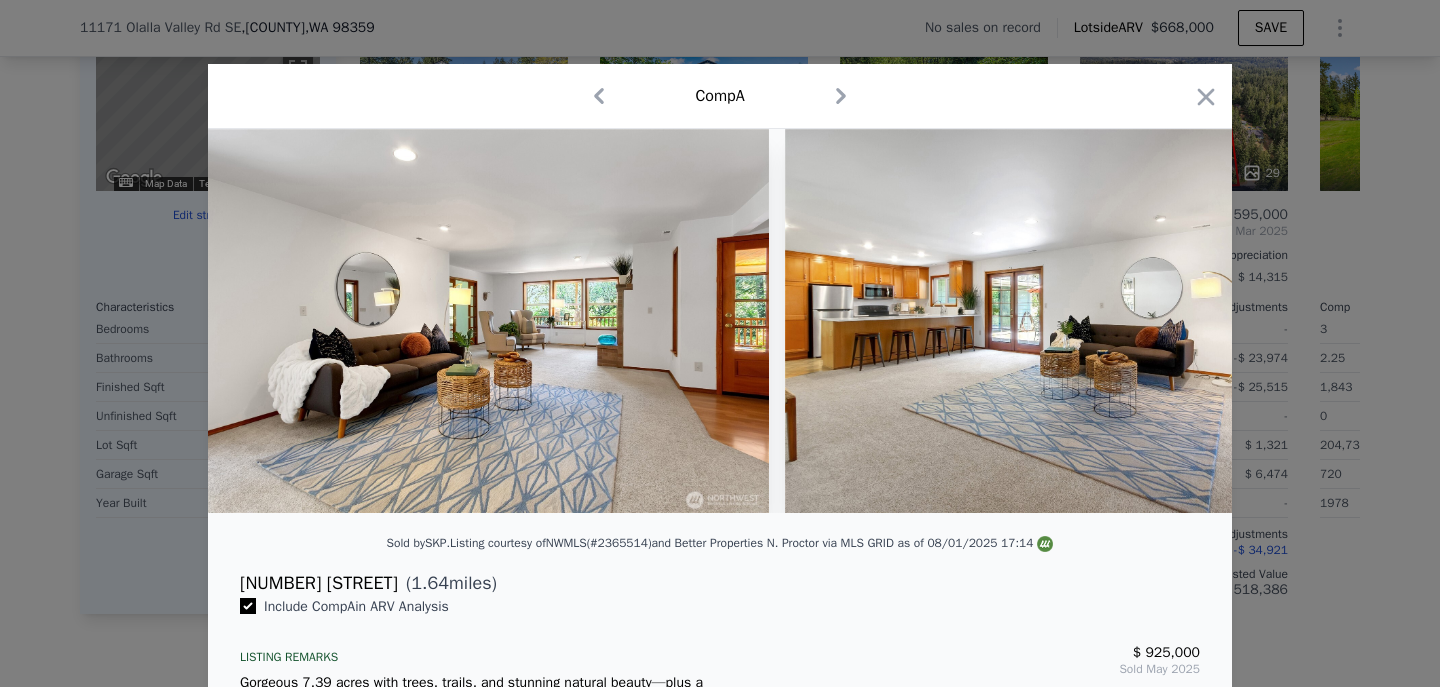 scroll, scrollTop: 0, scrollLeft: 5760, axis: horizontal 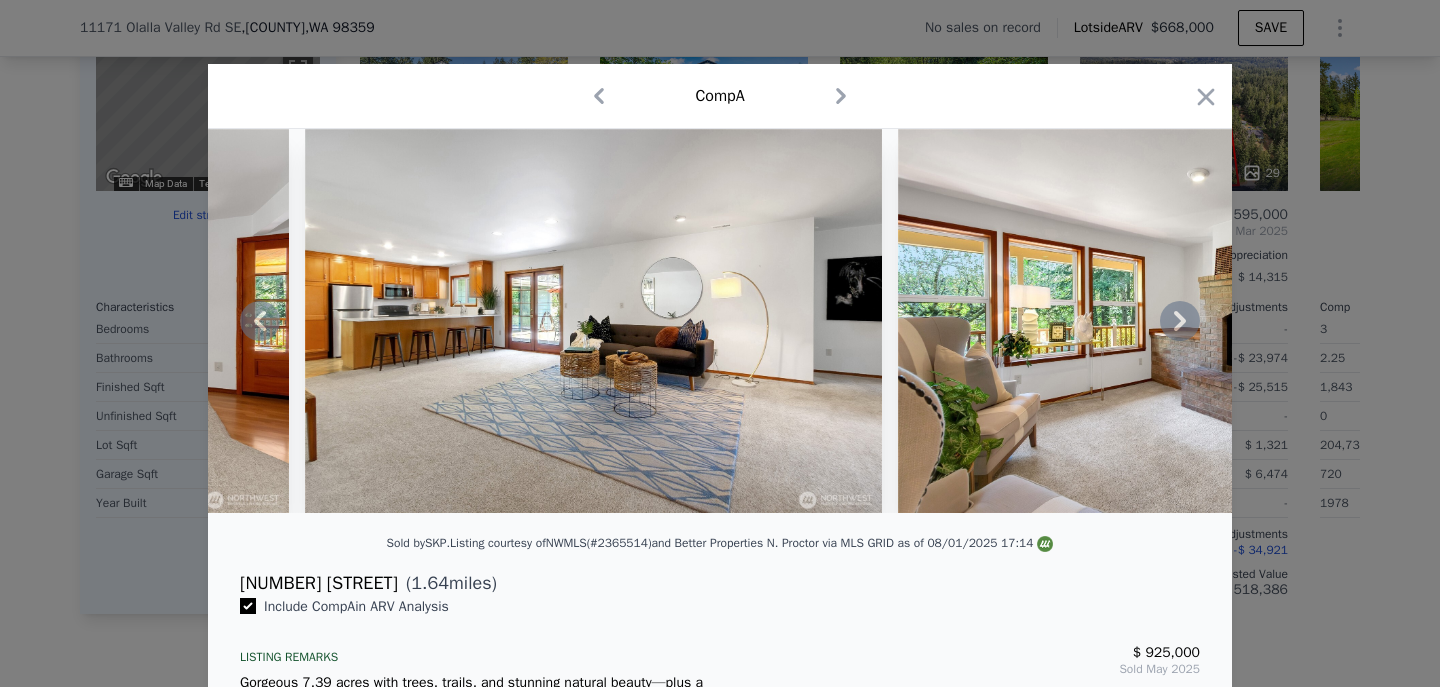 click at bounding box center (1186, 321) 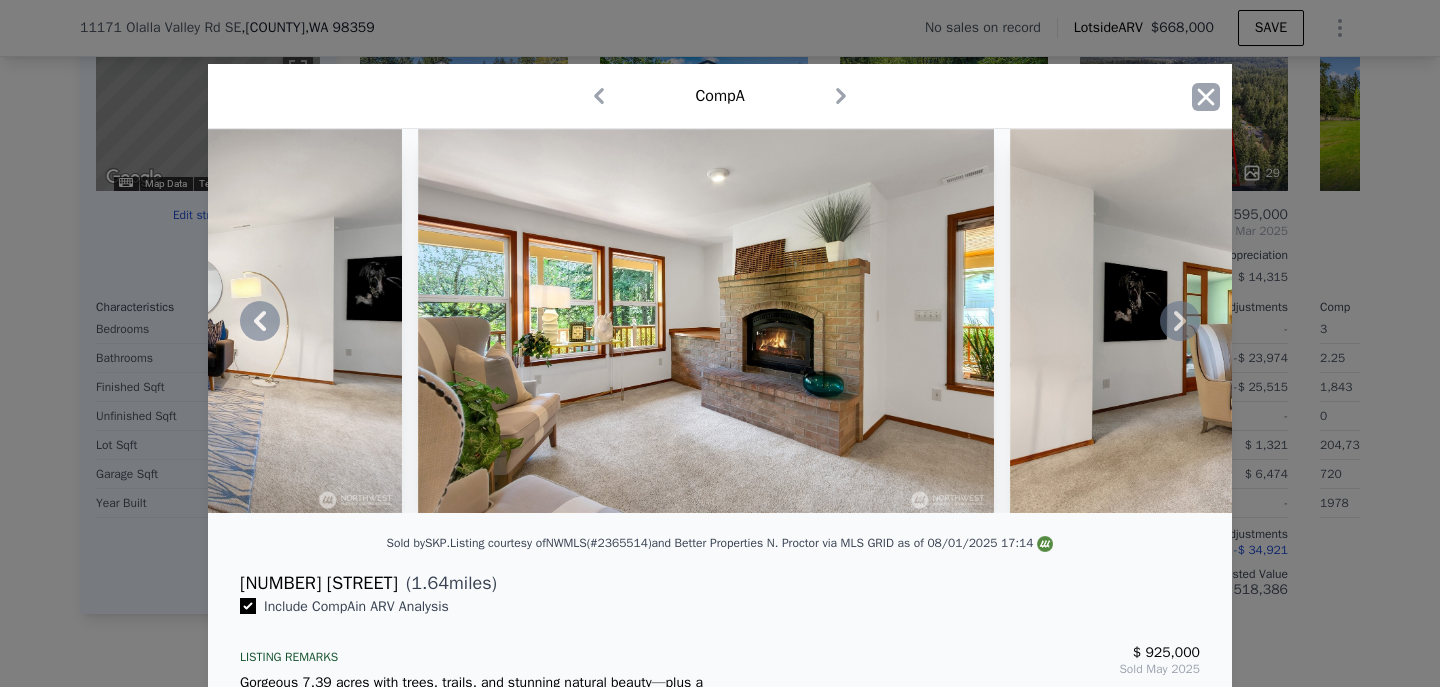 click 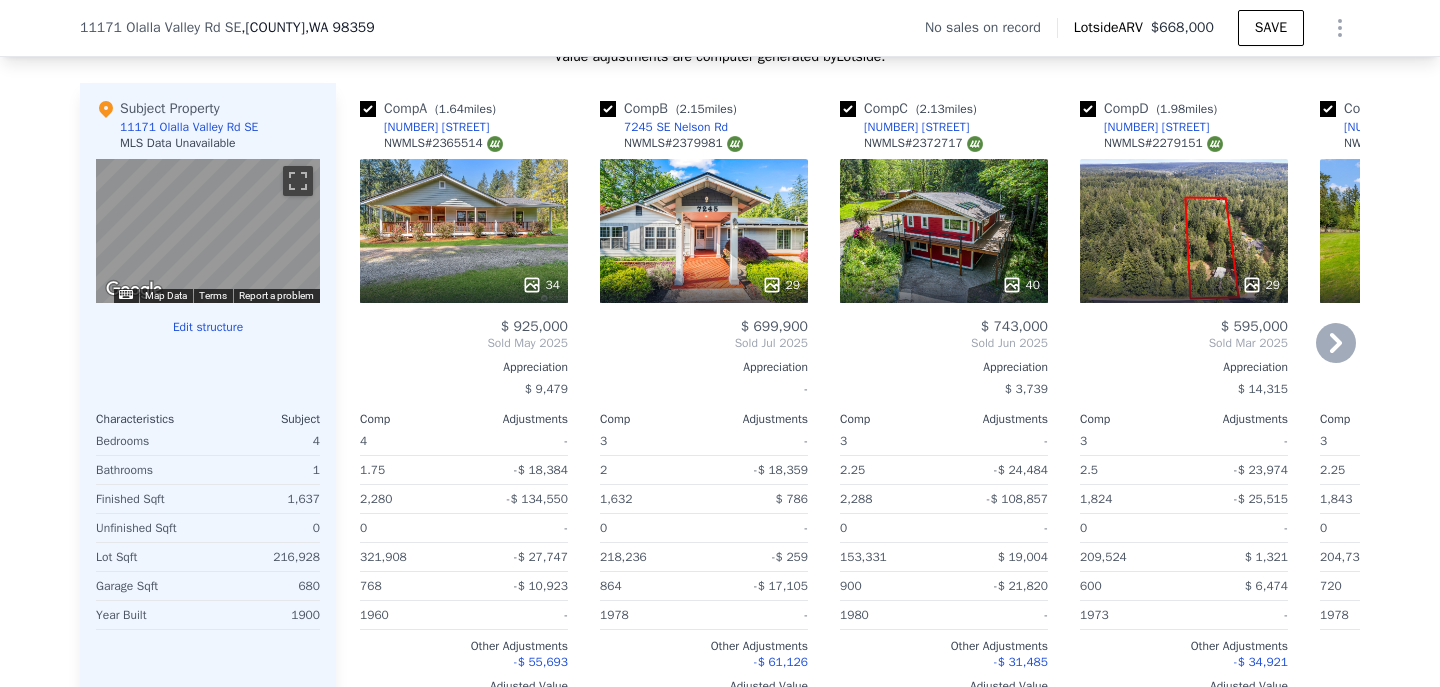 scroll, scrollTop: 1916, scrollLeft: 0, axis: vertical 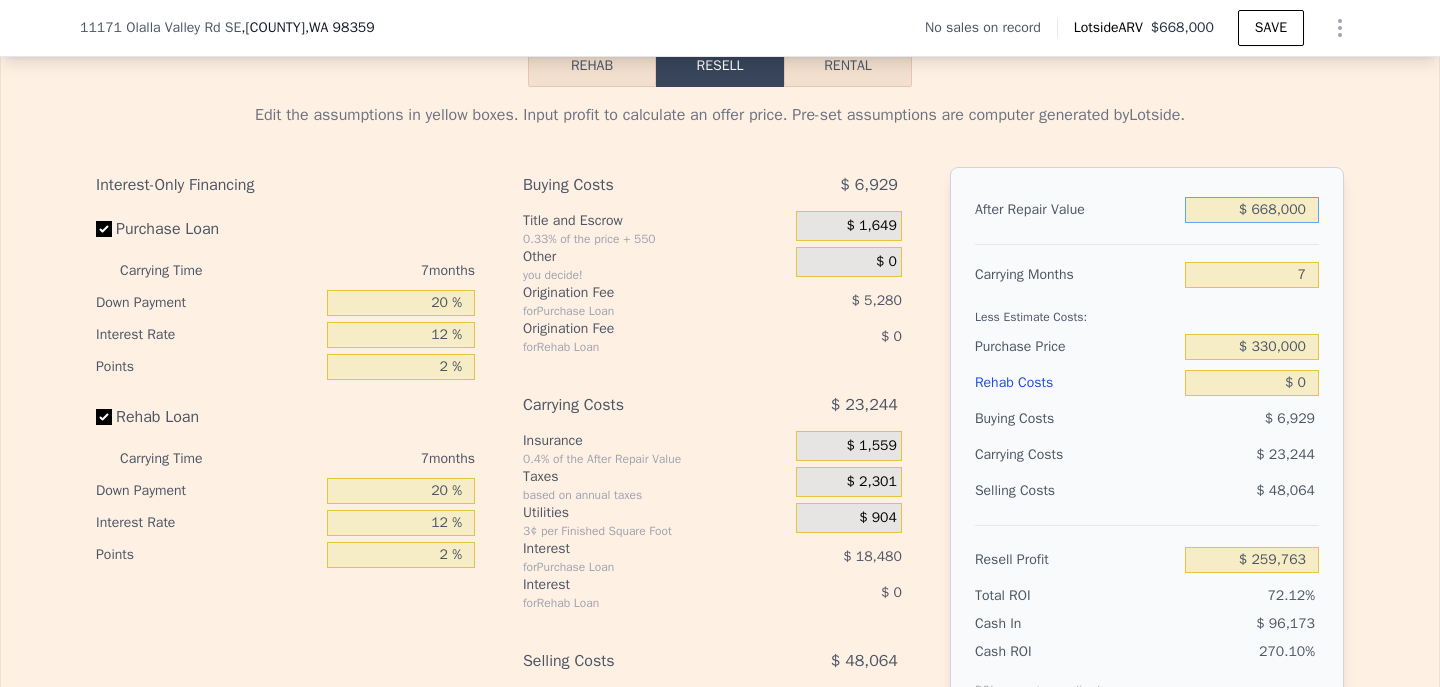 click on "$ 668,000" at bounding box center (1252, 210) 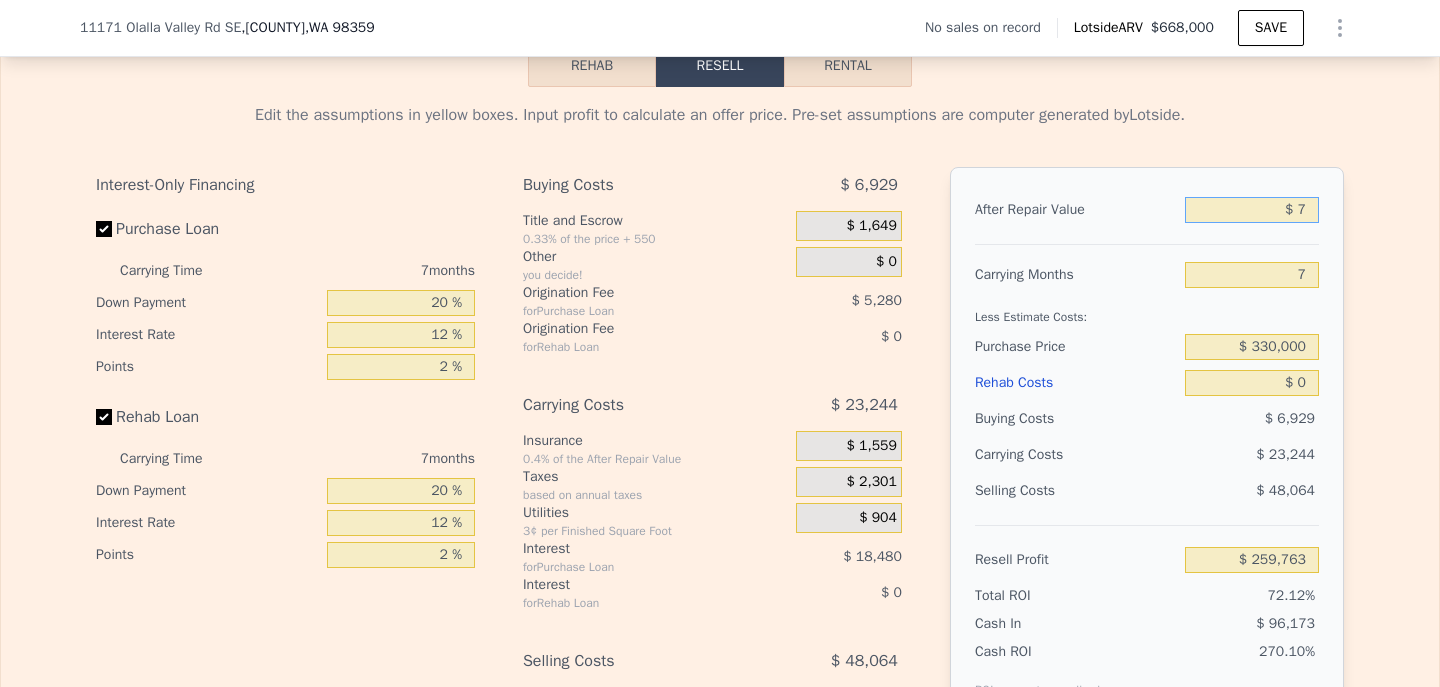 type on "-$ 359,157" 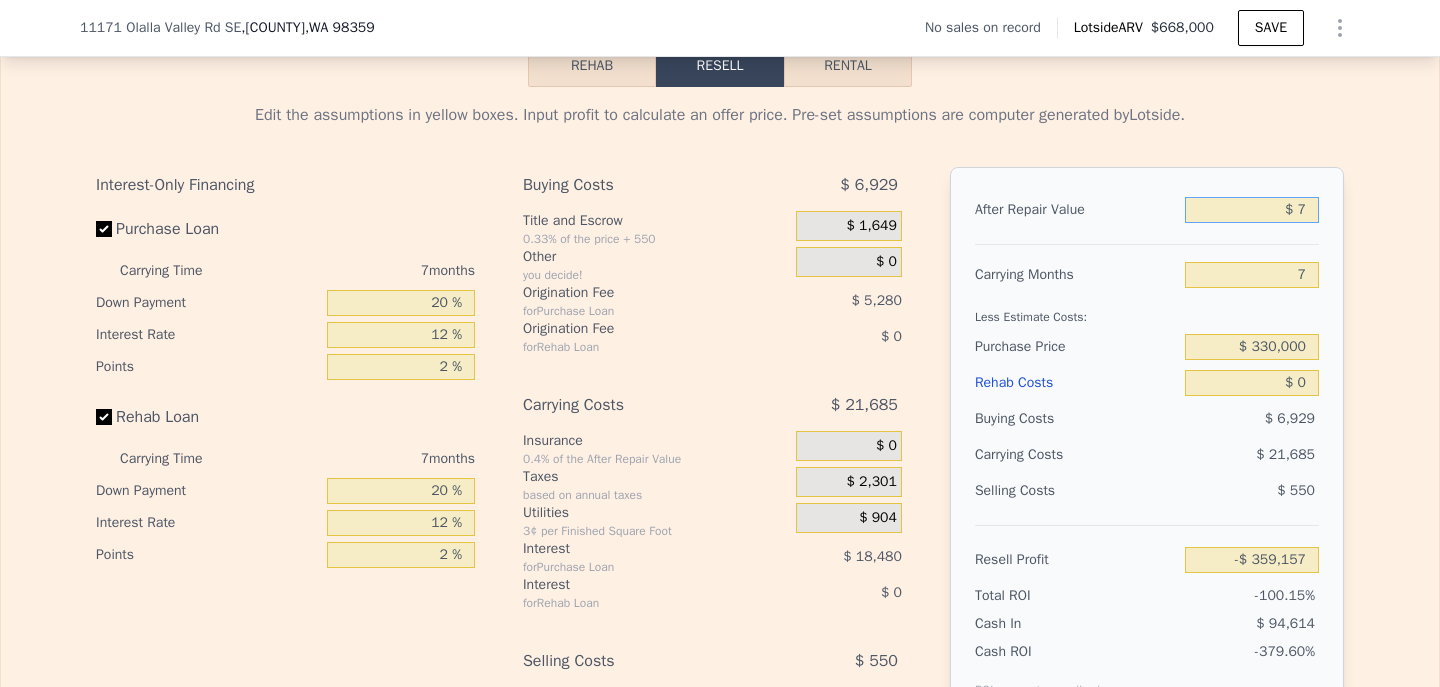 type on "$ 75" 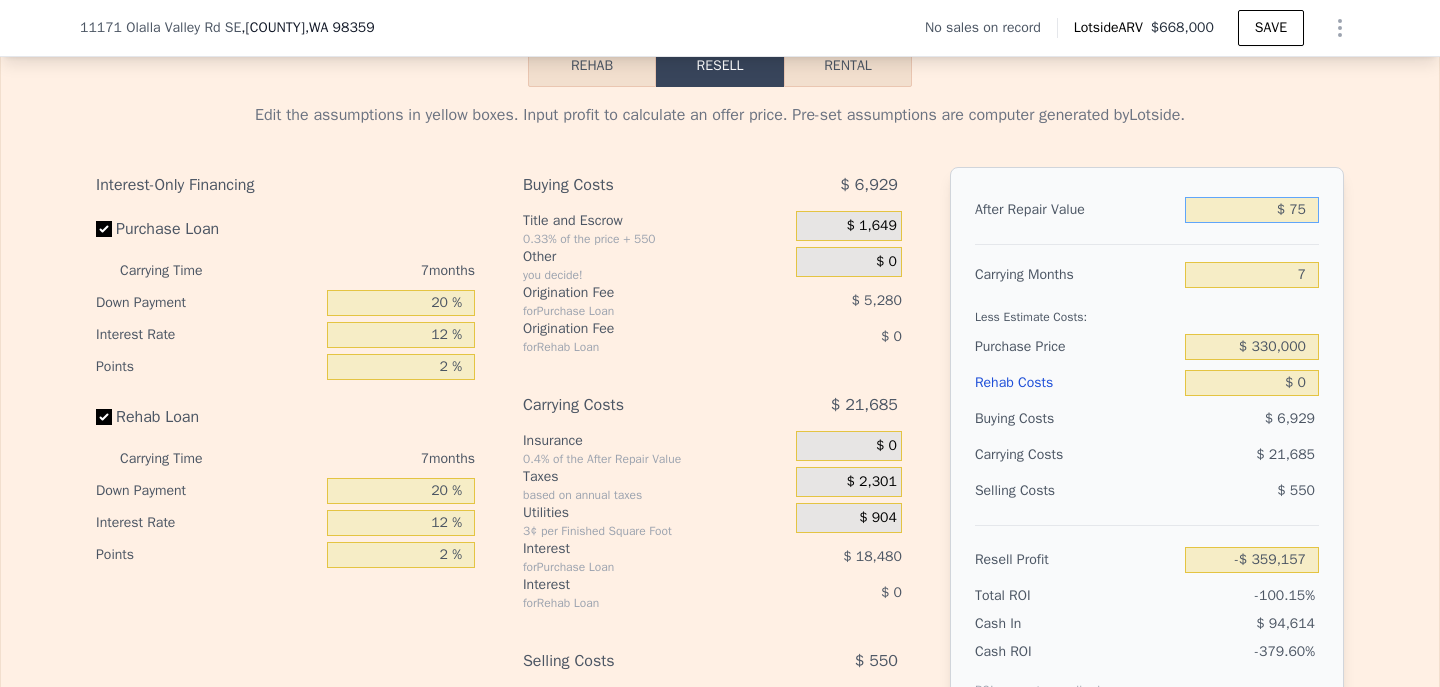 type on "-$ 359,094" 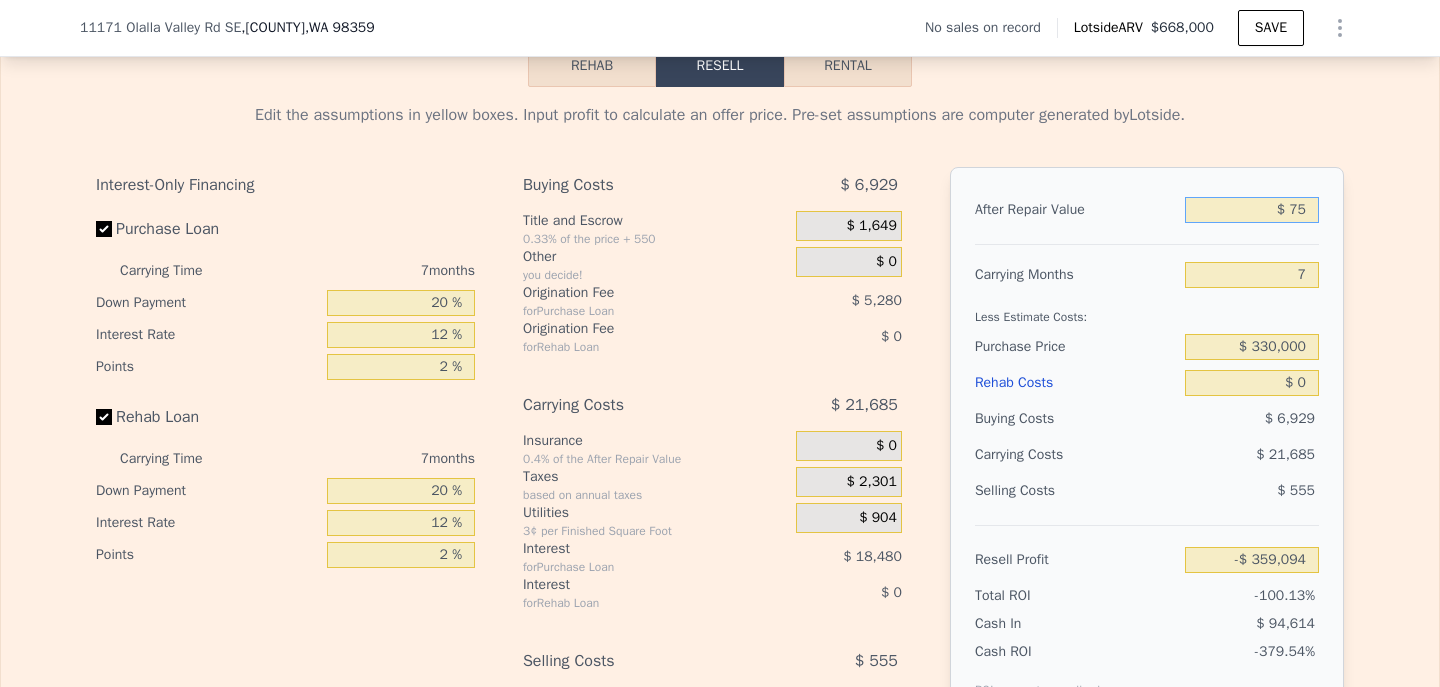 type on "$ 750" 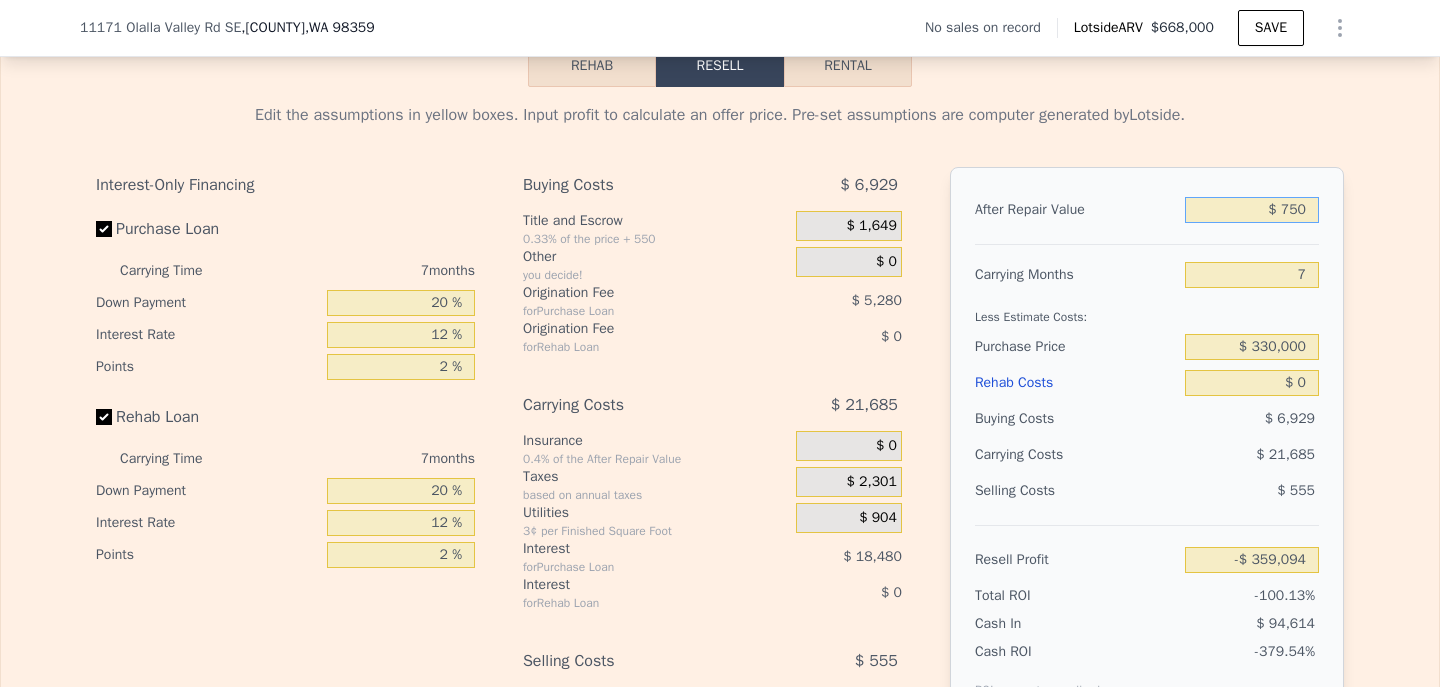 type on "-$ 358,469" 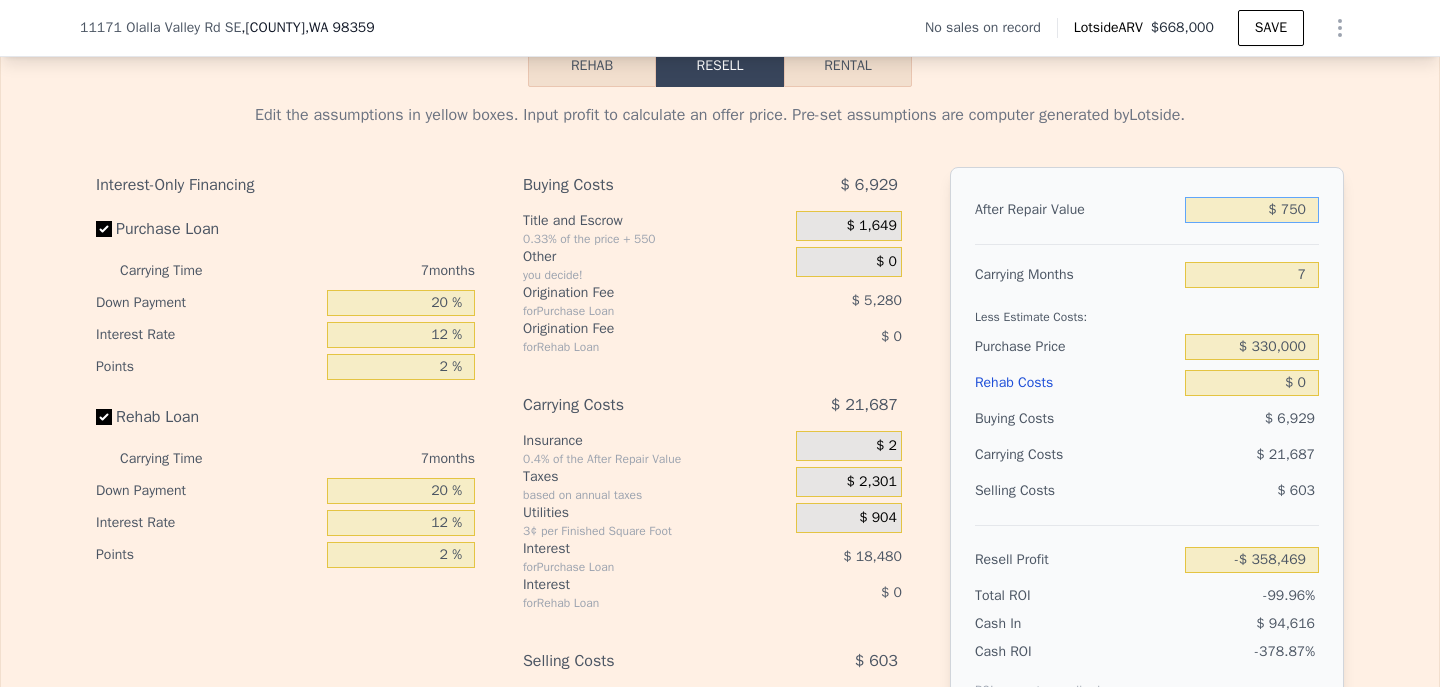 type on "$ 7,500" 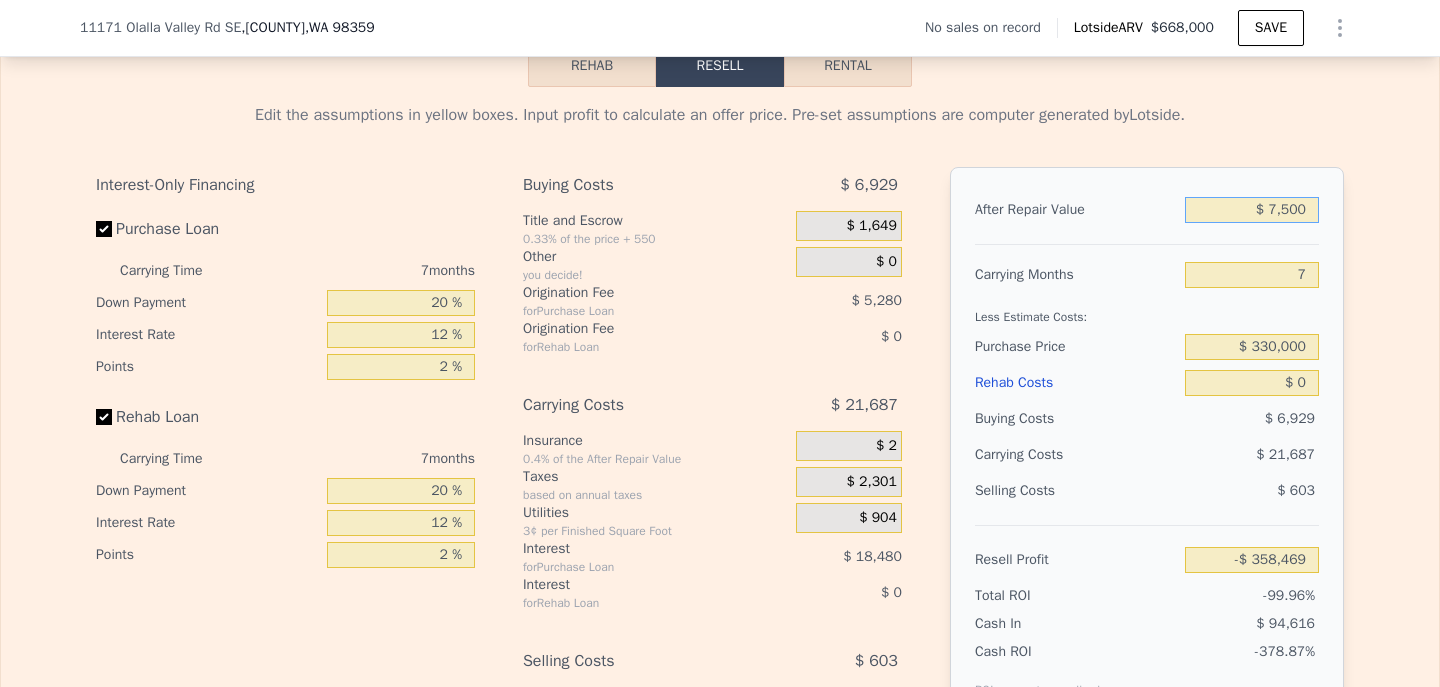 type on "-$ 352,217" 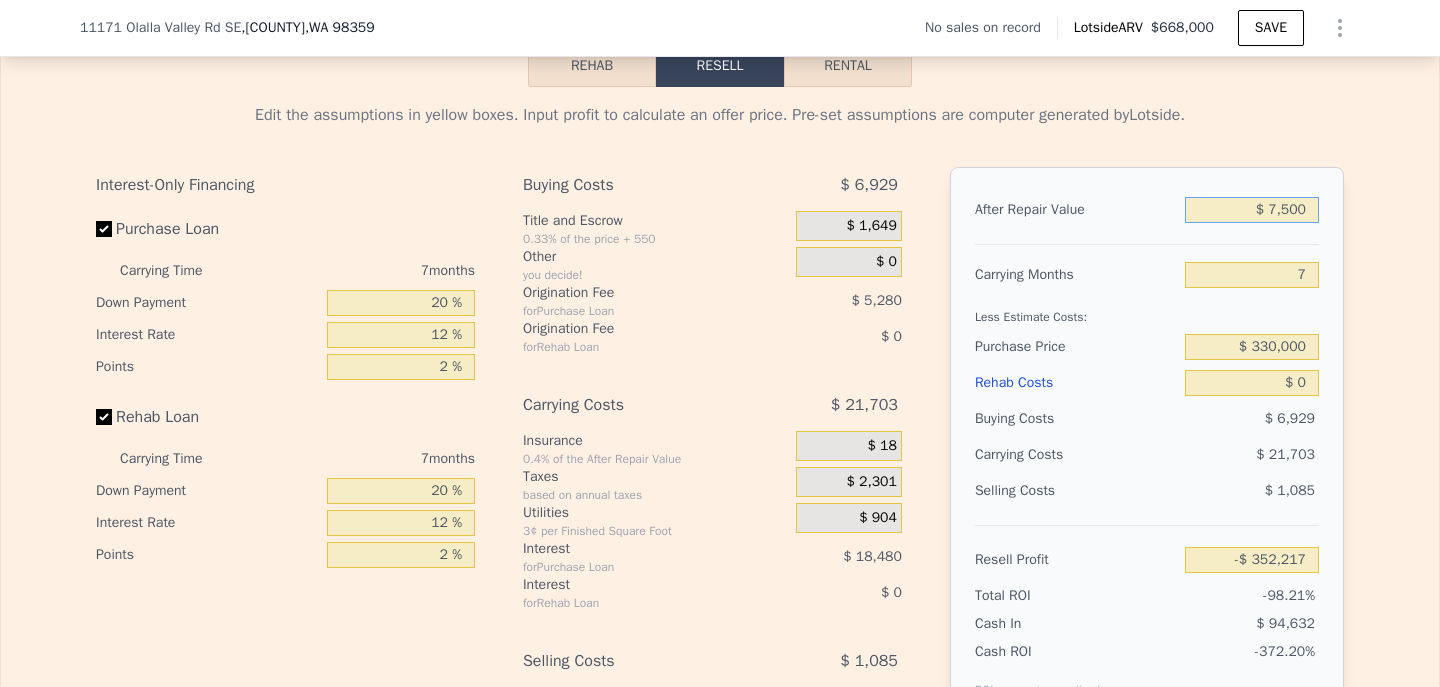 type on "$ 75,000" 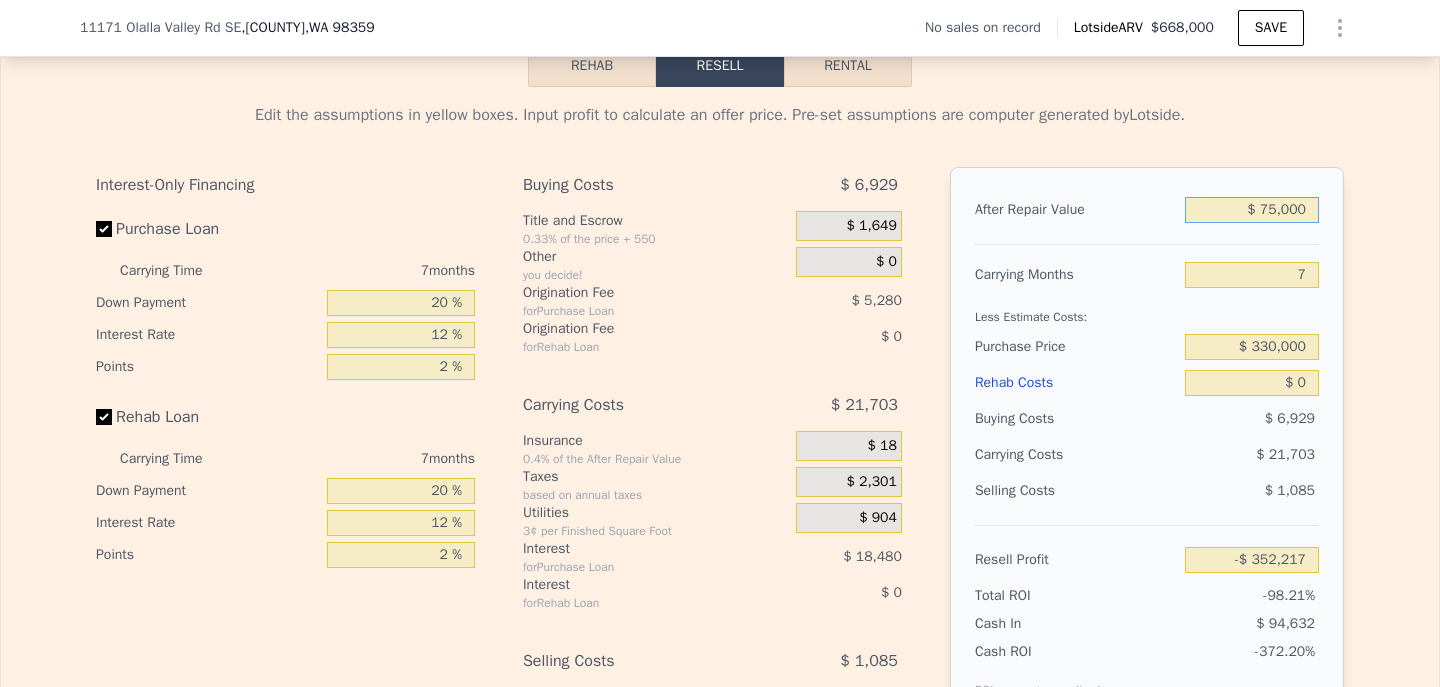 type on "-$ 289,674" 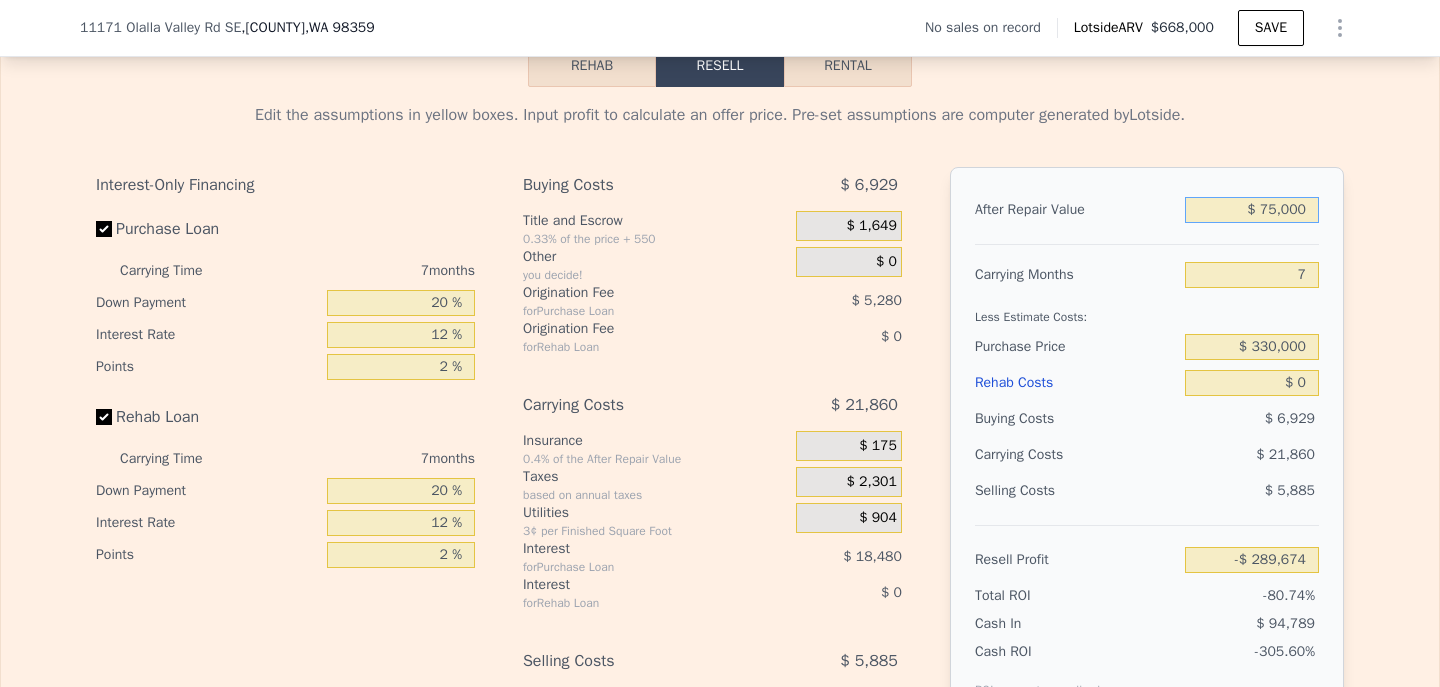 type on "$ 750,000" 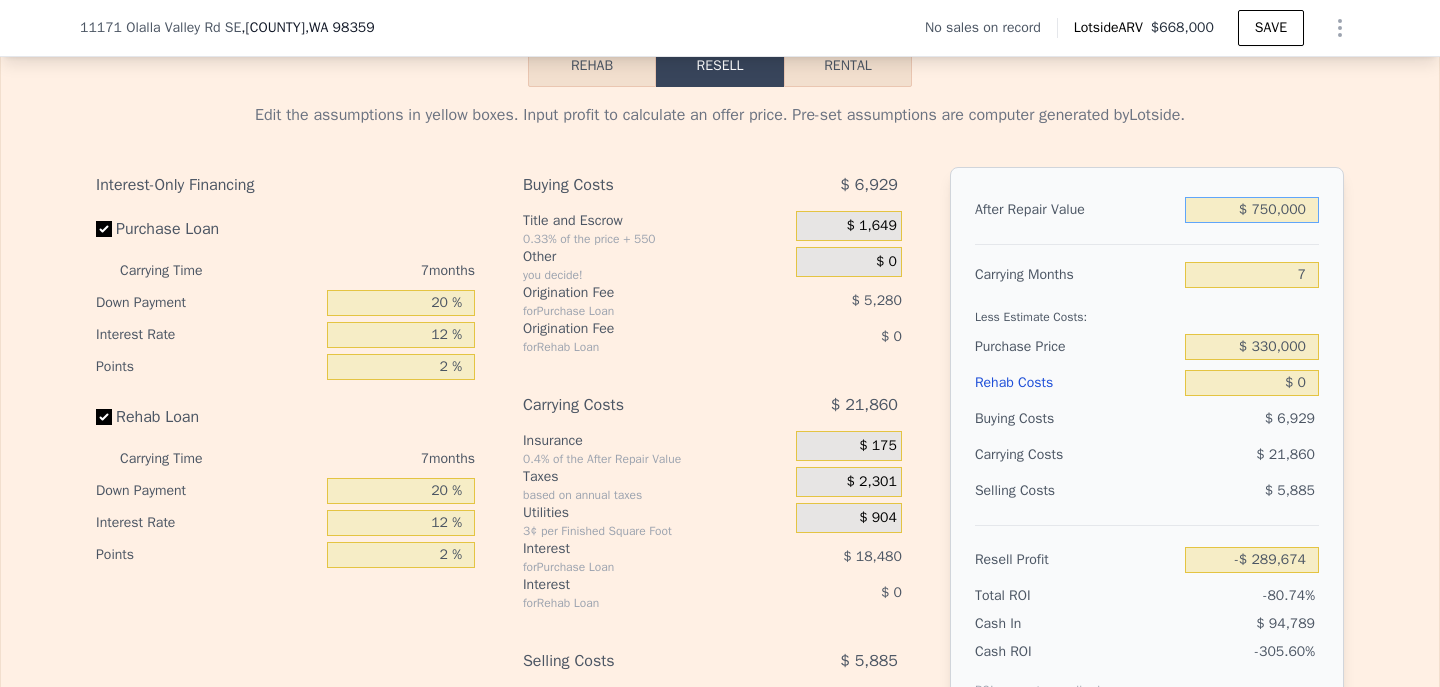 type on "$ 335,738" 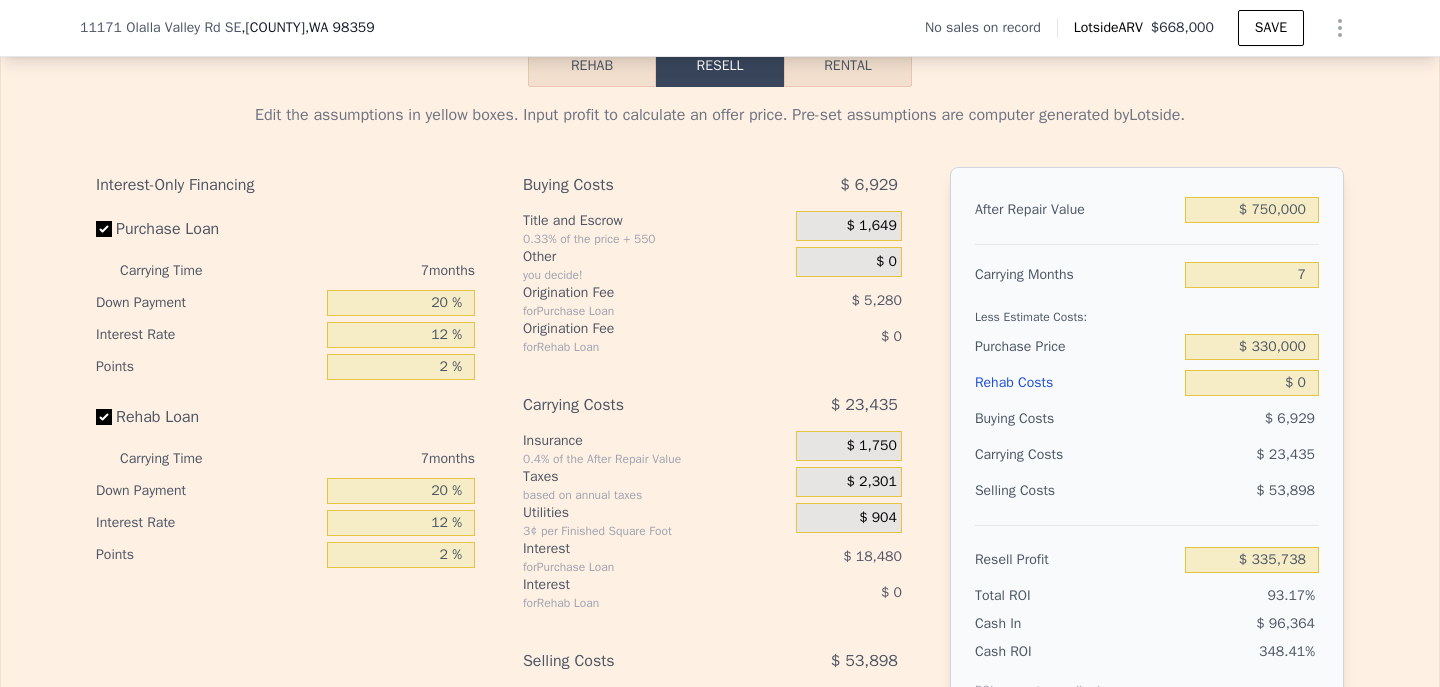 click on "Edit the assumptions in yellow boxes. Input profit to calculate an offer price. Pre-set assumptions are computer generated by  Lotside . Interest-Only Financing Purchase Loan Carrying Time 7  months Down Payment 20 % Interest Rate 12 % Points 2 % Rehab Loan Carrying Time 7  months Down Payment 20 % Interest Rate 12 % Points 2 % Buying Costs $ 6,929 Title and Escrow 0.33% of the price + 550 $ 1,649 Other you decide! $ 0 Origination Fee for  Purchase Loan $ 5,280 Origination Fee for  Rehab Loan $ 0 Carrying Costs $ 23,435 Insurance 0.4% of the After Repair Value $ 1,750 Taxes based on annual taxes $ 2,301 Utilities 3¢ per Finished Square Foot $ 904 Interest for  Purchase Loan $ 18,480 Interest for  Rehab Loan $ 0 Selling Costs $ 53,898 Excise Tax 1.78% of the After Repair Value $ 13,350 Listing Commission 2.5% of the After Repair Value $ 18,750 Selling Commission 2.5% of the After Repair Value $ 18,750 Title and Escrow 0.33% of the After Repair Value $ 3,048 After Repair Value $ 750,000 Carrying Months 7 $ 0" at bounding box center (720, 459) 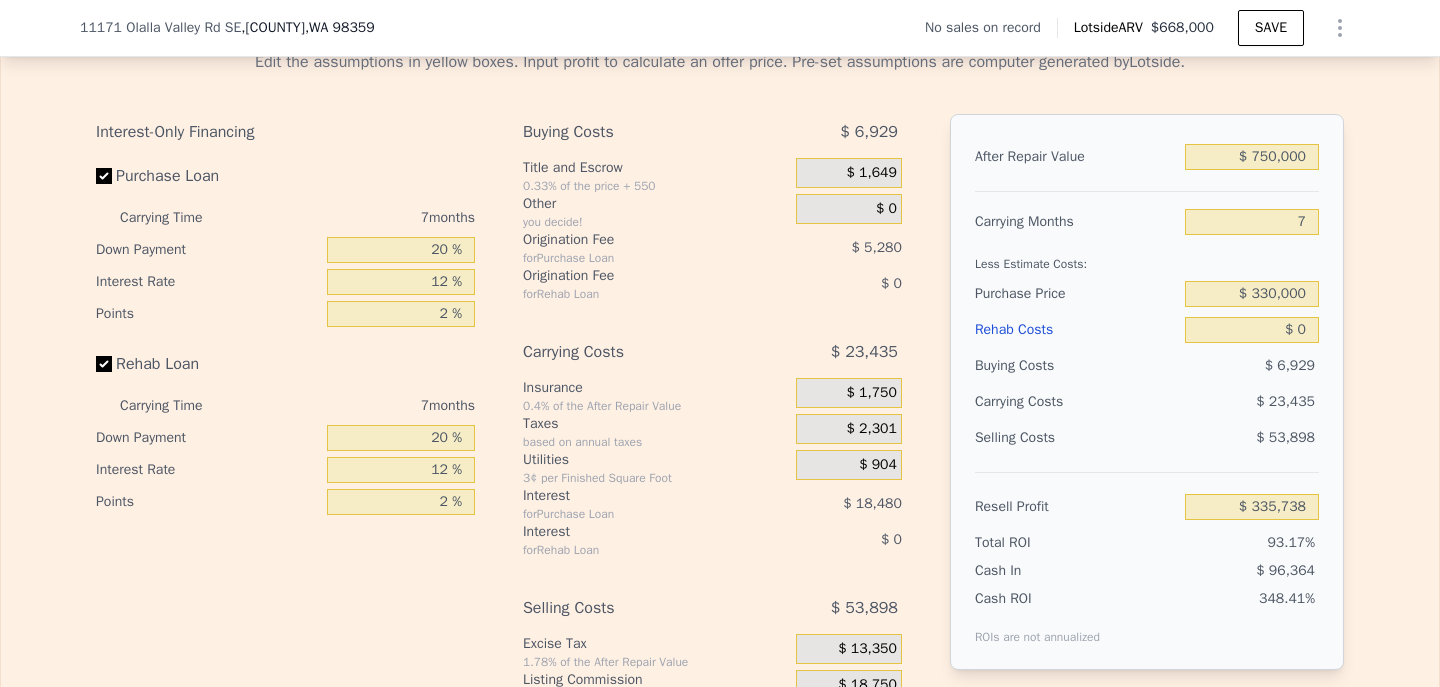 scroll, scrollTop: 2863, scrollLeft: 0, axis: vertical 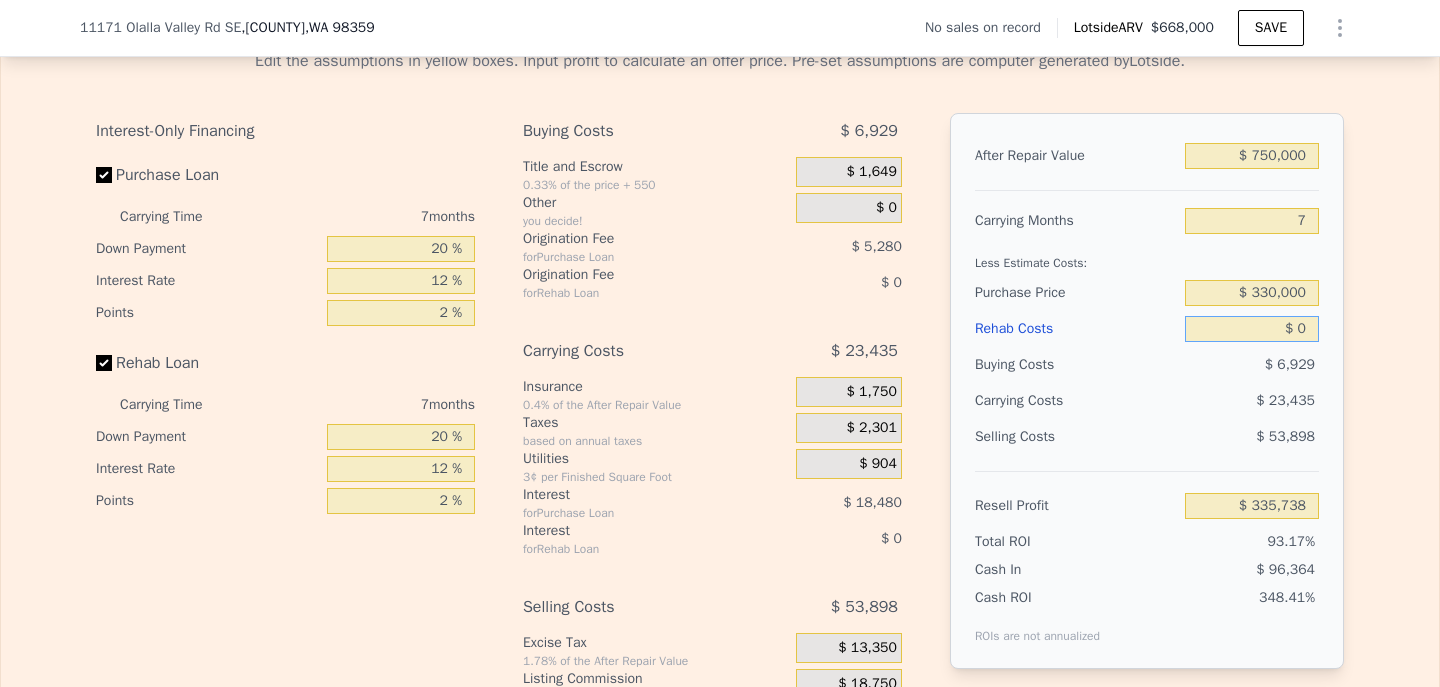 click on "$ 0" at bounding box center [1252, 329] 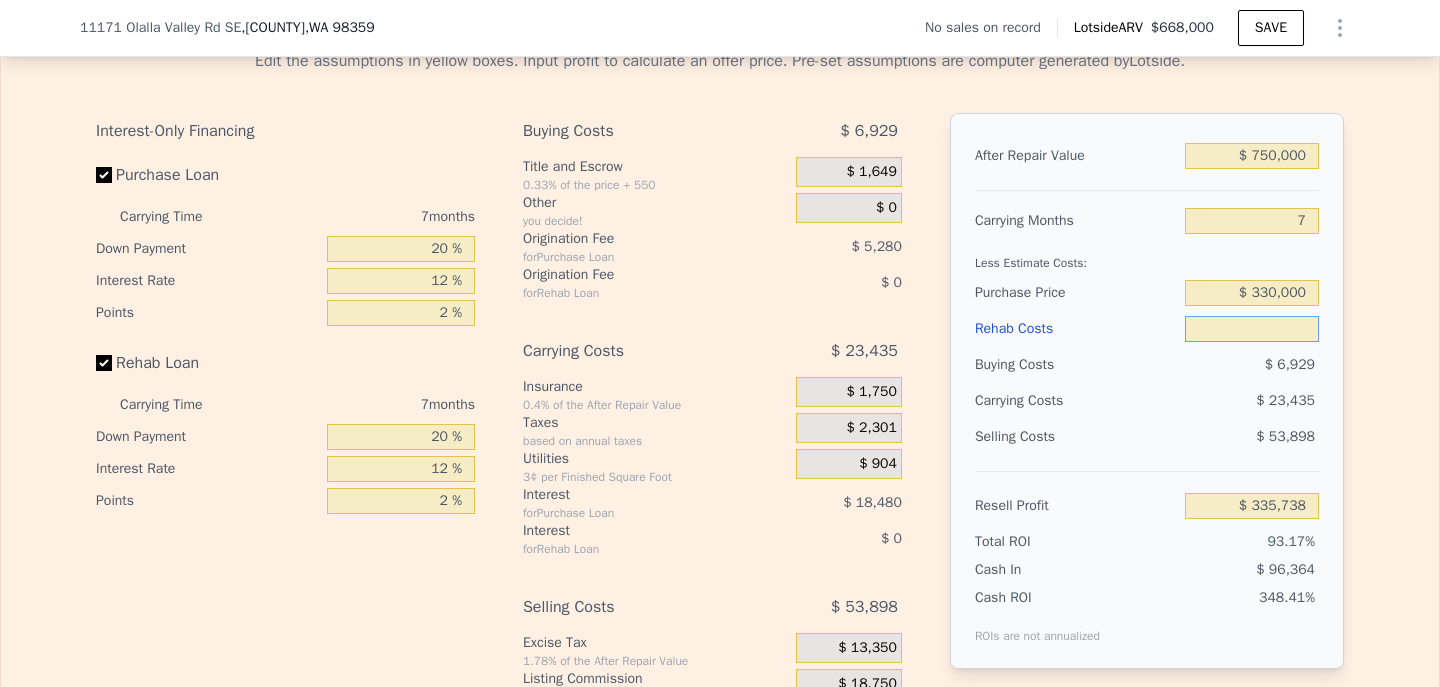 type on "$ 1" 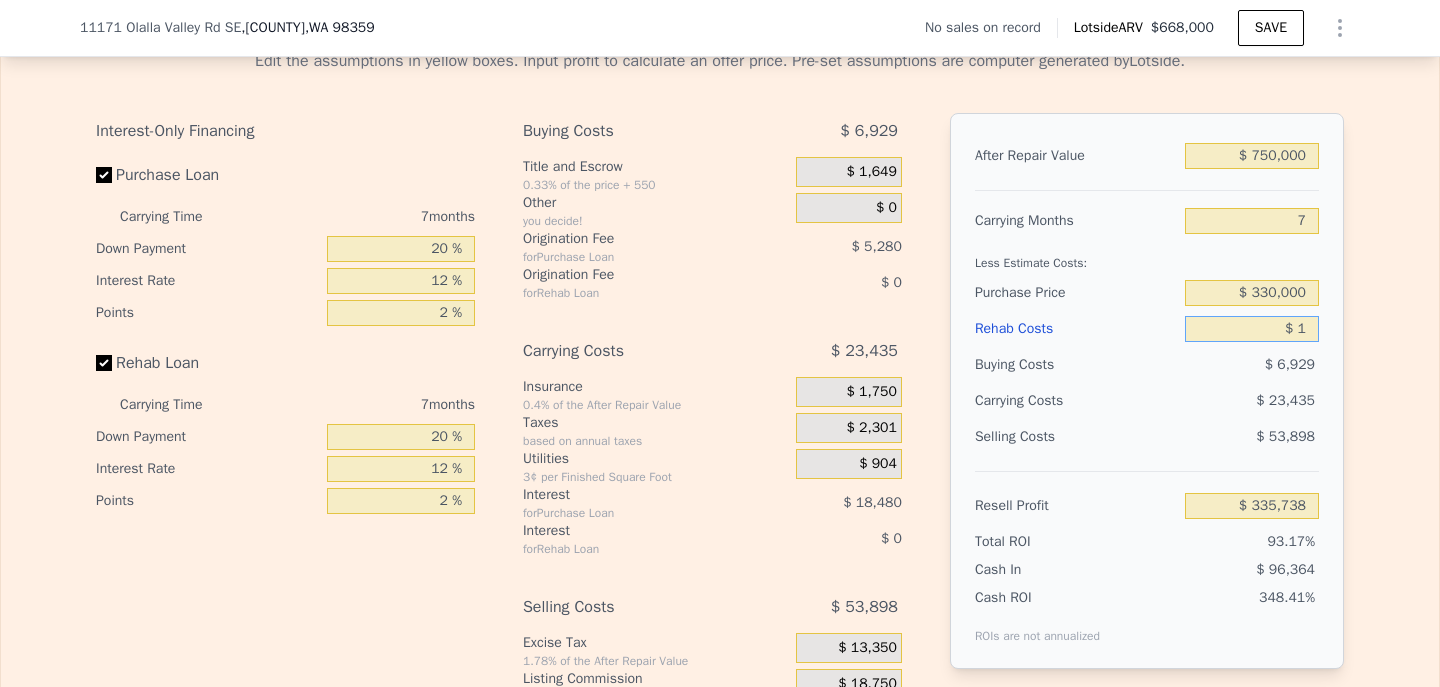type on "$ 335,737" 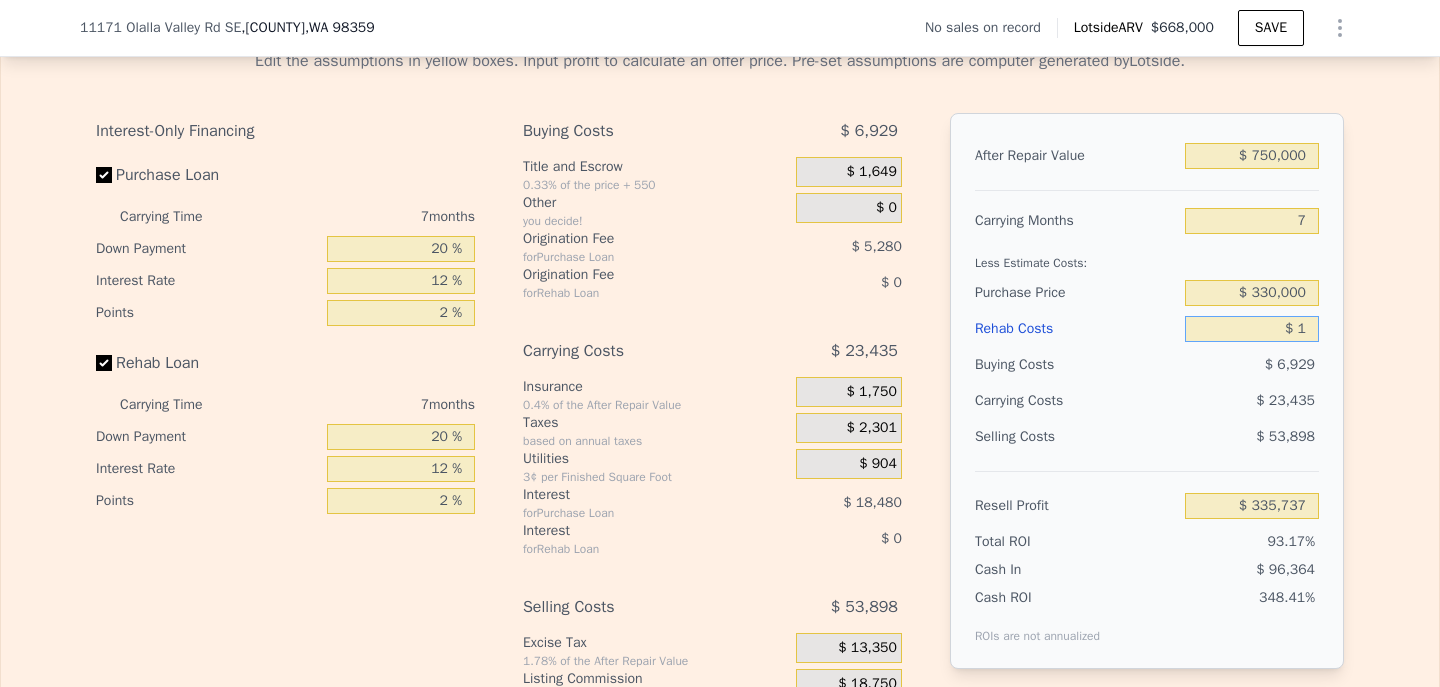 type on "$ 12" 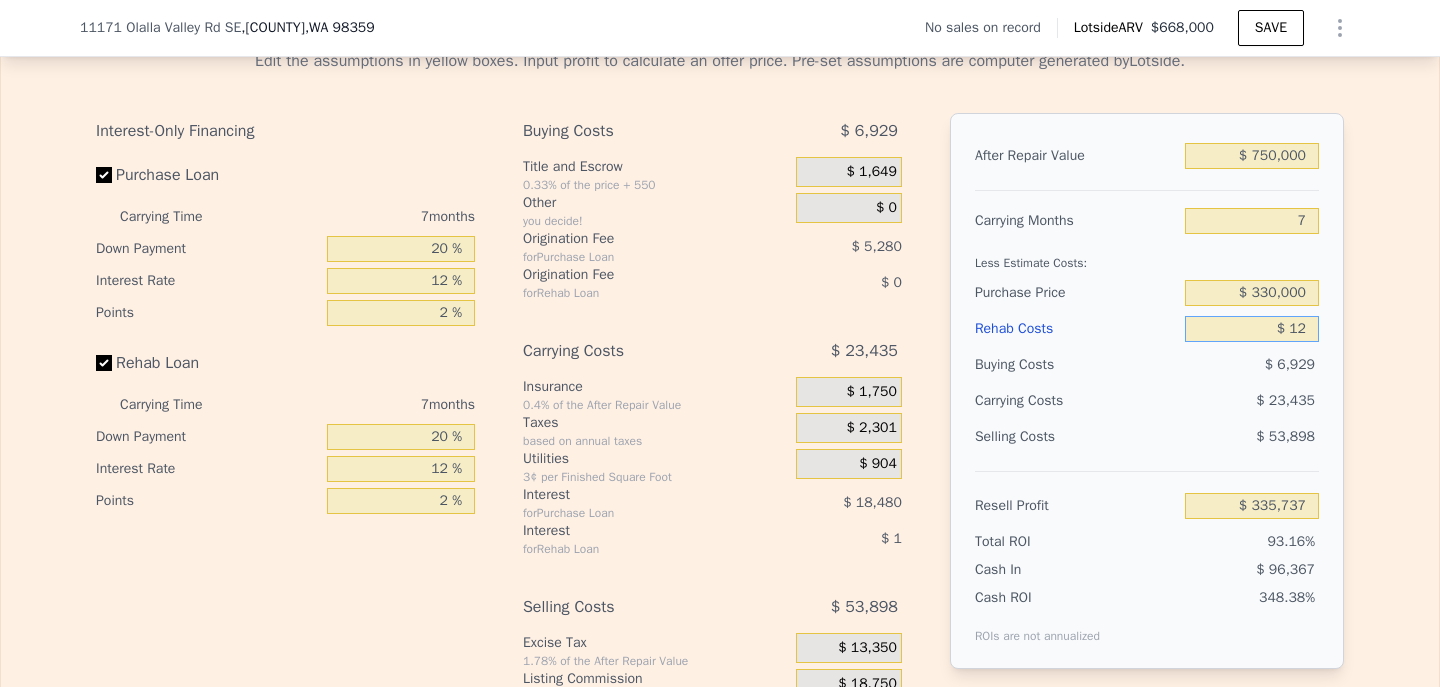 type on "$ 335,726" 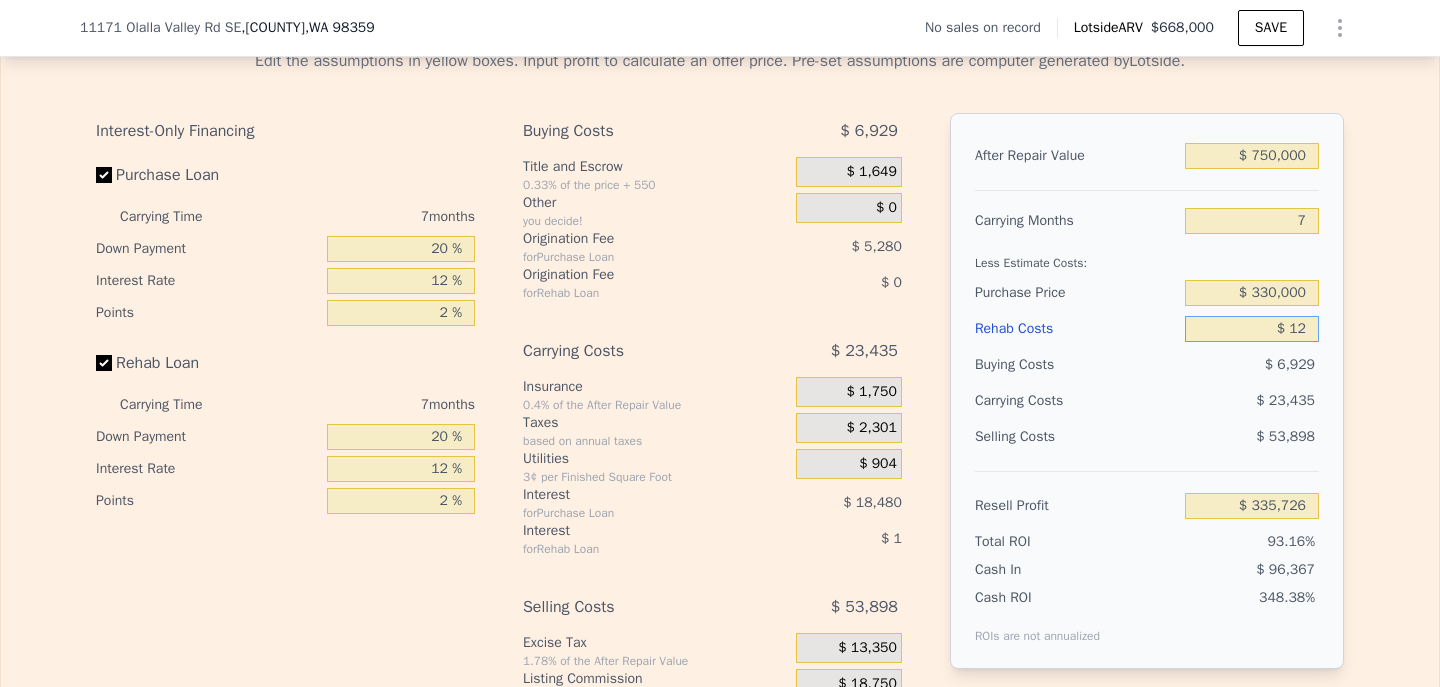type on "$ 120" 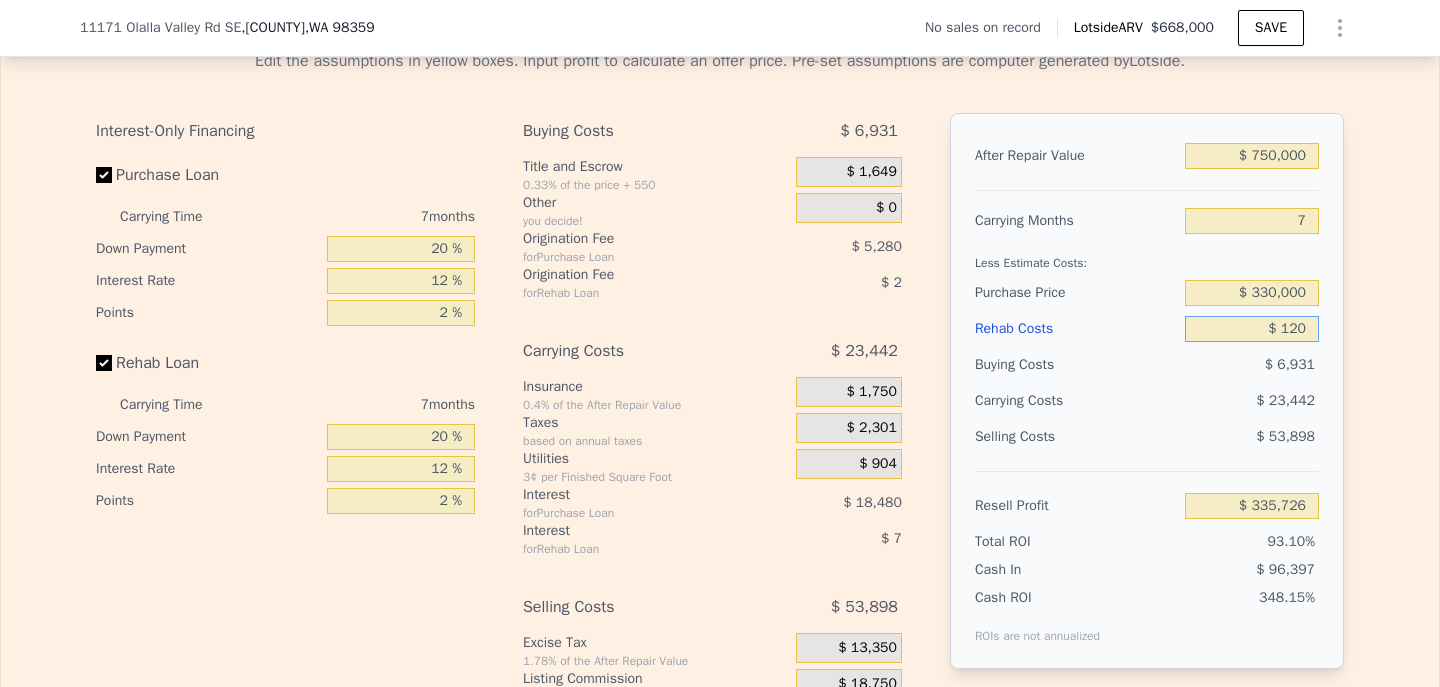 type on "$ 335,609" 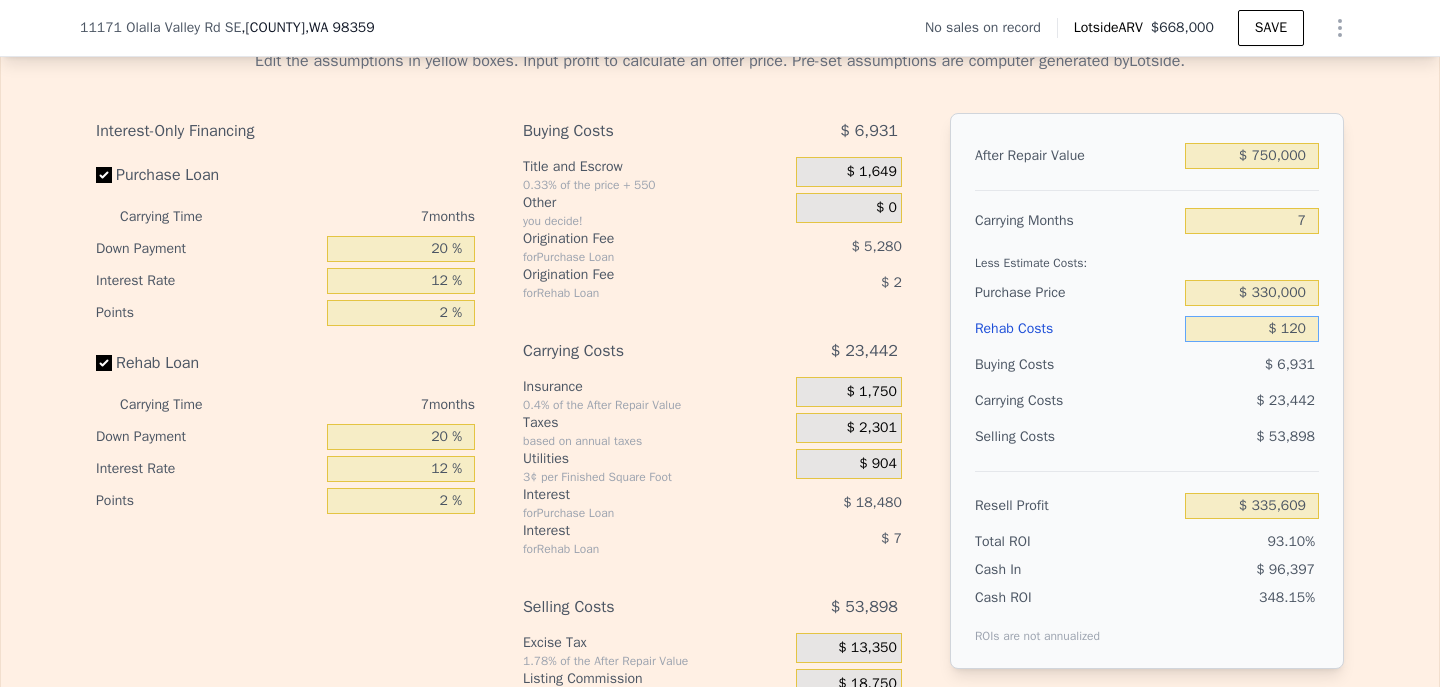 type on "$ 1,200" 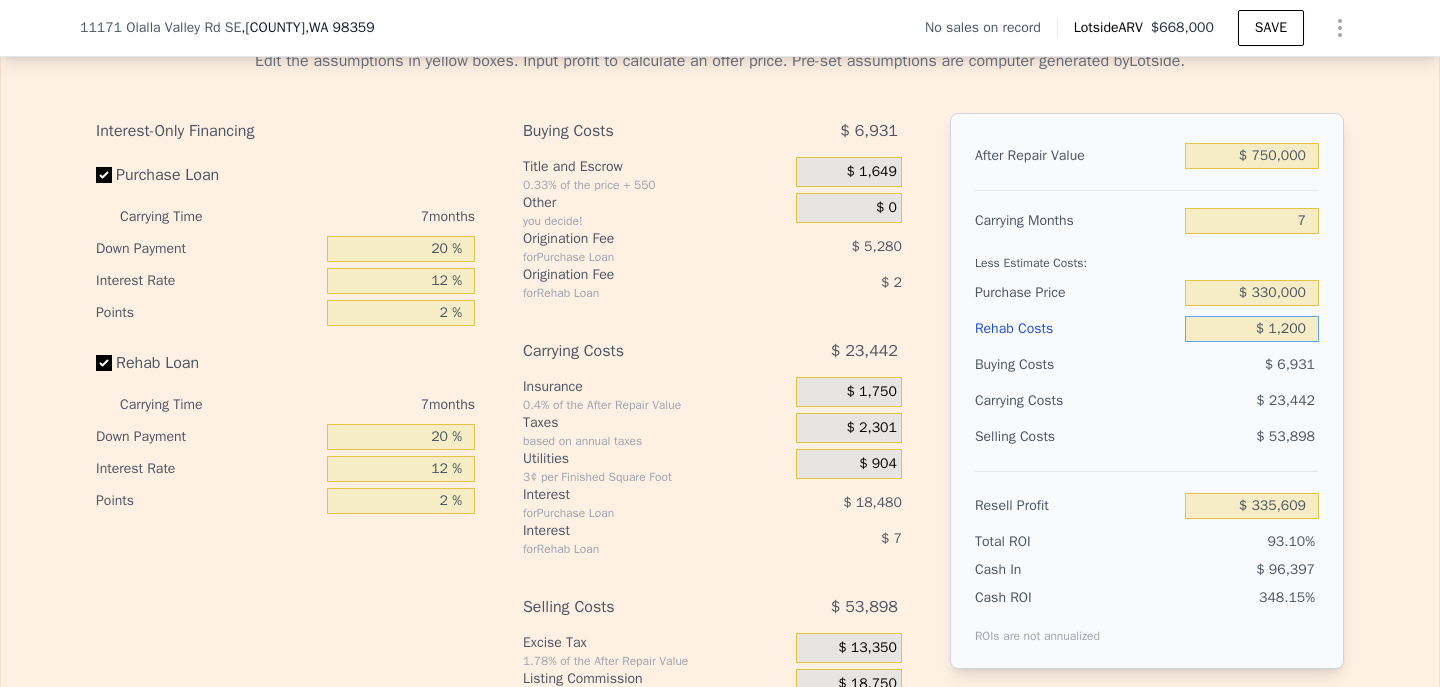 type on "$ 334,449" 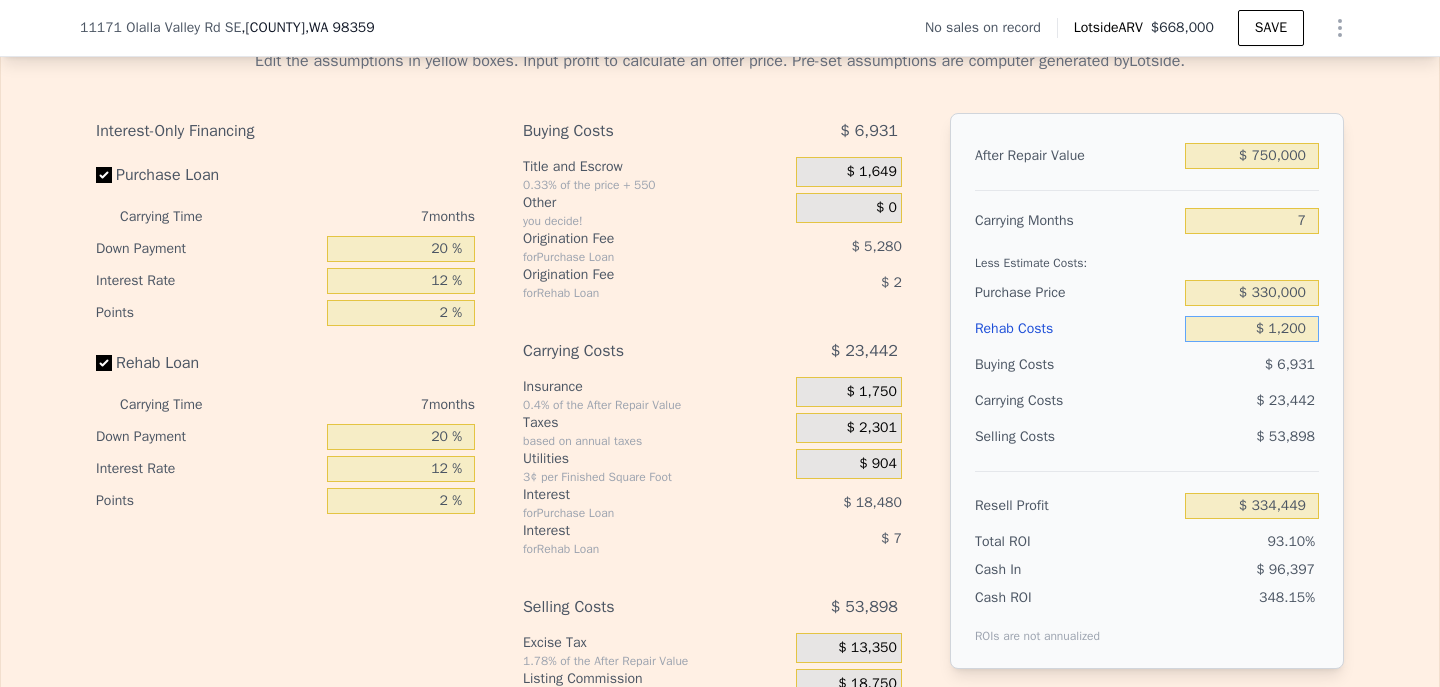 type on "$ 12,000" 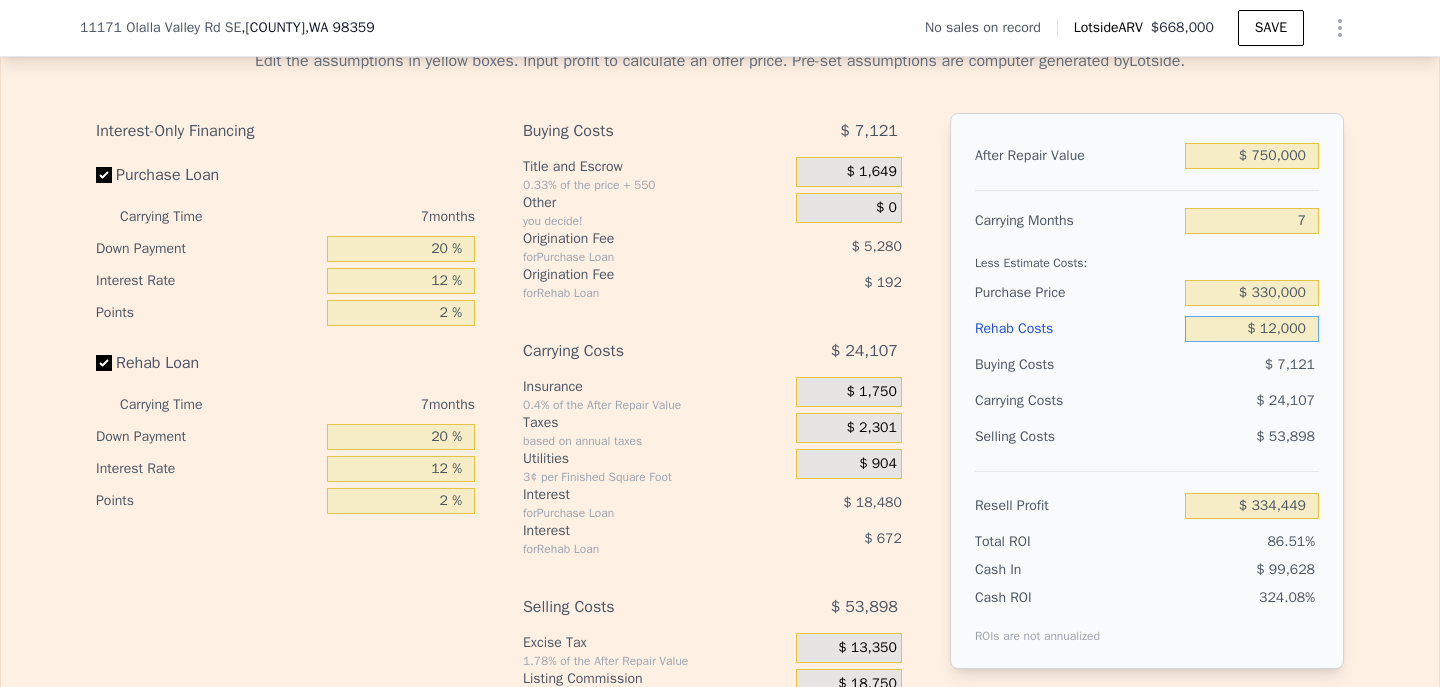 type on "$ 322,874" 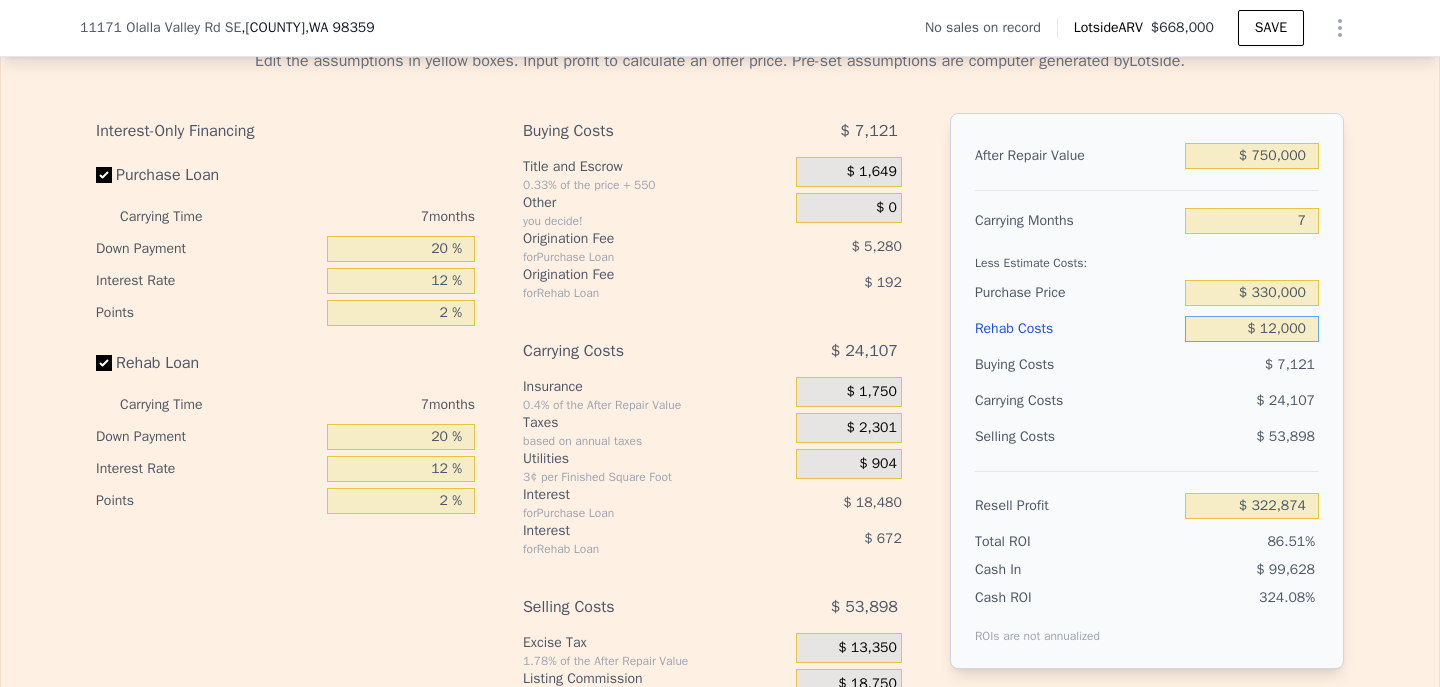 type on "$ 120,000" 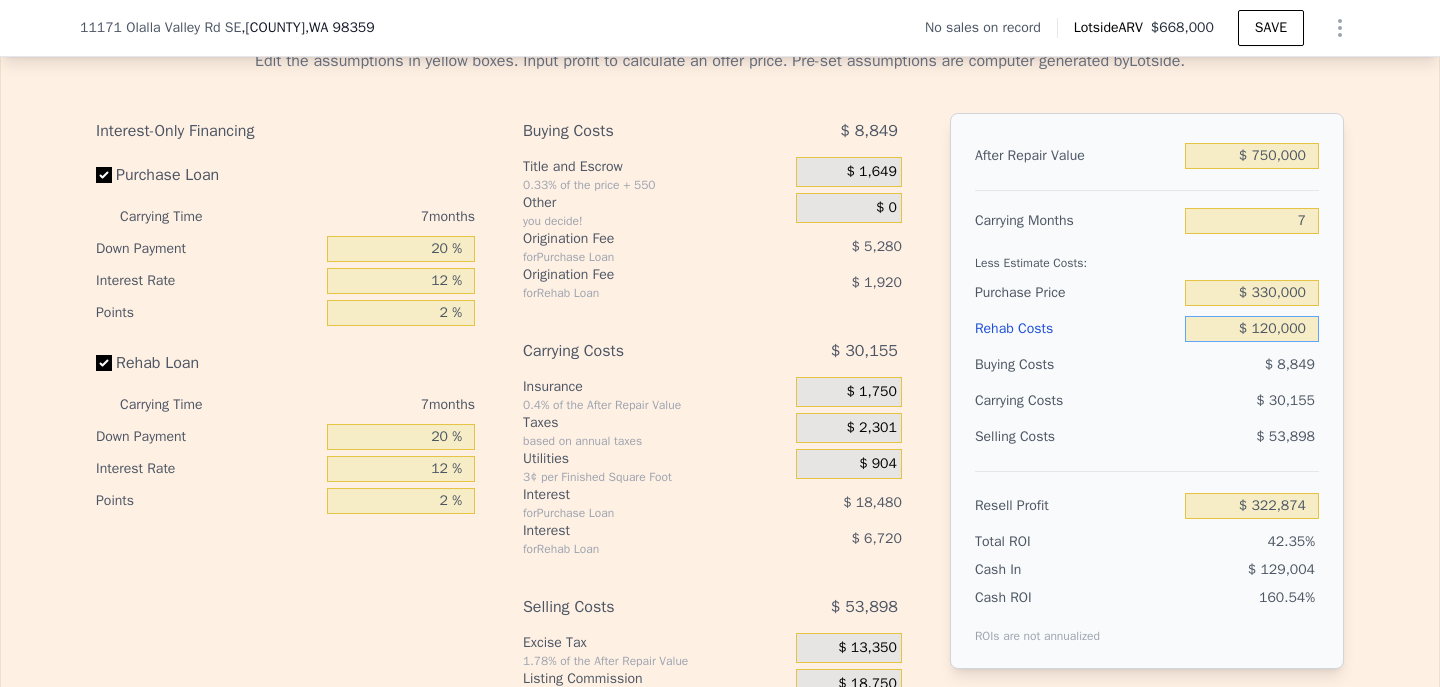type on "$ 207,098" 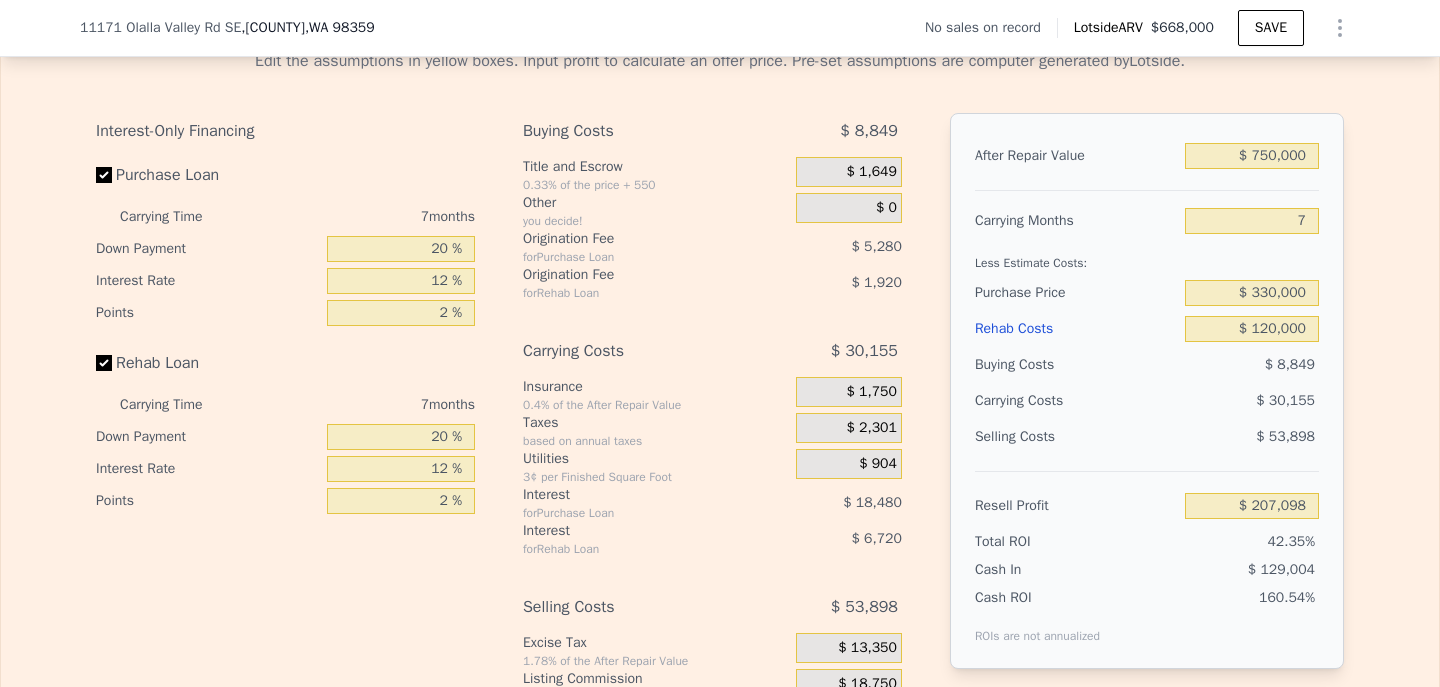 click on "Edit the assumptions in yellow boxes. Input profit to calculate an offer price. Pre-set assumptions are computer generated by  Lotside . Interest-Only Financing Purchase Loan Carrying Time 7  months Down Payment 20 % Interest Rate 12 % Points 2 % Rehab Loan Carrying Time 7  months Down Payment 20 % Interest Rate 12 % Points 2 % Buying Costs $ 8,849 Title and Escrow 0.33% of the price + 550 $ 1,649 Other you decide! $ 0 Origination Fee for  Purchase Loan $ 5,280 Origination Fee for  Rehab Loan $ 1,920 Carrying Costs $ 30,155 Insurance 0.4% of the After Repair Value $ 1,750 Taxes based on annual taxes $ 2,301 Utilities 3¢ per Finished Square Foot $ 904 Interest for  Purchase Loan $ 18,480 Interest for  Rehab Loan $ 6,720 Selling Costs $ 53,898 Excise Tax 1.78% of the After Repair Value $ 13,350 Listing Commission 2.5% of the After Repair Value $ 18,750 Selling Commission 2.5% of the After Repair Value $ 18,750 Title and Escrow 0.33% of the After Repair Value $ 3,048 After Repair Value $ 750,000 Carrying Months" at bounding box center [720, 405] 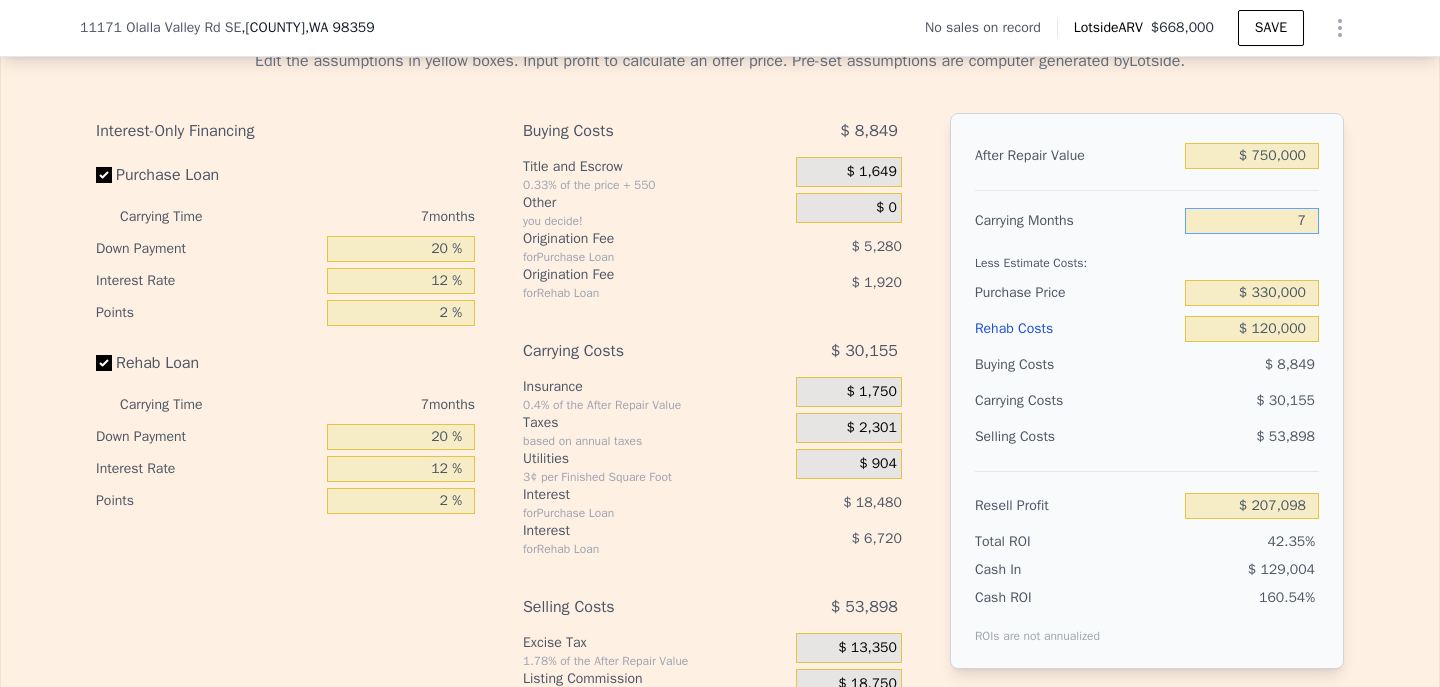 click on "7" at bounding box center (1252, 221) 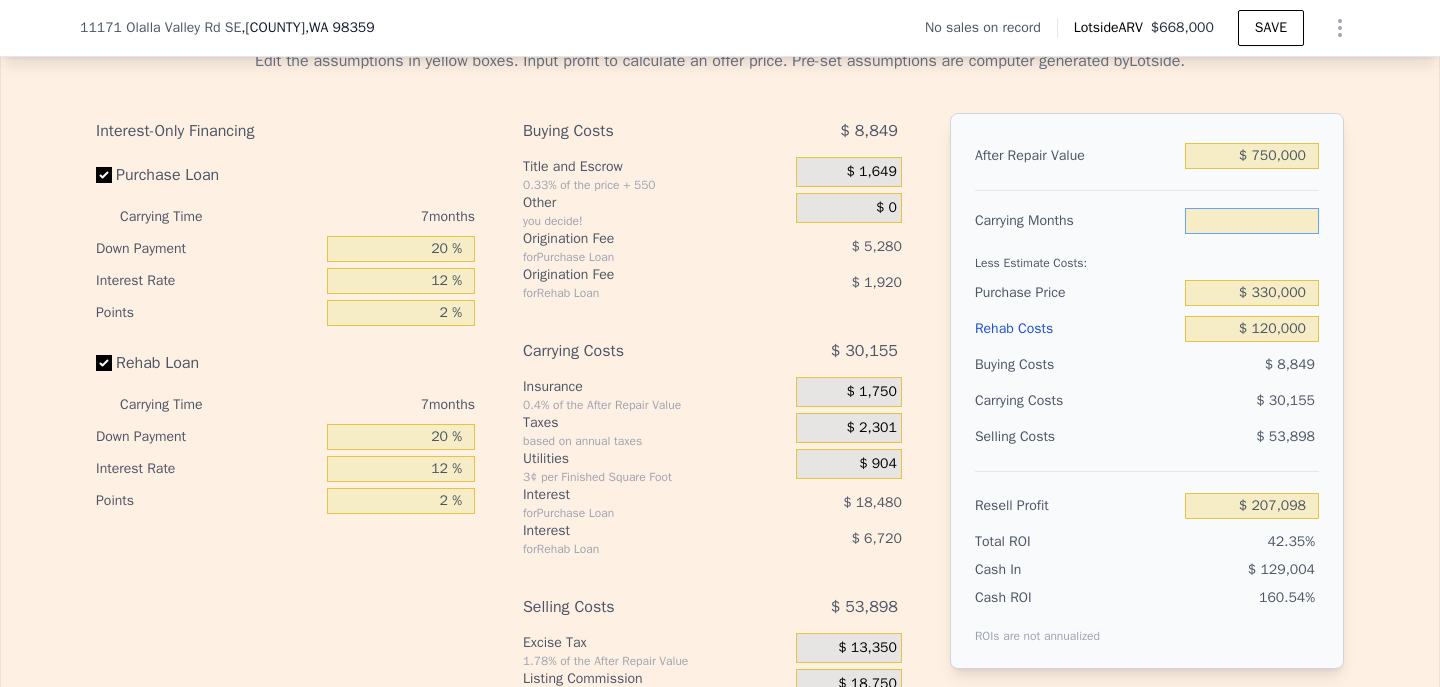 type on "5" 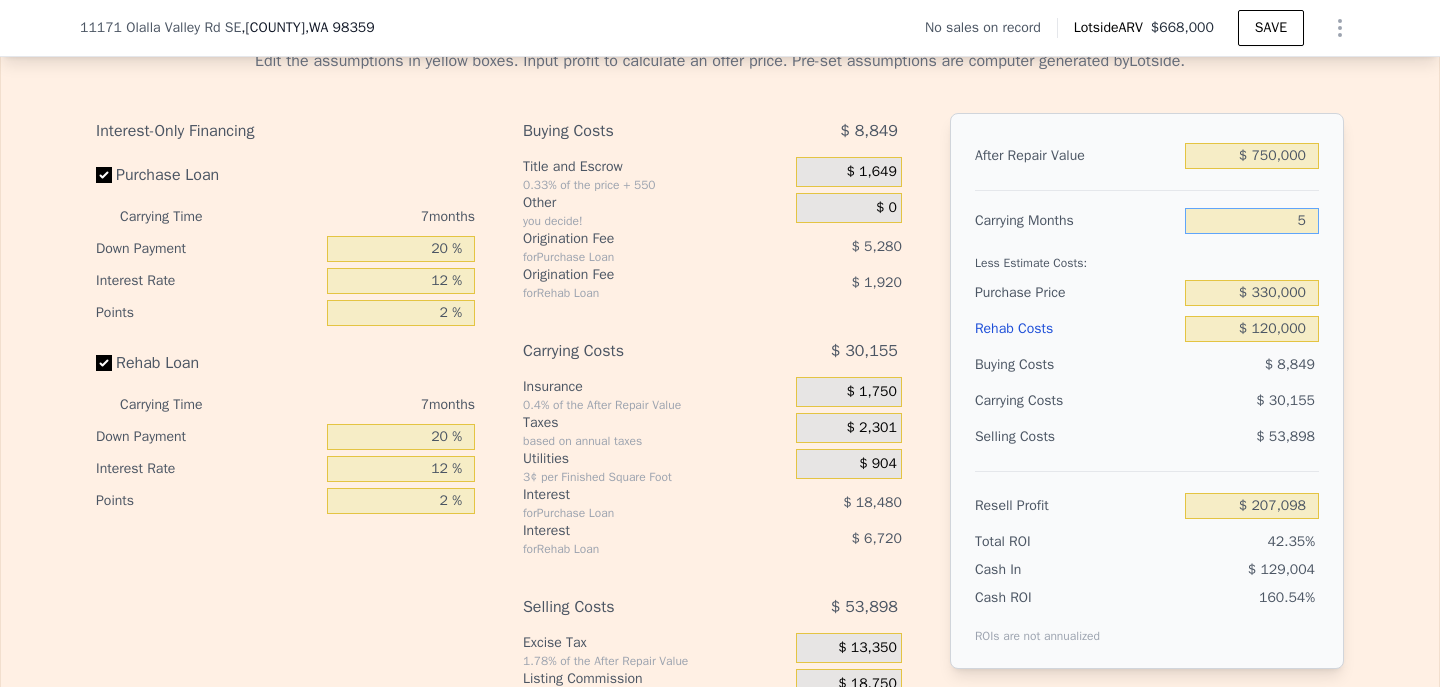 type on "$ [NUMBER]" 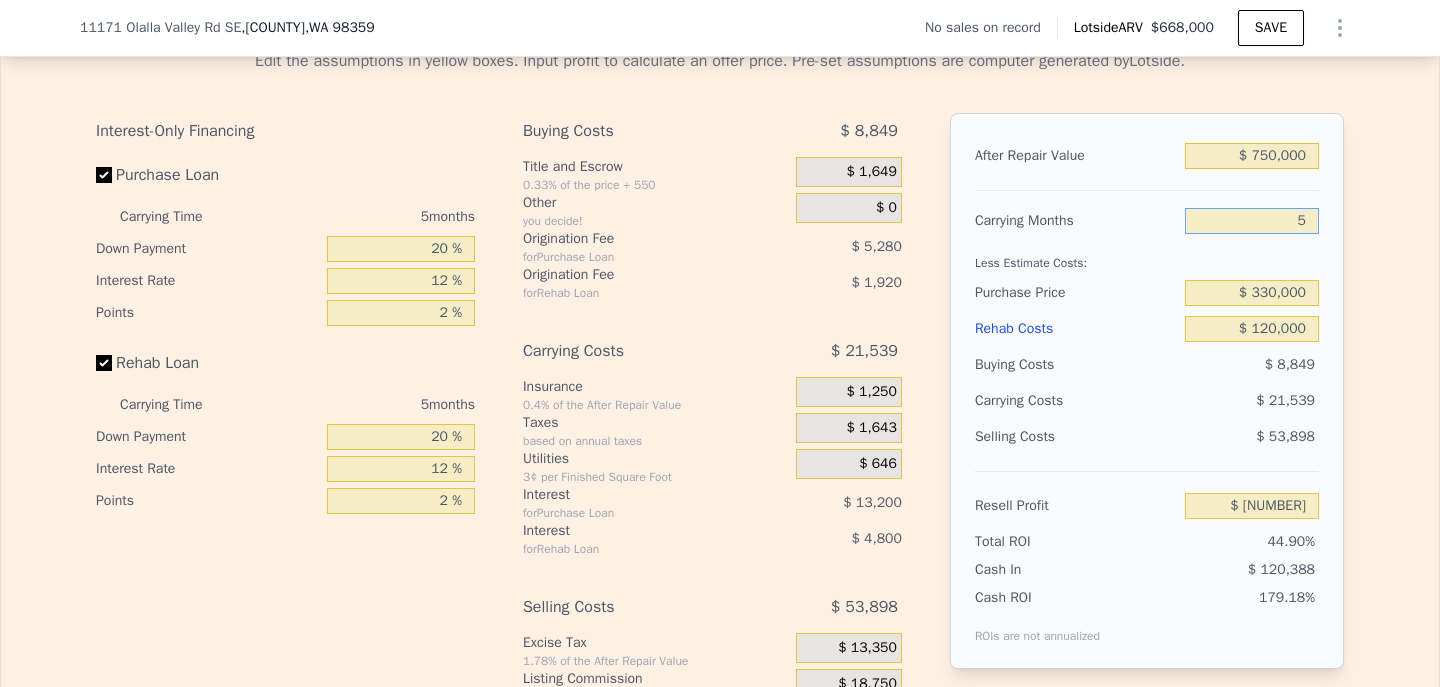 type on "5" 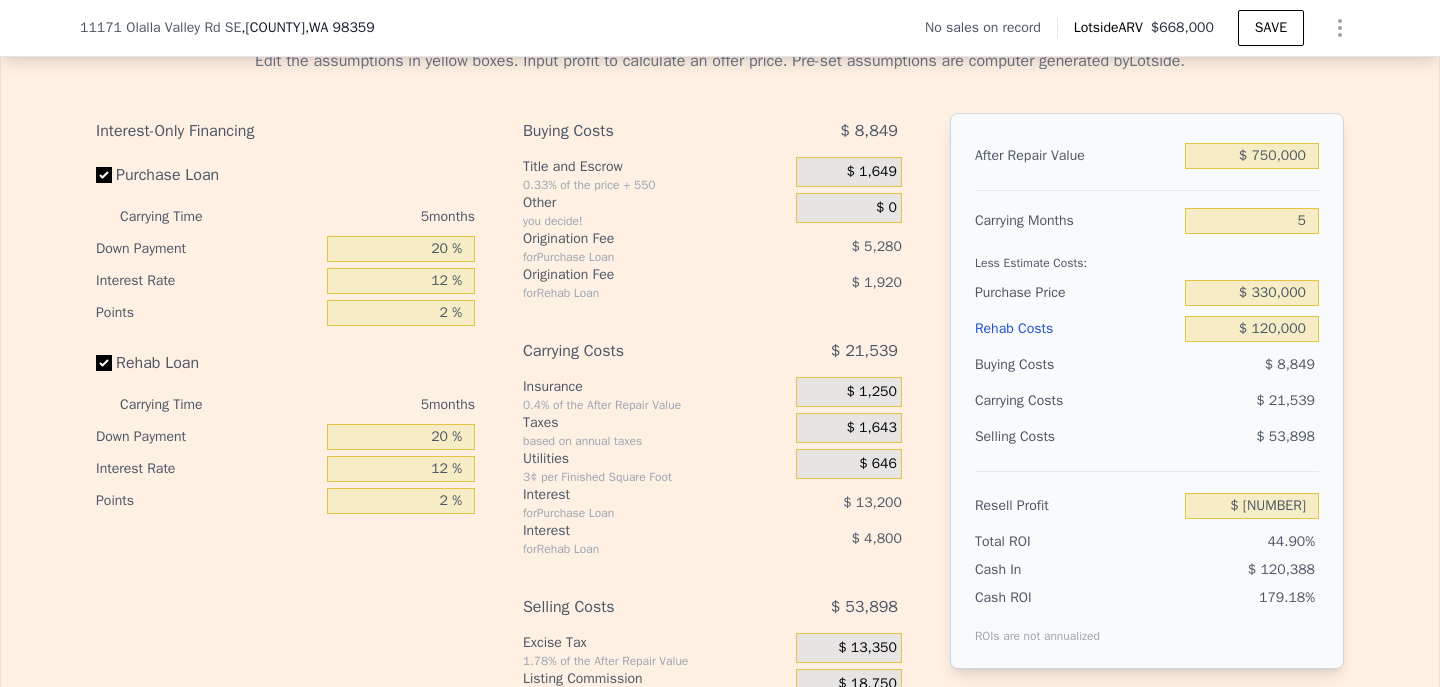 click on "Edit the assumptions in yellow boxes. Input profit to calculate an offer price. Pre-set assumptions are computer generated by Lotside . Interest-Only Financing Purchase Loan Carrying Time 5  months Down Payment 20 % Interest Rate 12 % Points 2 % Rehab Loan Carrying Time 5  months Down Payment 20 % Interest Rate 12 % Points 2 % Buying Costs $ 8,849 Title and Escrow 0.33% of the price + 550 $ 1,649 Other you decide! $ 0 Origination Fee for  Purchase Loan $ 5,280 Origination Fee for  Rehab Loan $ 1,920 Carrying Costs $ 21,539 Insurance 0.4% of the After Repair Value $ 1,250 Taxes based on annual taxes $ 1,643 Utilities 3¢ per Finished Square Foot $ 646 Interest for  Purchase Loan $ 13,200 Interest for  Rehab Loan $ 4,800 Selling Costs $ 53,898 Excise Tax 1.78% of the After Repair Value $ 13,350 Listing Commission 2.5% of the After Repair Value $ 18,750 Selling Commission 2.5% of the After Repair Value $ 18,750 Title and Escrow 0.33% of the After Repair Value $ 3,048 After Repair Value $ 750,000 Carrying Months" at bounding box center [720, 405] 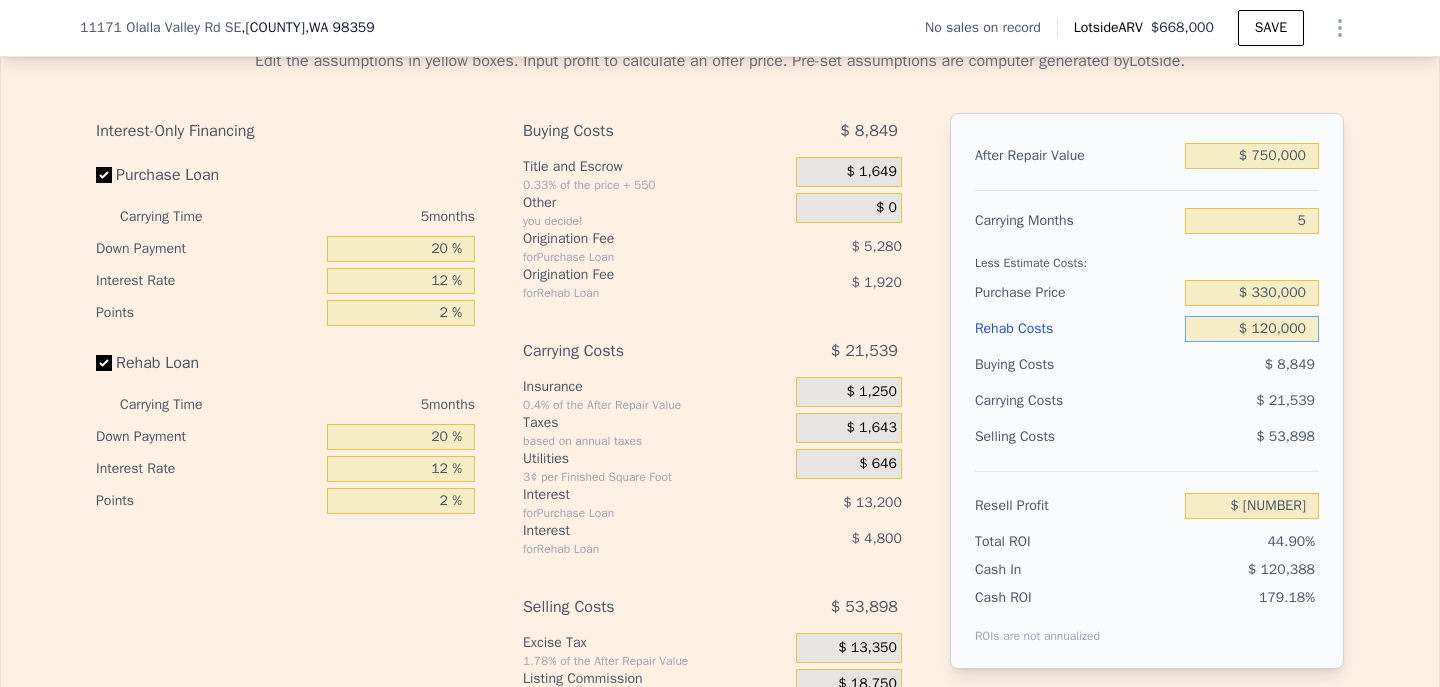 click on "$ 120,000" at bounding box center (1252, 329) 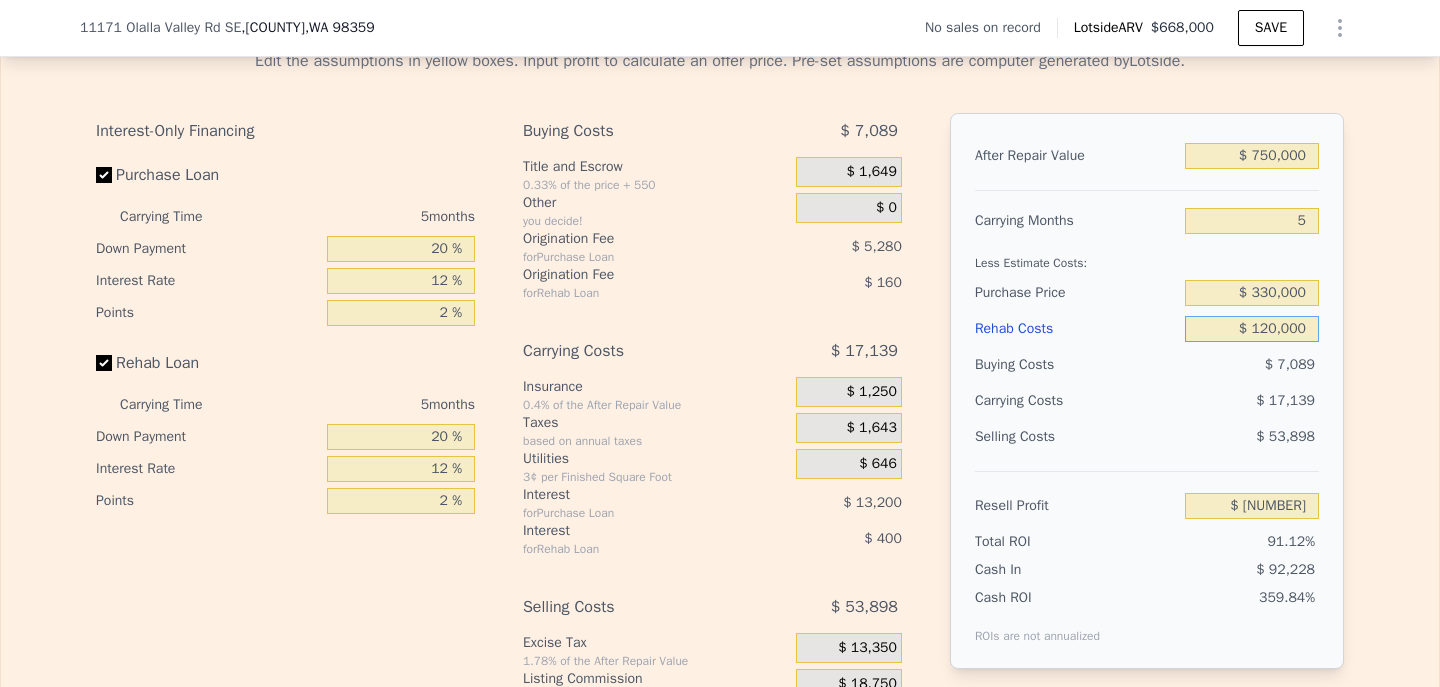type on "$ 10,000" 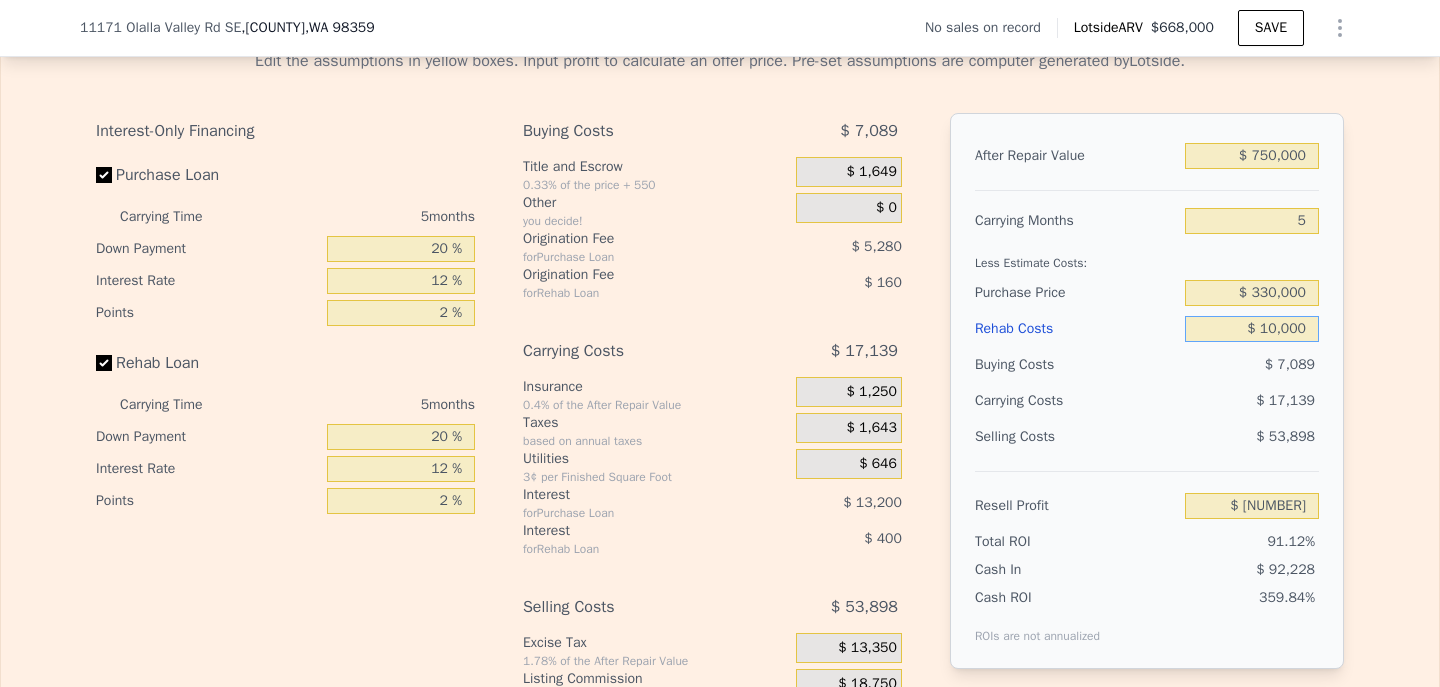 type on "$ 331,874" 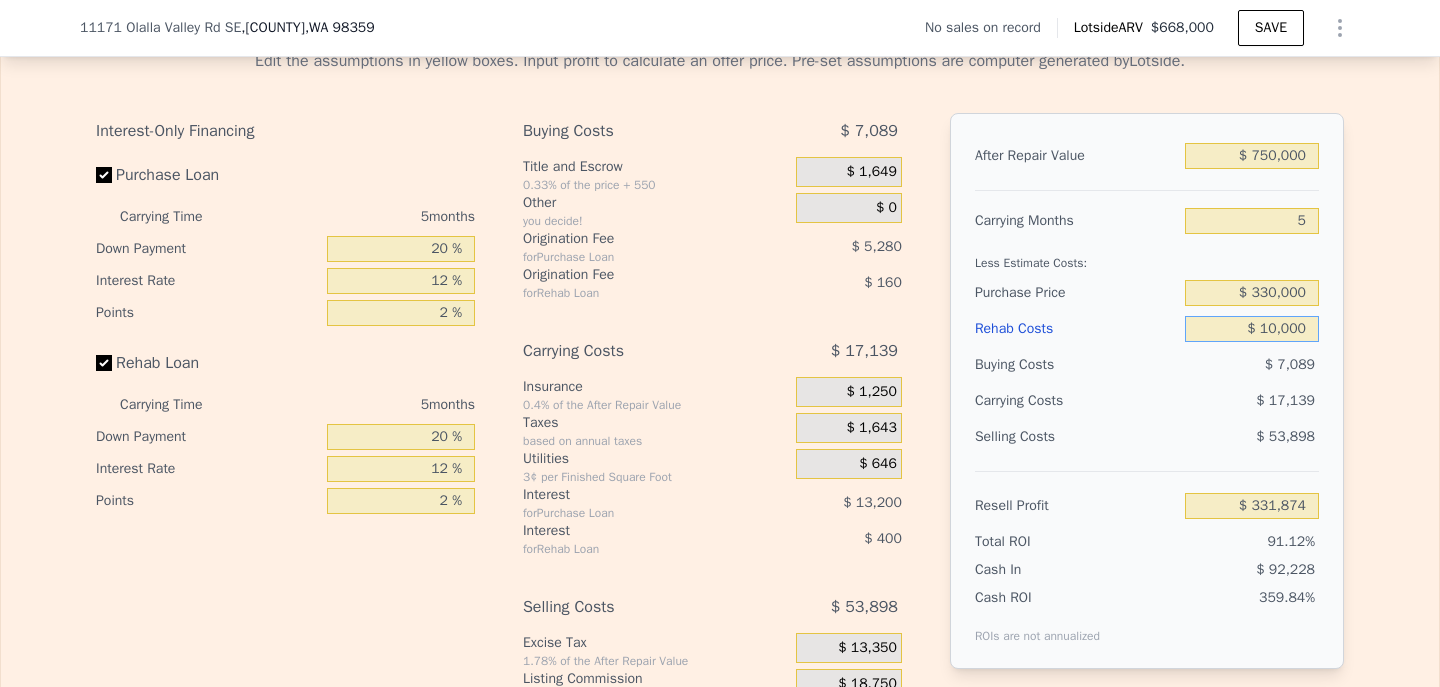 type on "$ 110,000" 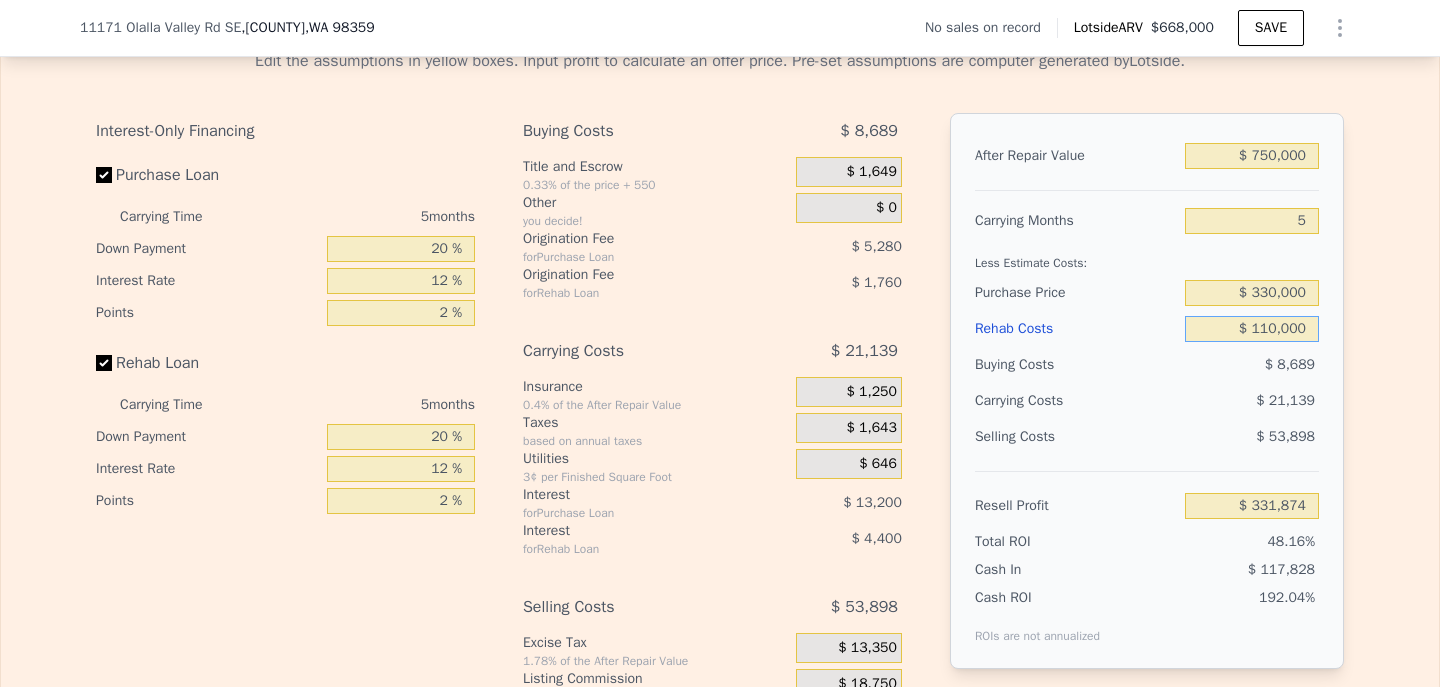 type on "$ 226,274" 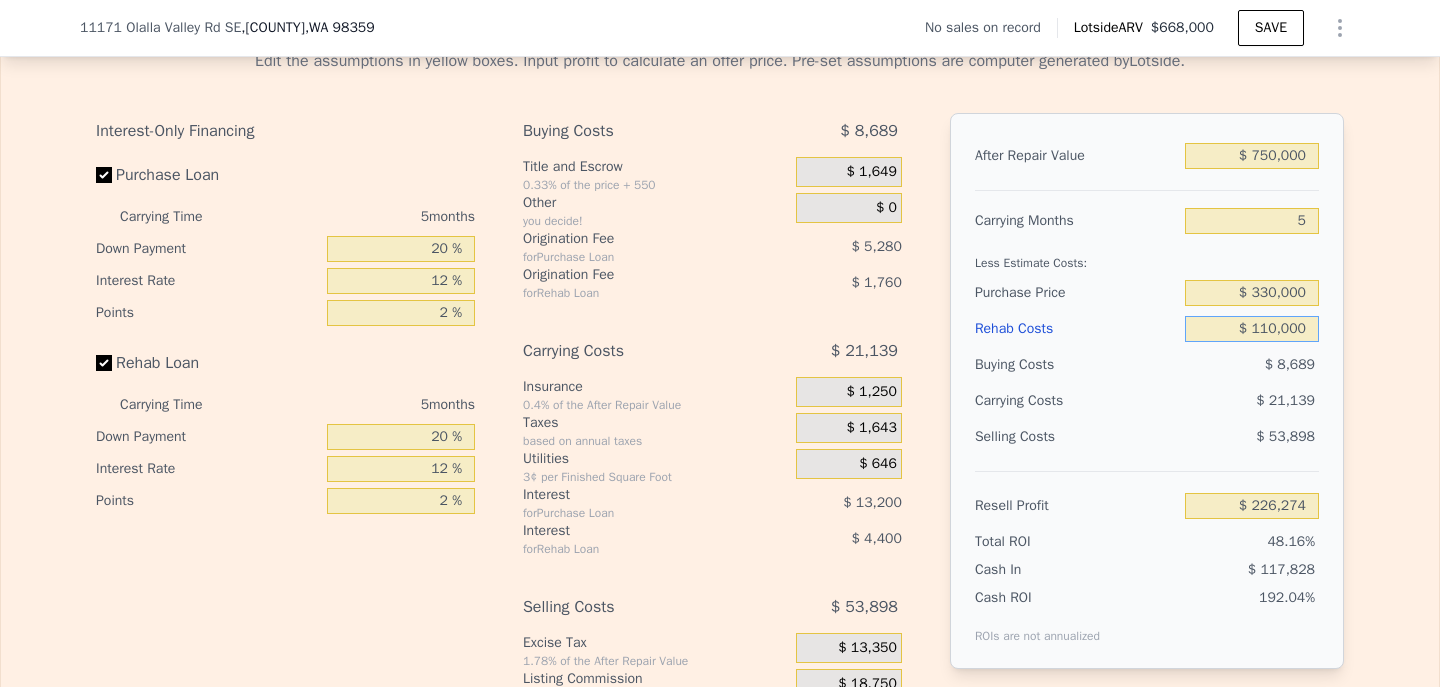 type on "$ 110,000" 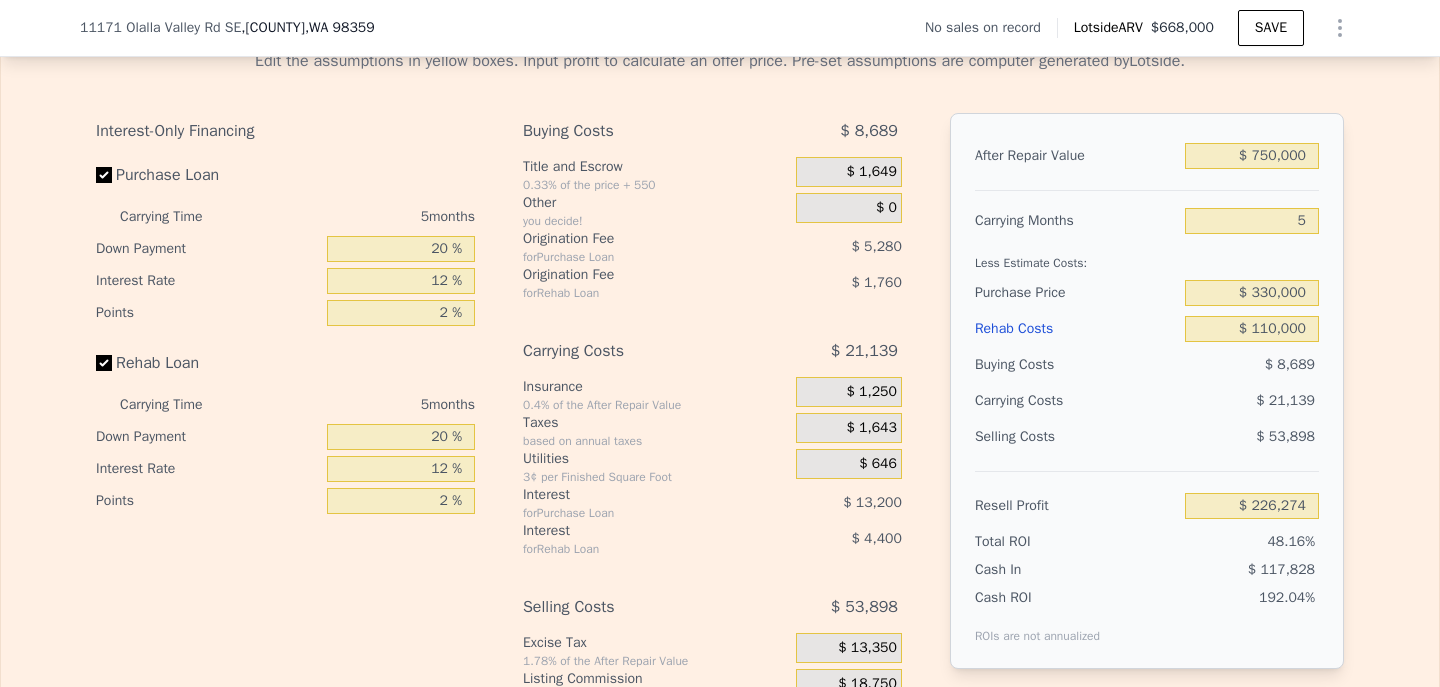 click on "Edit the assumptions in yellow boxes. Input profit to calculate an offer price. Pre-set assumptions are computer generated by  Lotside . Interest-Only Financing Purchase Loan Carrying Time 5  months Down Payment 20 % Interest Rate 12 % Points 2 % Rehab Loan Carrying Time 5  months Down Payment 20 % Interest Rate 12 % Points 2 % Buying Costs $ 8,689 Title and Escrow 0.33% of the price + 550 $ 1,649 Other you decide! $ 0 Origination Fee for  Purchase Loan $ 5,280 Origination Fee for  Rehab Loan $ 1,760 Carrying Costs $ 21,139 Insurance 0.4% of the After Repair Value $ 1,250 Taxes based on annual taxes $ 1,643 Utilities 3¢ per Finished Square Foot $ 646 Interest for  Purchase Loan $ 13,200 Interest for  Rehab Loan $ 4,400 Selling Costs $ 53,898 Excise Tax 1.78% of the After Repair Value $ 13,350 Listing Commission 2.5% of the After Repair Value $ 18,750 Selling Commission 2.5% of the After Repair Value $ 18,750 Title and Escrow 0.33% of the After Repair Value $ 3,048 After Repair Value $ 750,000 Carrying Months" at bounding box center [720, 405] 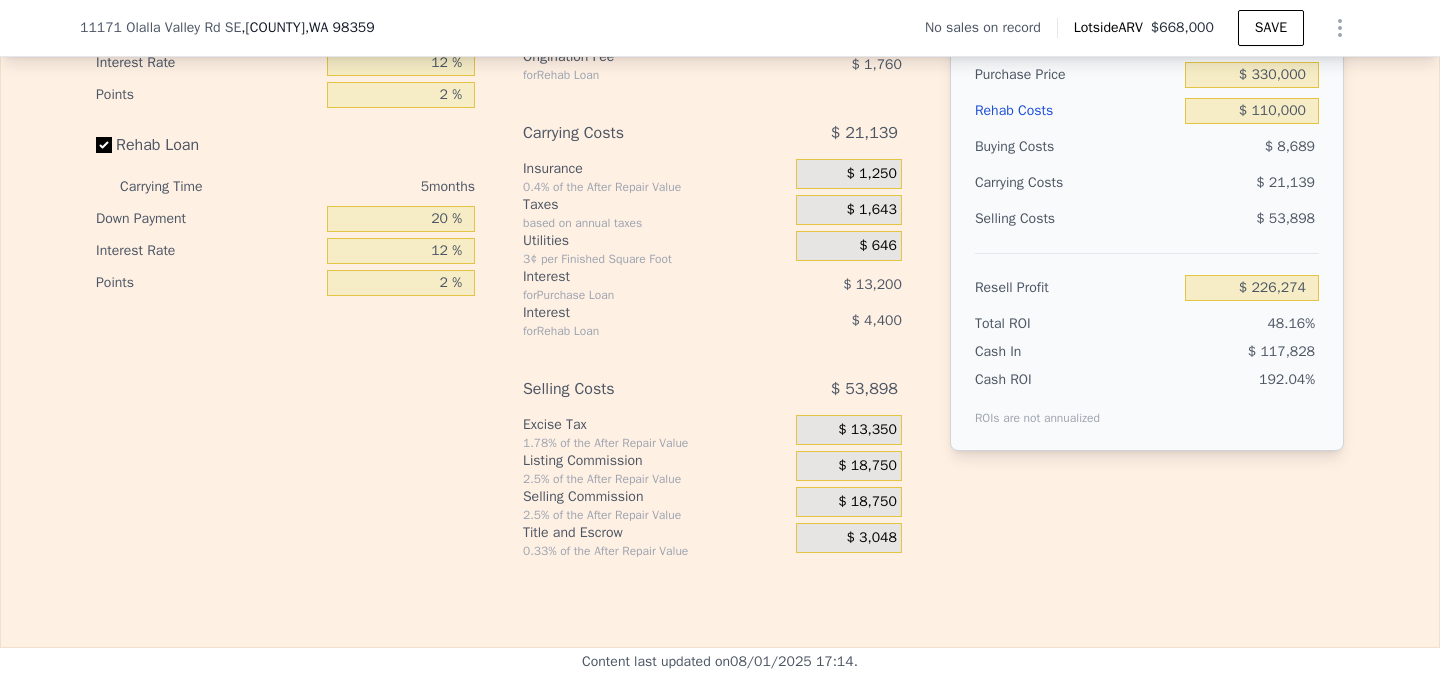 scroll, scrollTop: 3086, scrollLeft: 0, axis: vertical 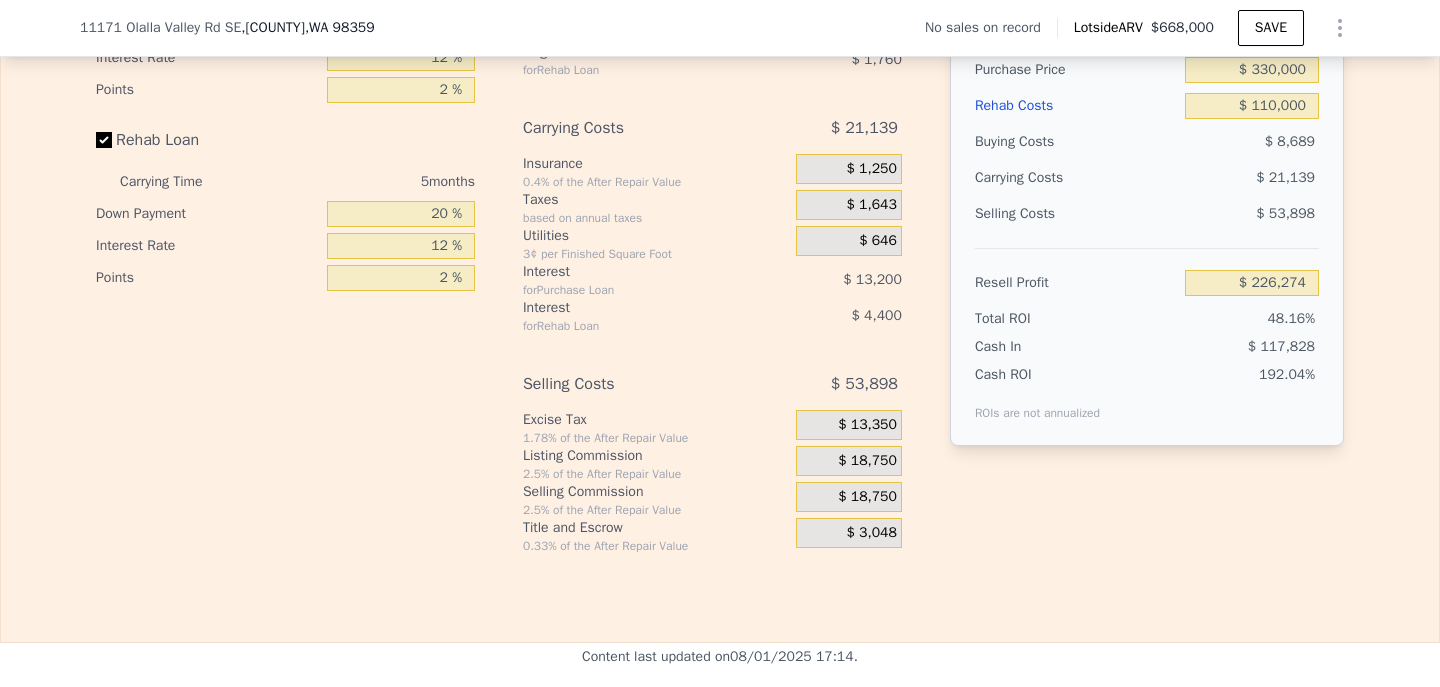 click on "$ 18,750" at bounding box center [867, 497] 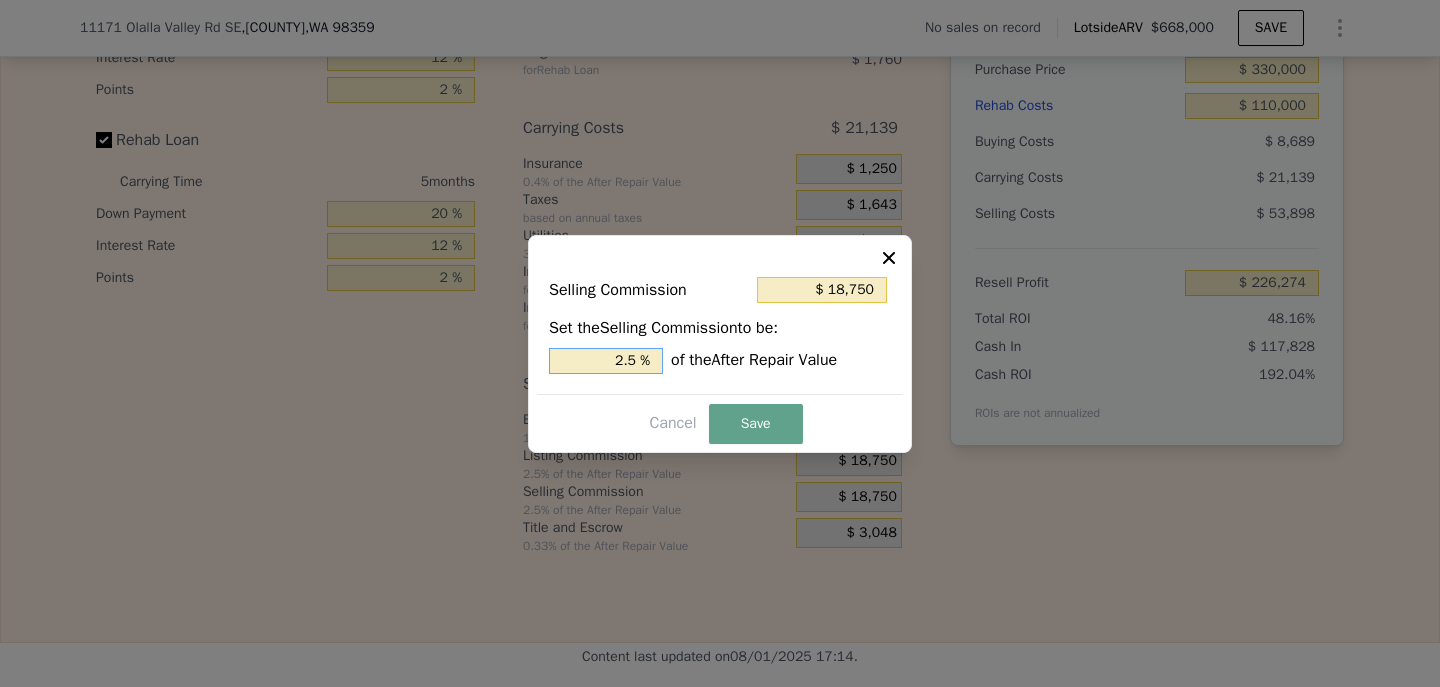 drag, startPoint x: 610, startPoint y: 365, endPoint x: 664, endPoint y: 365, distance: 54 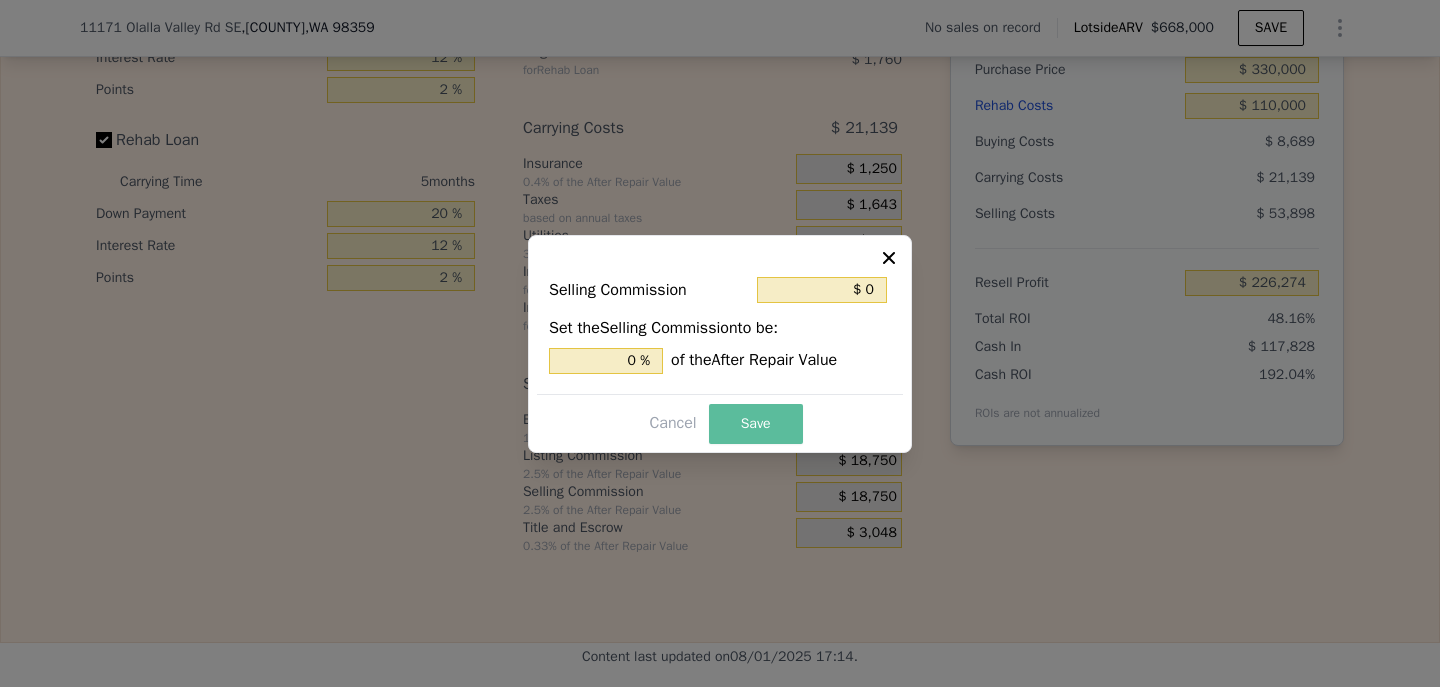 click on "Save" at bounding box center (756, 424) 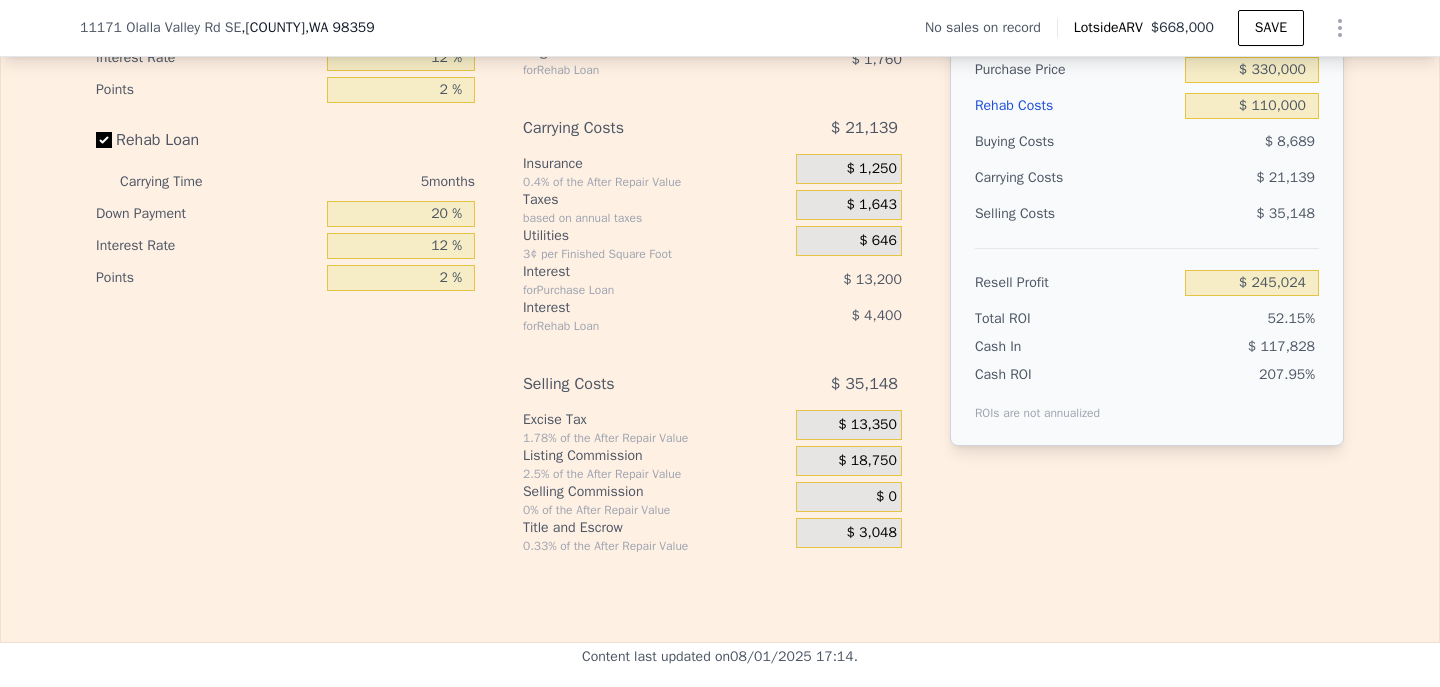 click on "Edit the assumptions in yellow boxes. Input profit to calculate an offer price. Pre-set assumptions are computer generated by  Lotside . Interest-Only Financing Purchase Loan Carrying Time 5  months Down Payment 20 % Interest Rate 12 % Points 2 % Rehab Loan Carrying Time 5  months Down Payment 20 % Interest Rate 12 % Points 2 % Buying Costs $ 8,689 Title and Escrow 0.33% of the price + 550 $ 1,649 Other you decide! $ 0 Origination Fee for  Purchase Loan $ 5,280 Origination Fee for  Rehab Loan $ 1,760 Carrying Costs $ 21,139 Insurance 0.4% of the After Repair Value $ 1,250 Taxes based on annual taxes $ 1,643 Utilities 3¢ per Finished Square Foot $ 646 Interest for  Purchase Loan $ 13,200 Interest for  Rehab Loan $ 4,400 Selling Costs $ 35,148 Excise Tax 1.78% of the After Repair Value $ 13,350 Listing Commission 2.5% of the After Repair Value $ 18,750 Selling Commission 0% of the After Repair Value $ 0 Title and Escrow 0.33% of the After Repair Value $ 3,048 After Repair Value 5" at bounding box center [720, 161] 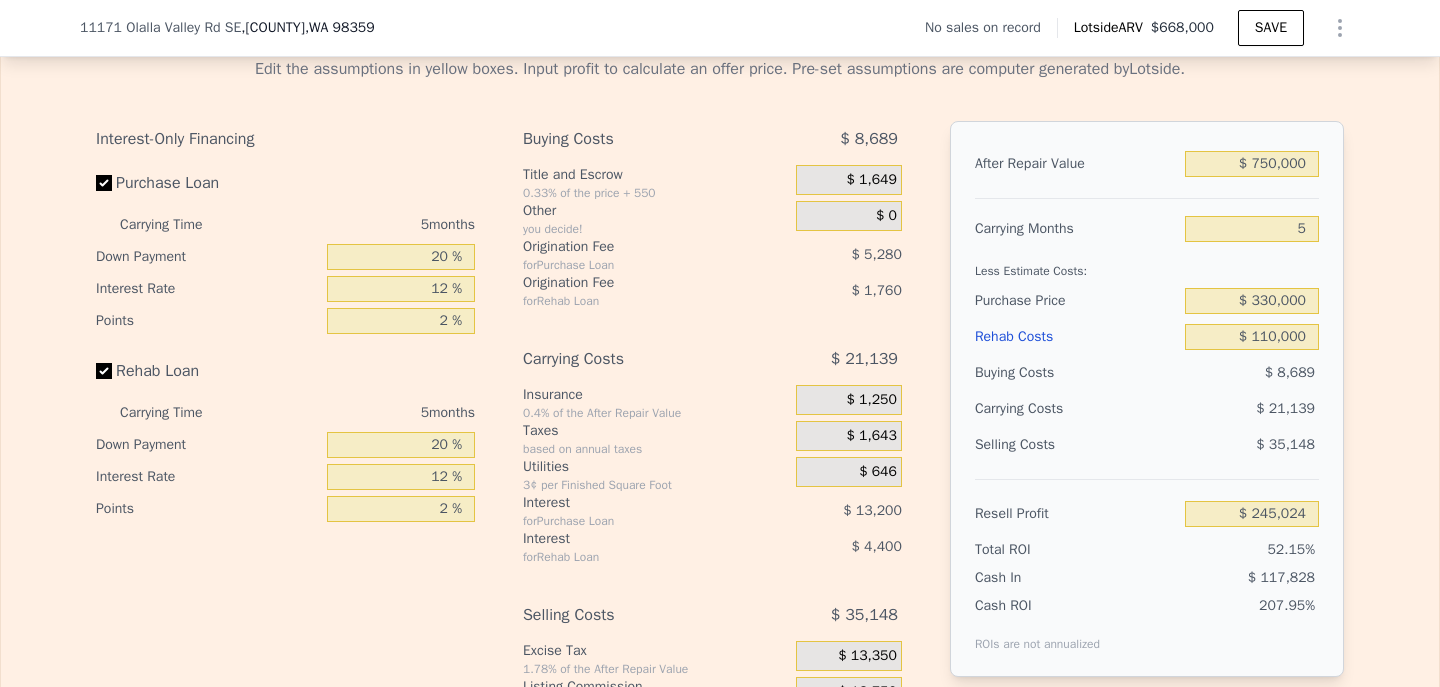 scroll, scrollTop: 2848, scrollLeft: 0, axis: vertical 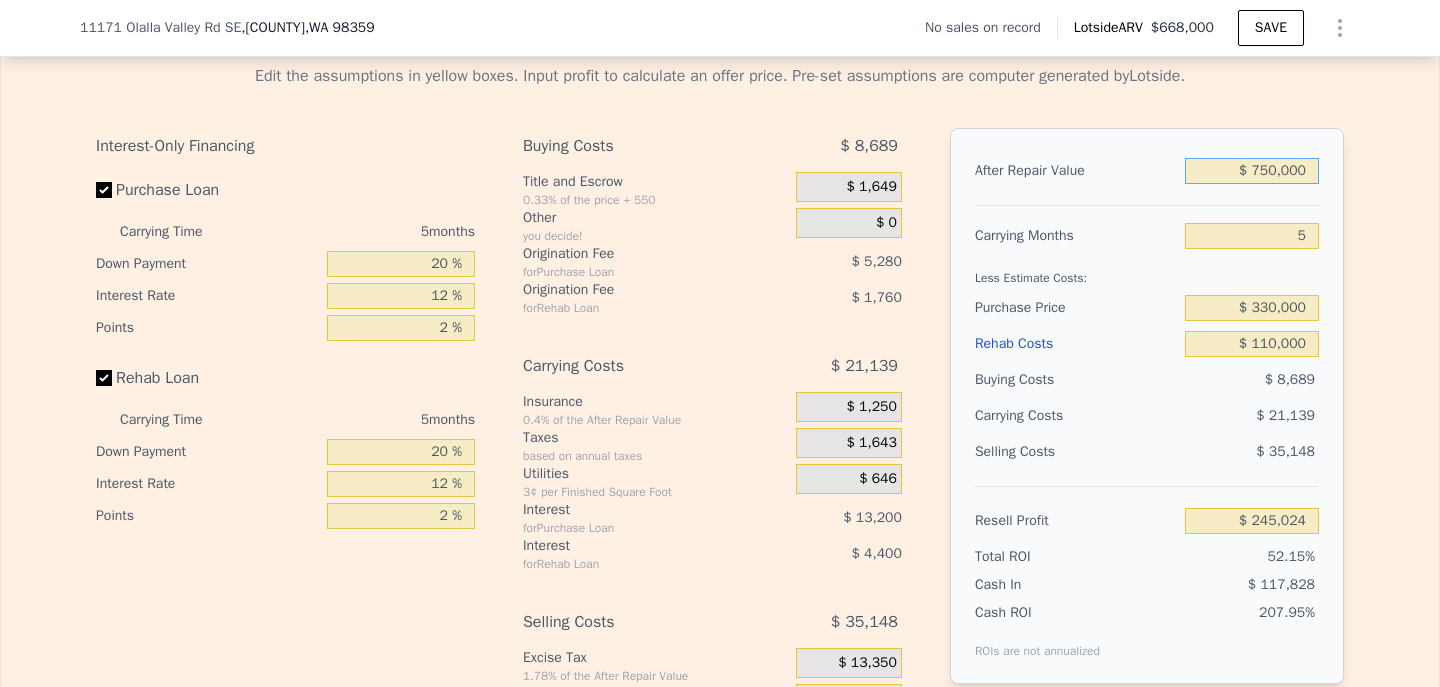 drag, startPoint x: 1277, startPoint y: 176, endPoint x: 1253, endPoint y: 176, distance: 24 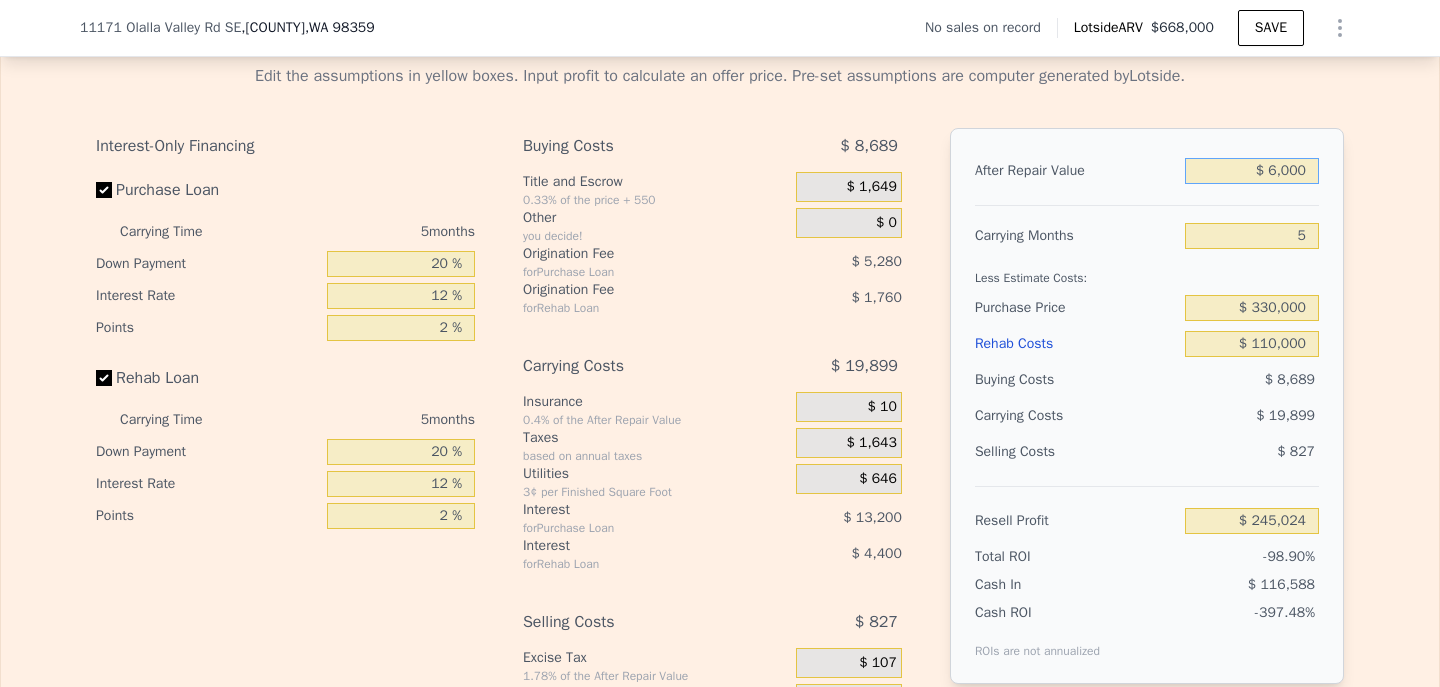 type on "-$ 463,415" 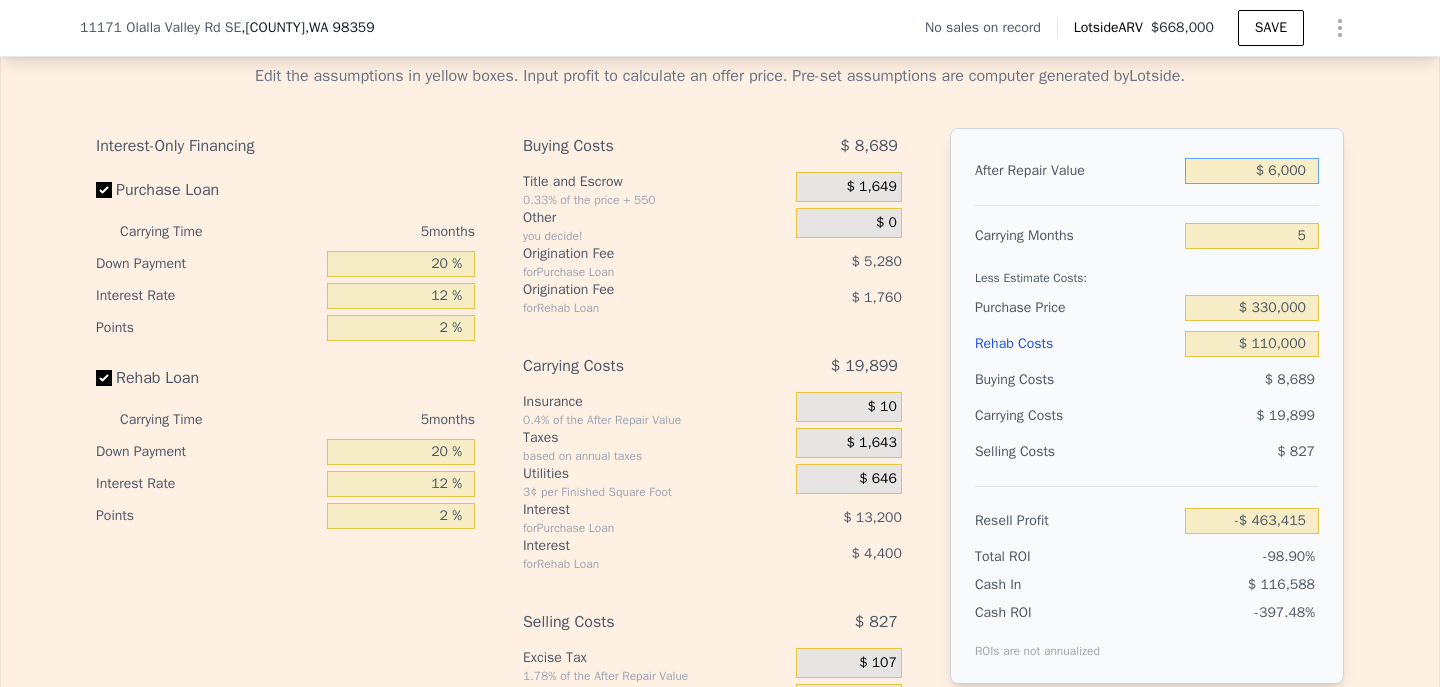 type on "$ 60,000" 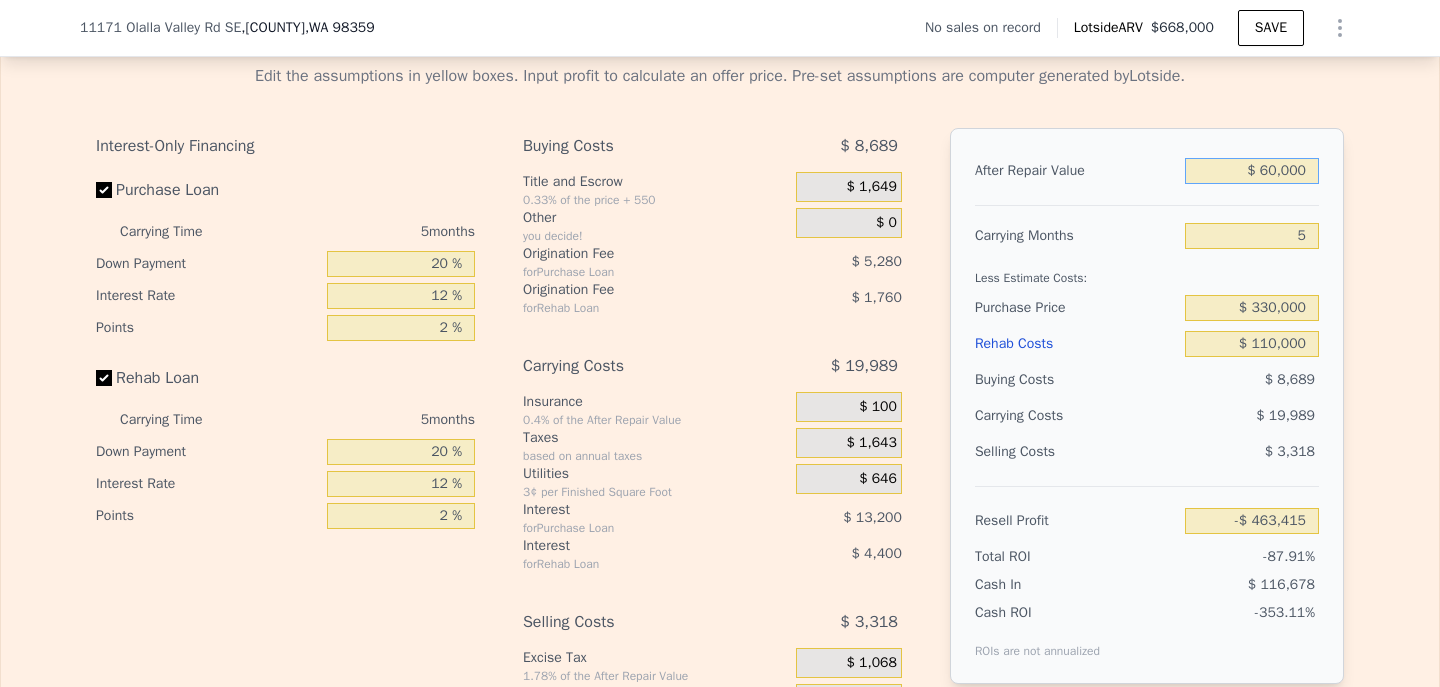 type on "-$ 411,996" 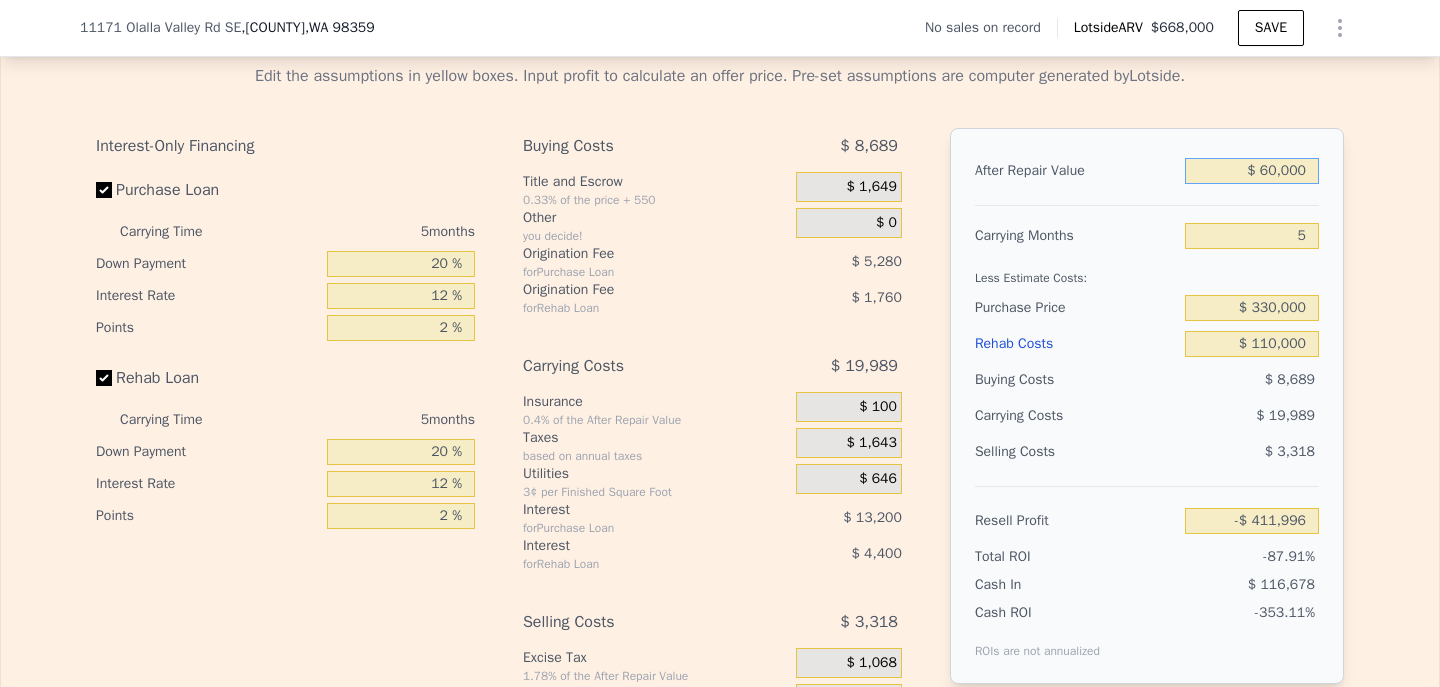 type on "$ 600,000" 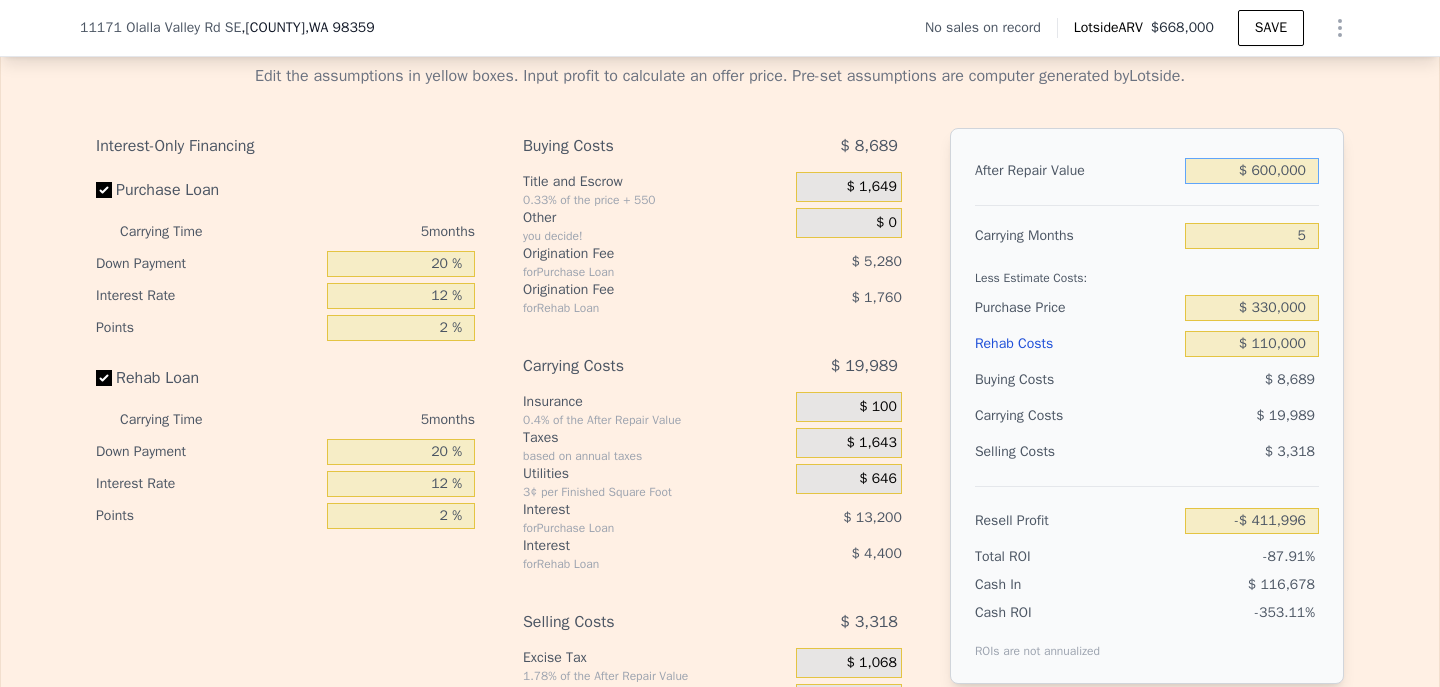 type on "$ 102,194" 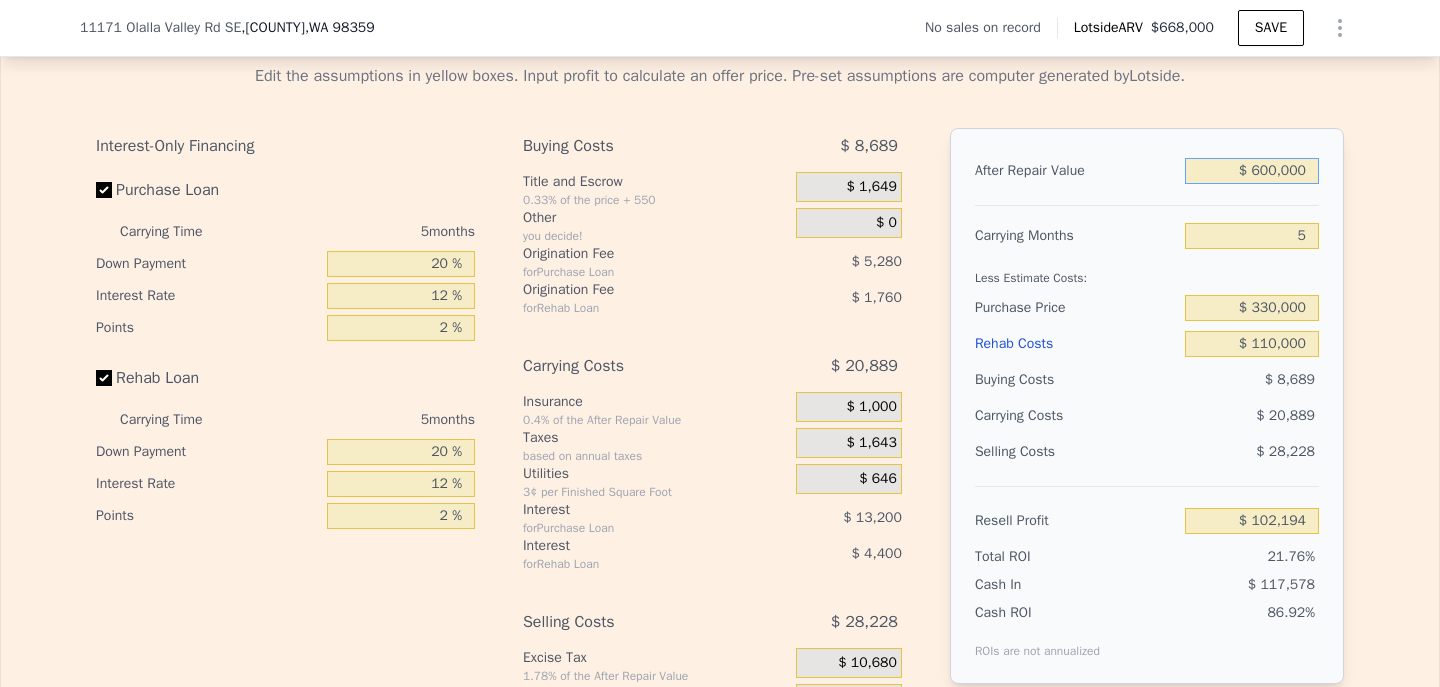 type on "$ 600,000" 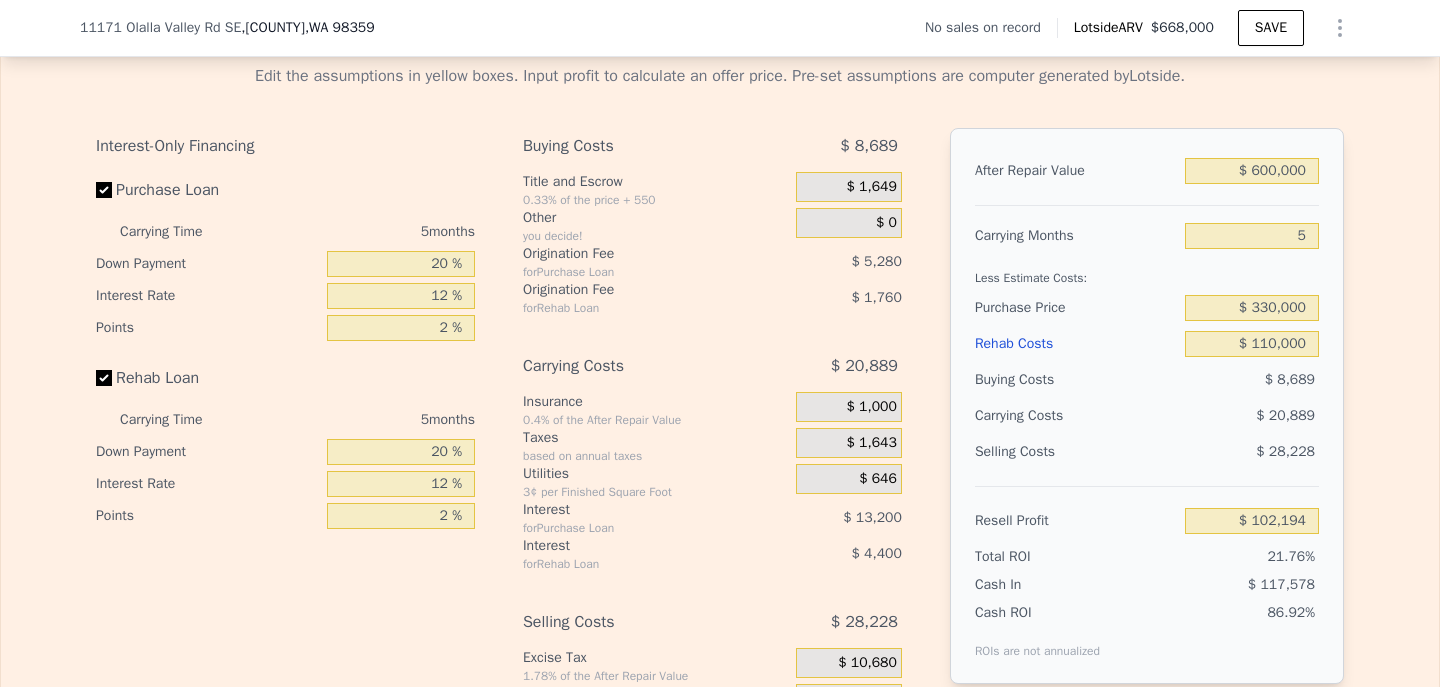 click on "Edit the assumptions in yellow boxes. Input profit to calculate an offer price. Pre-set assumptions are computer generated by Lotside . Interest-Only Financing Purchase Loan Carrying Time 5  months Down Payment 20 % Interest Rate 12 % Points 2 % Rehab Loan Carrying Time 5  months Down Payment 20 % Interest Rate 12 % Points 2 % Buying Costs $ 8,689 Title and Escrow 0.33% of the price + 550 $ 1,649 Other you decide! $ 0 Origination Fee for  Purchase Loan $ 5,280 Origination Fee for  Rehab Loan $ 1,760 Carrying Costs $ 20,889 Insurance 0.4% of the After Repair Value $ 1,000 Taxes based on annual taxes $ 1,643 Utilities 3¢ per Finished Square Foot $ 646 Interest for  Purchase Loan $ 13,200 Interest for  Rehab Loan $ 4,400 Selling Costs $ 28,228 Excise Tax 1.78% of the After Repair Value $ 10,680 Listing Commission 2.5% of the After Repair Value $ 15,000 Selling Commission 0% of the After Repair Value $ 0 Title and Escrow 0.33% of the After Repair Value $ 2,548 After Repair Value $ 600,000 Carrying Months 5" at bounding box center (720, 420) 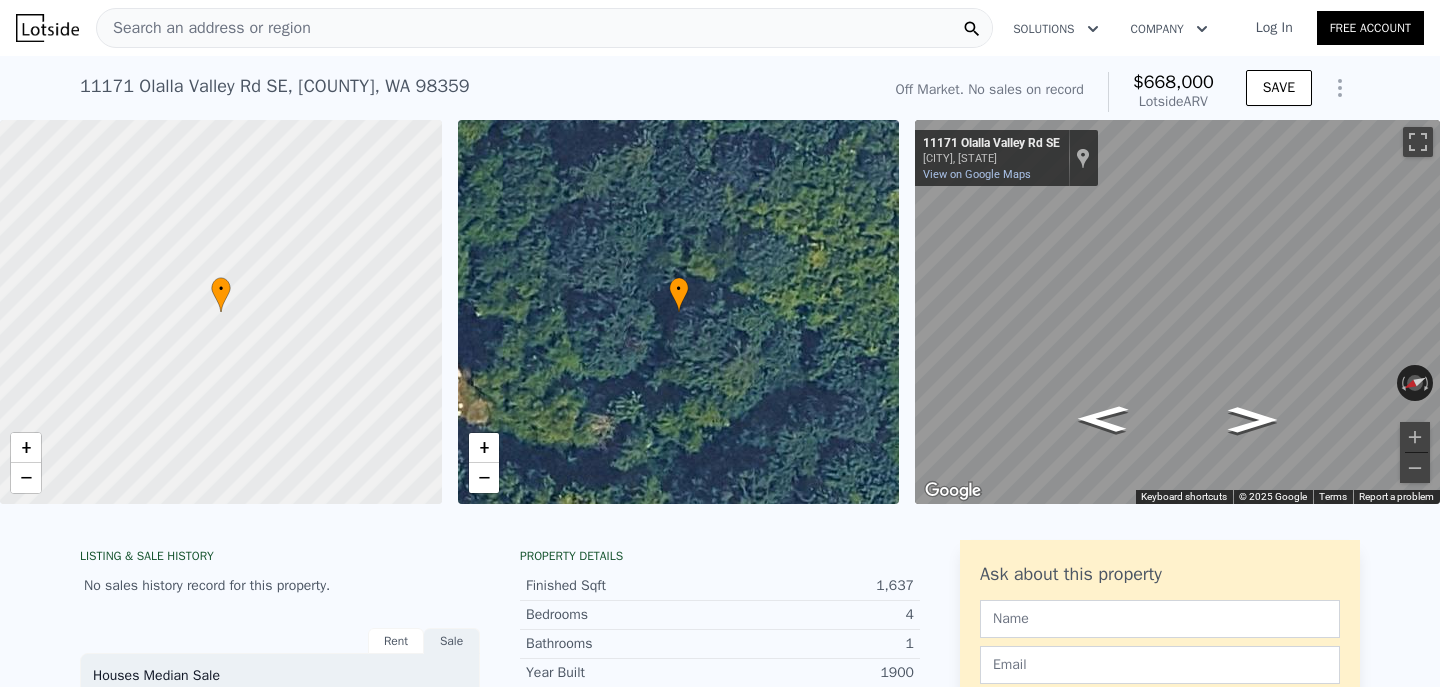 scroll, scrollTop: 0, scrollLeft: 0, axis: both 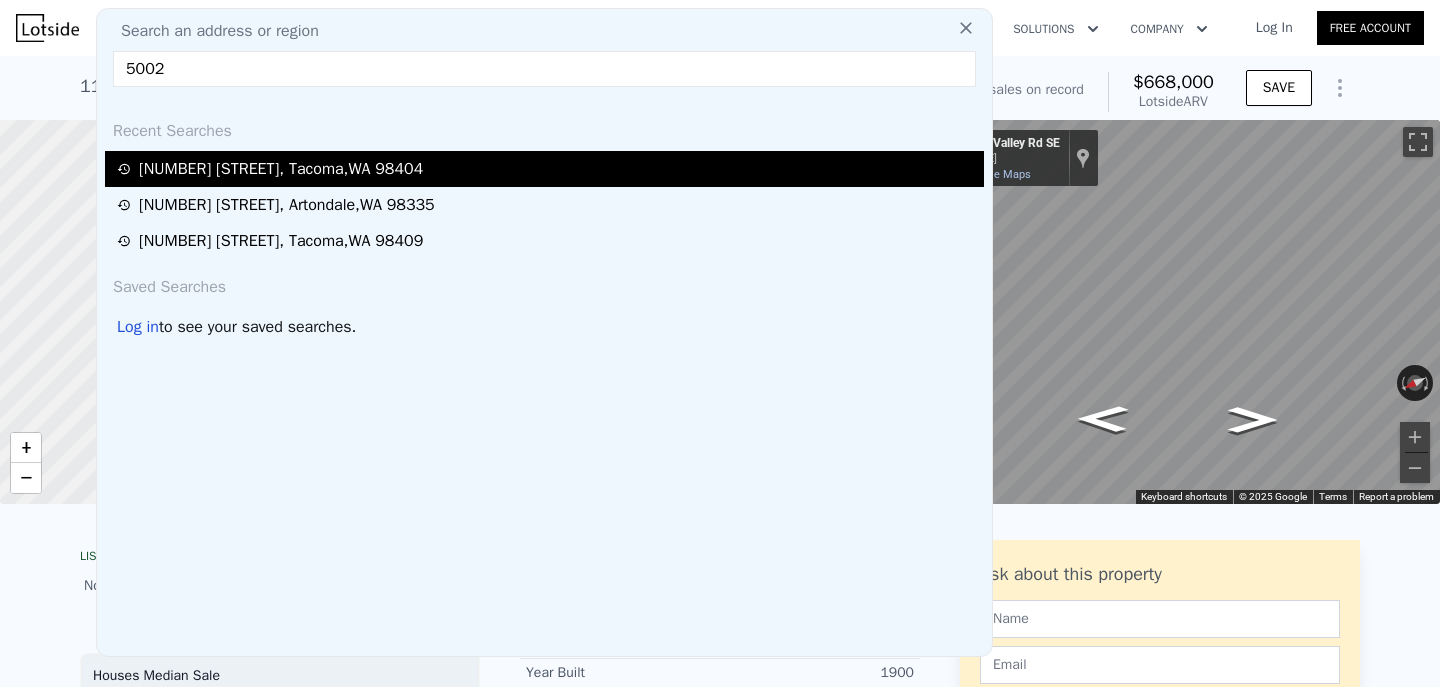 type on "5002" 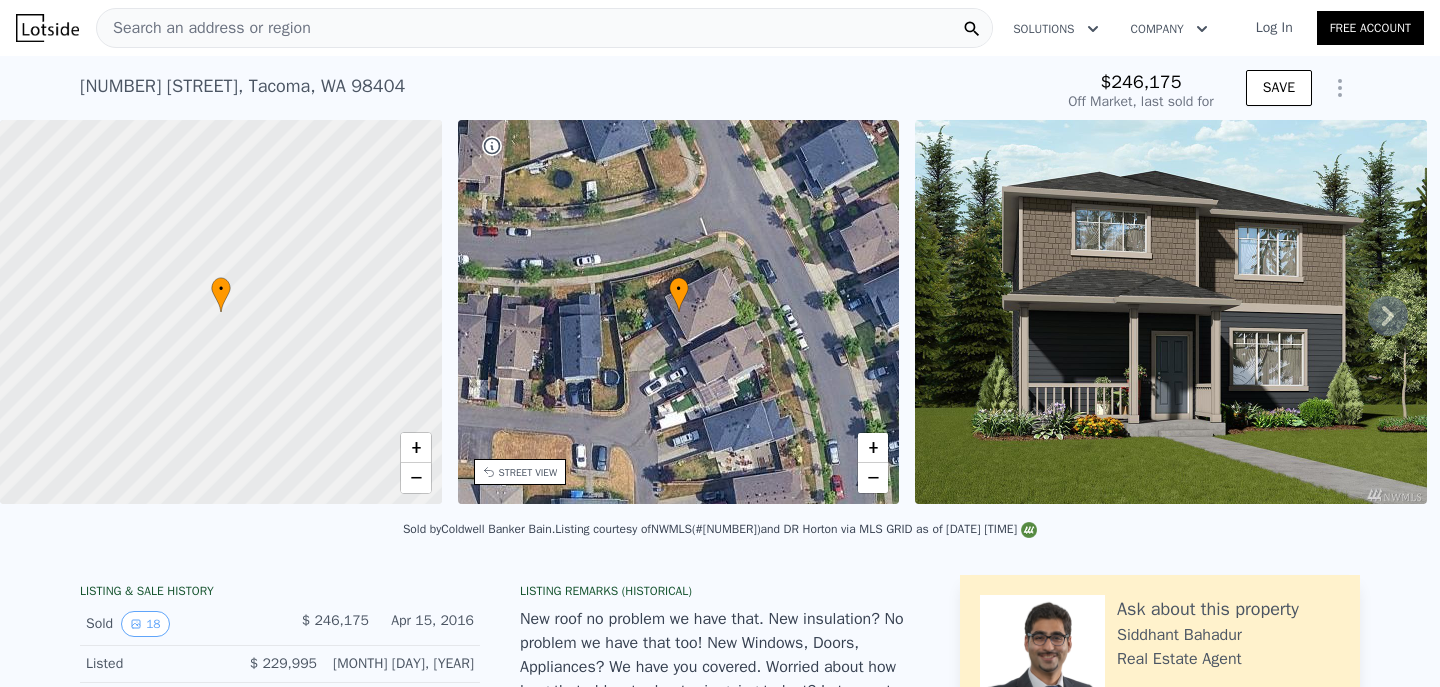 click on "STREET VIEW" at bounding box center [528, 472] 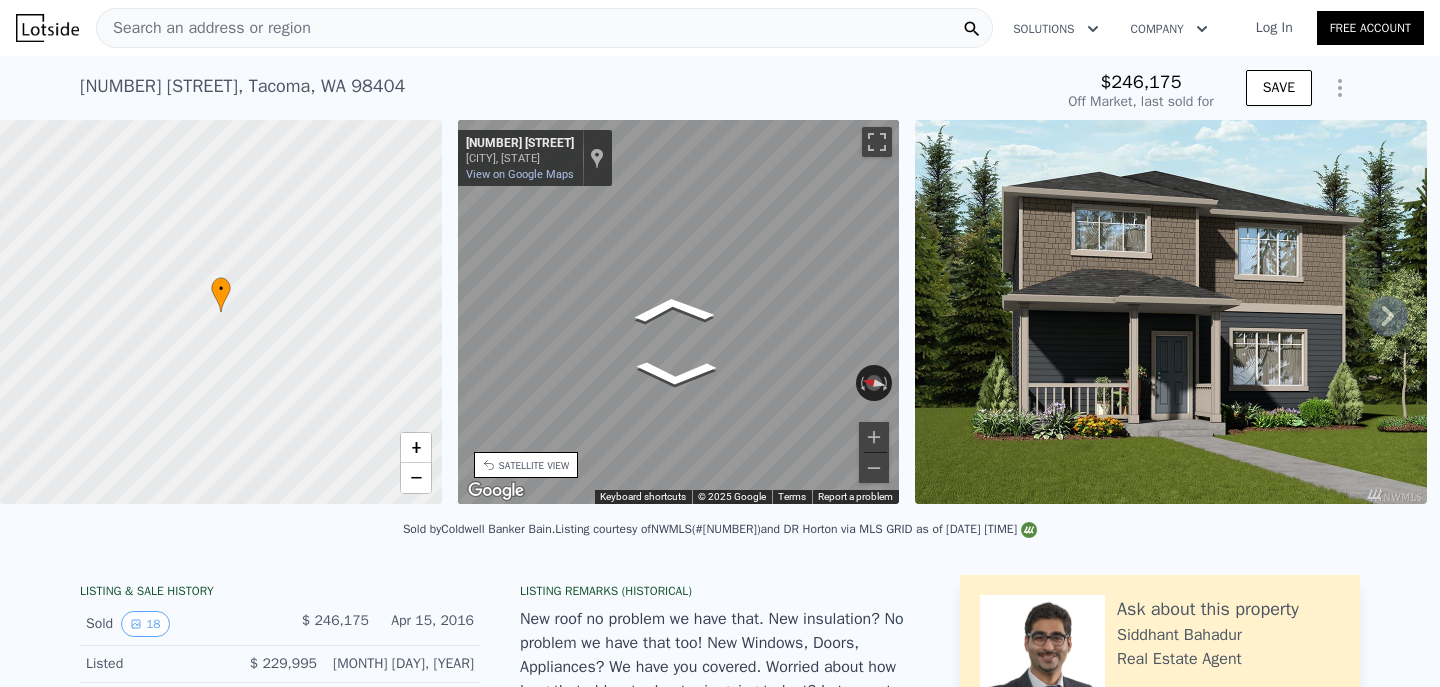click on "•
+ −
•
+ − STREET VIEW                 ← Move left → Move right ↑ Move up ↓ Move down + Zoom in - Zoom out             [NUMBER] [STREET]   [CITY], [STATE]       [NUMBER] [STREET]            View on Google Maps        Custom Imagery                 This image is no longer available                                      Rotate the view          Keyboard shortcuts Map Data © 2025 Google © 2025 Google Terms Report a problem                 ← Move left → Move right ↑ Move up ↓ Move down + Zoom in - Zoom out             [NUMBER] [STREET]   [CITY], [STATE]       [NUMBER] [STREET]            View on Google Maps        Custom Imagery                 This image is no longer available                                      Rotate the view          Keyboard shortcuts Map Data © 2025 Google © 2025 Google Terms Report a problem   SATELLITE VIEW" at bounding box center (720, 315) 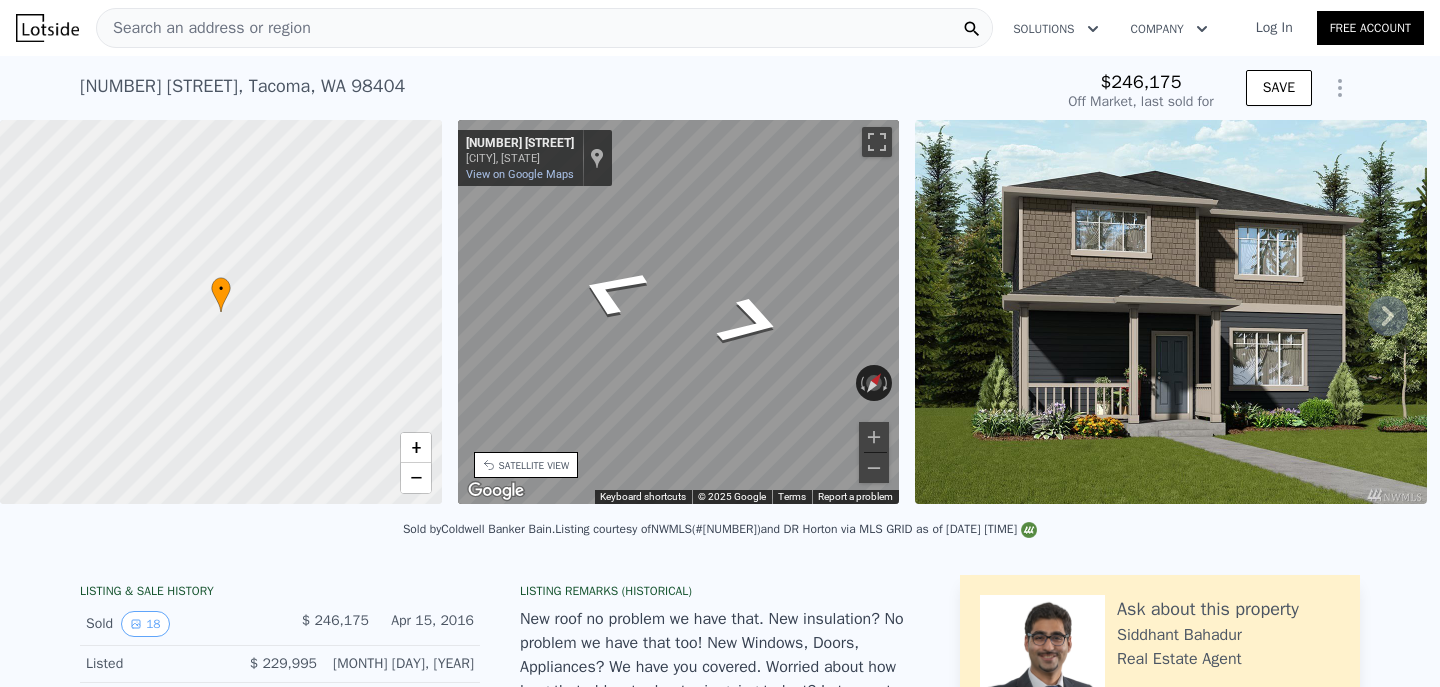 click on "•
+ −
•
+ − STREET VIEW                 ← Move left → Move right ↑ Move up ↓ Move down + Zoom in - Zoom out             [NUMBER] [STREET]   [CITY], [STATE]       [NUMBER] [STREET]            View on Google Maps        Custom Imagery                 This image is no longer available                                      Rotate the view          Keyboard shortcuts Map Data © 2025 Google © 2025 Google Terms Report a problem                 ← Move left → Move right ↑ Move up ↓ Move down + Zoom in - Zoom out             [NUMBER] [STREET]   [CITY], [STATE]       [NUMBER] [STREET]            View on Google Maps        Custom Imagery                 This image is no longer available                                      Rotate the view          Keyboard shortcuts Map Data © 2025 Google © 2025 Google Terms Report a problem   SATELLITE VIEW" at bounding box center [720, 315] 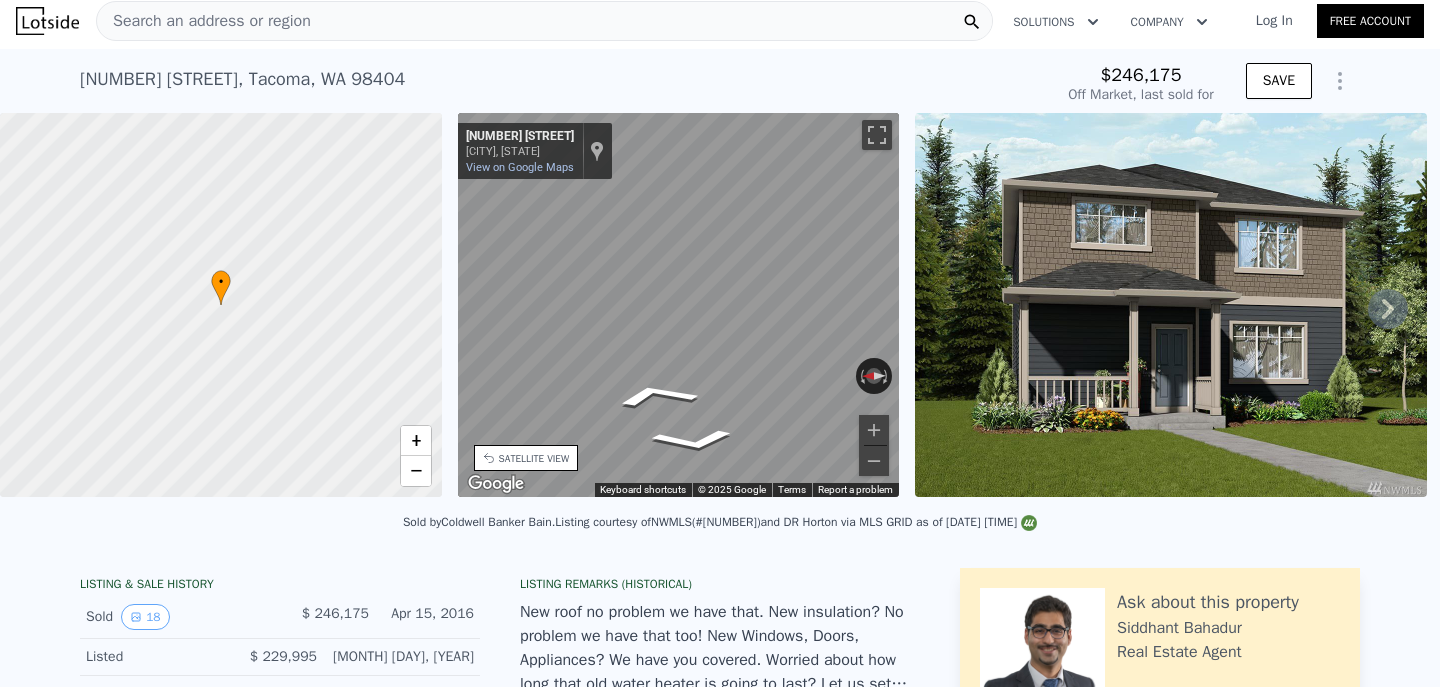 scroll, scrollTop: 5, scrollLeft: 0, axis: vertical 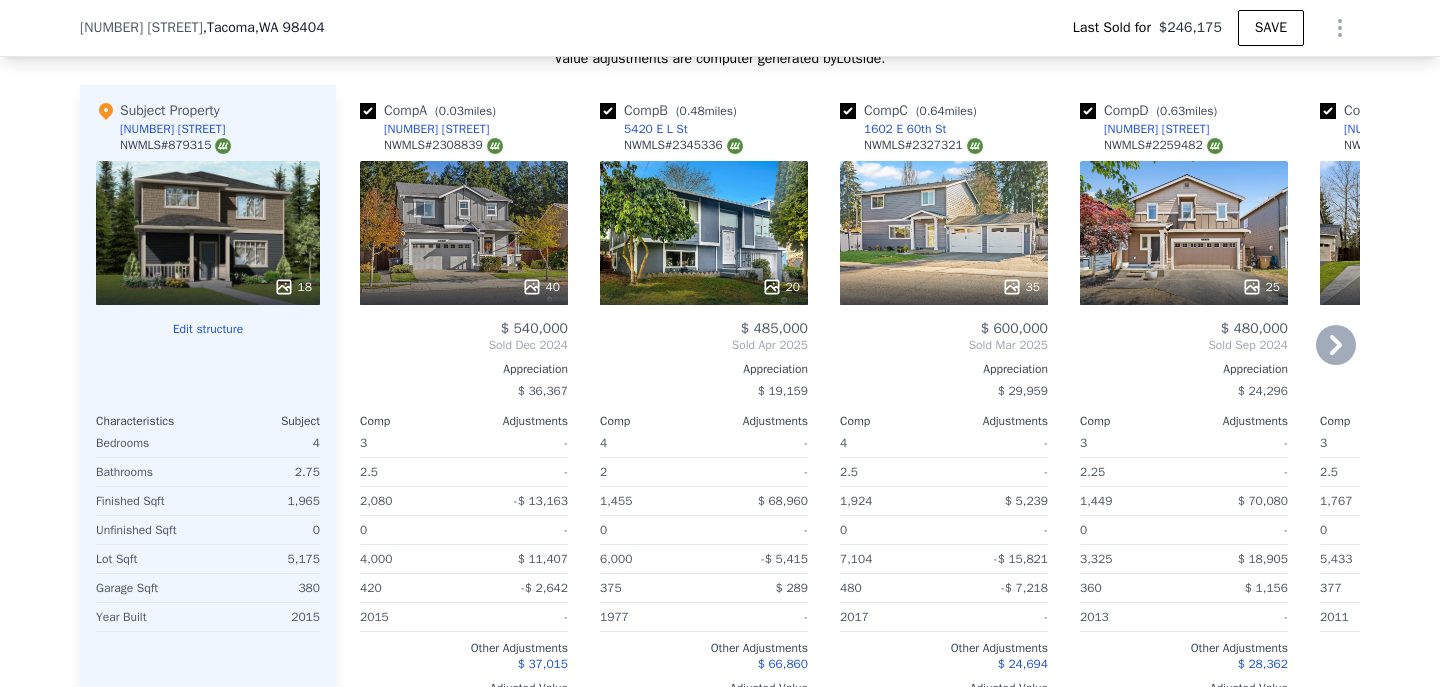 click at bounding box center (608, 111) 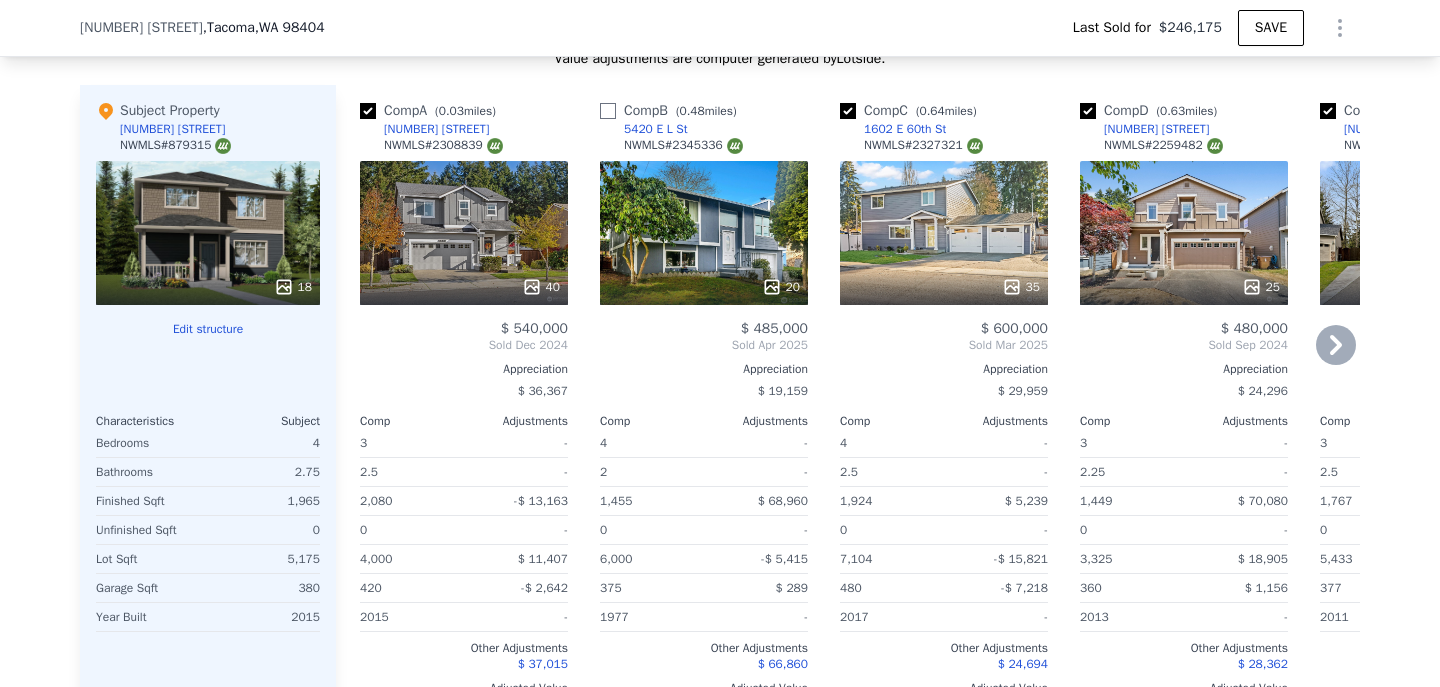 checkbox on "false" 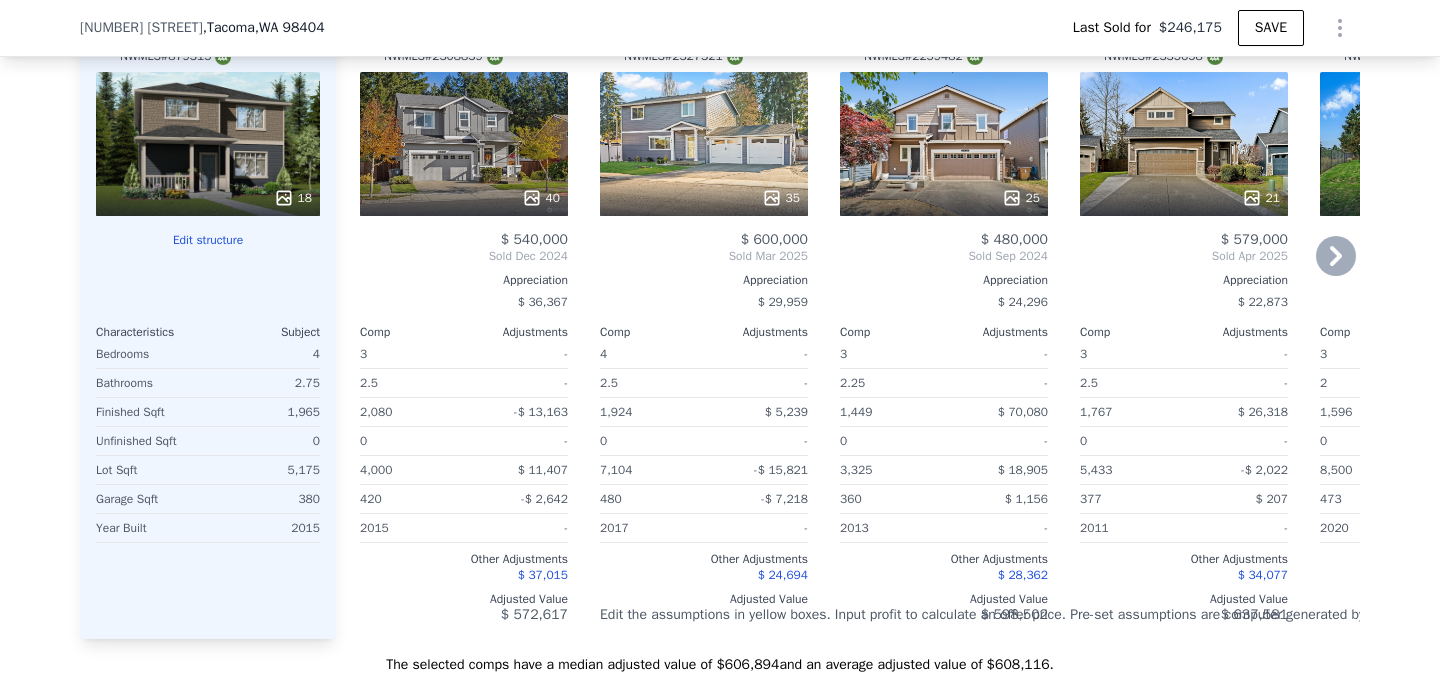 scroll, scrollTop: 2052, scrollLeft: 0, axis: vertical 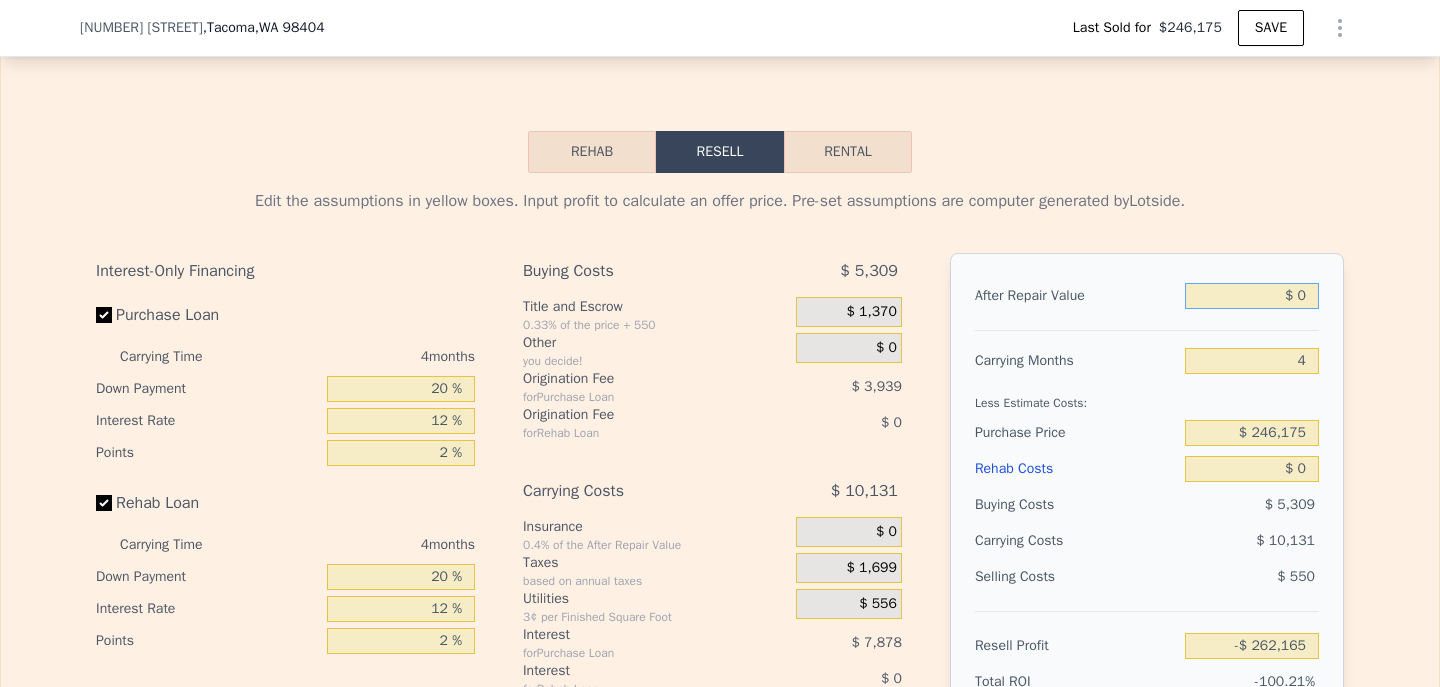 click on "$ 0" at bounding box center [1252, 296] 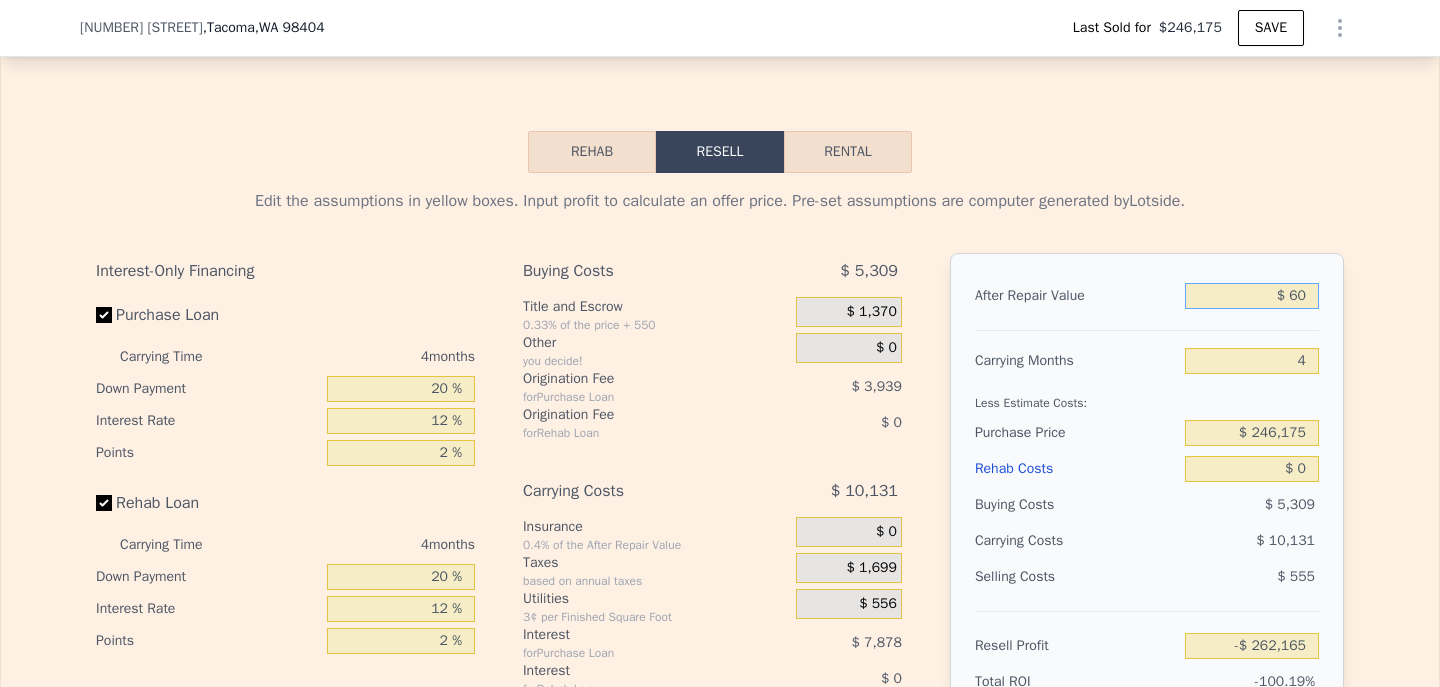 type on "-$ 262,110" 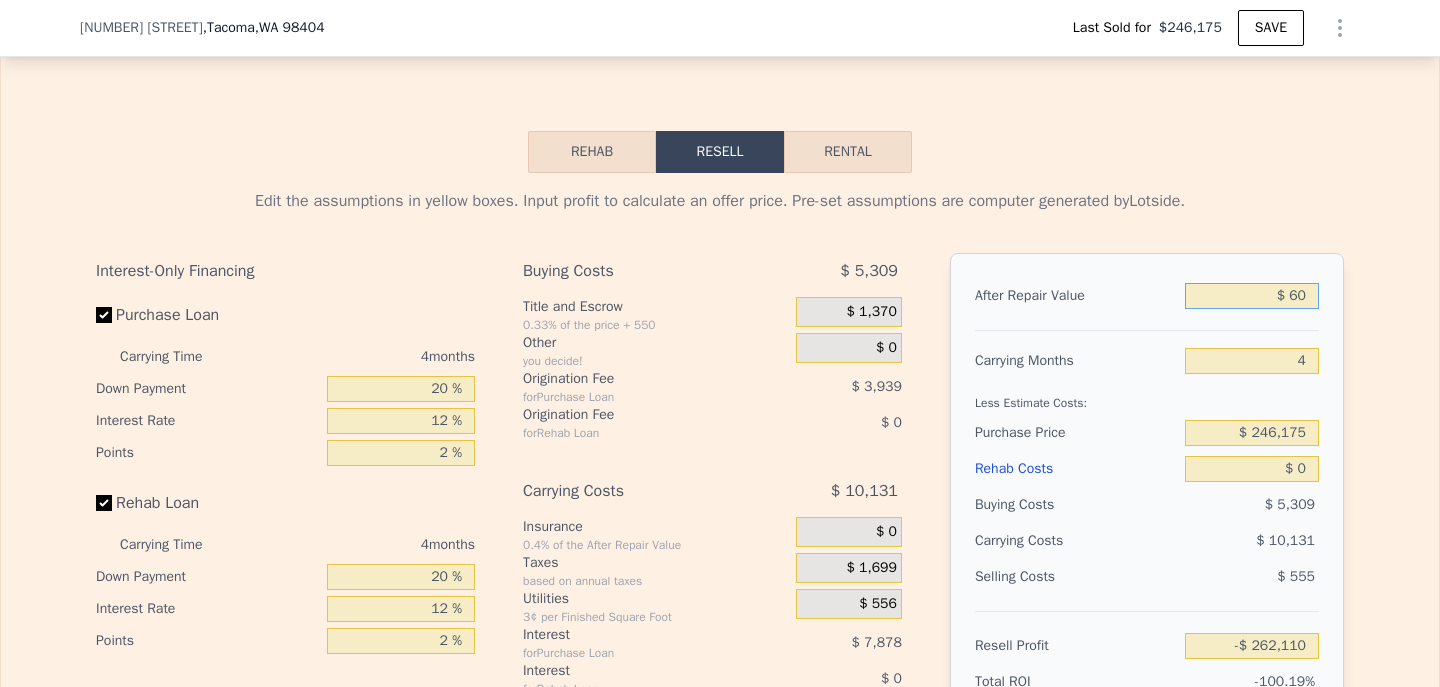 type on "$ 600" 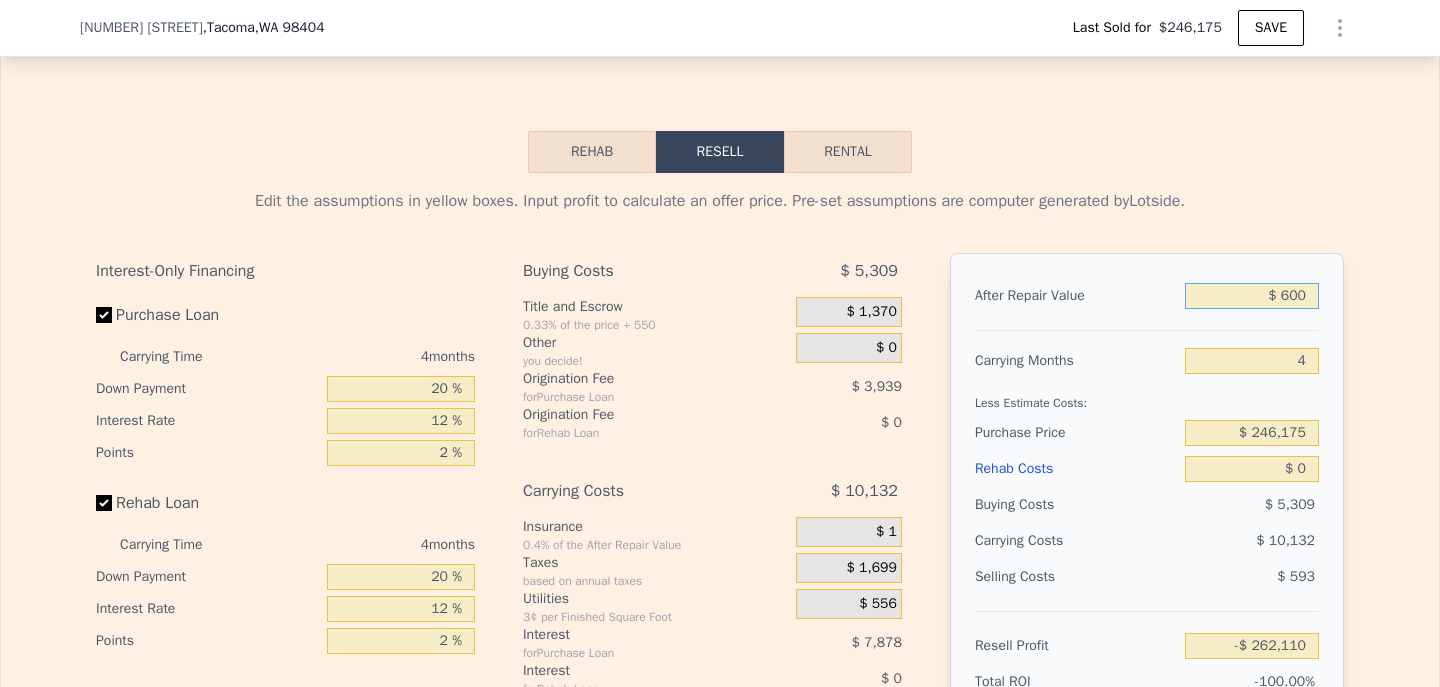 type on "-$ 261,609" 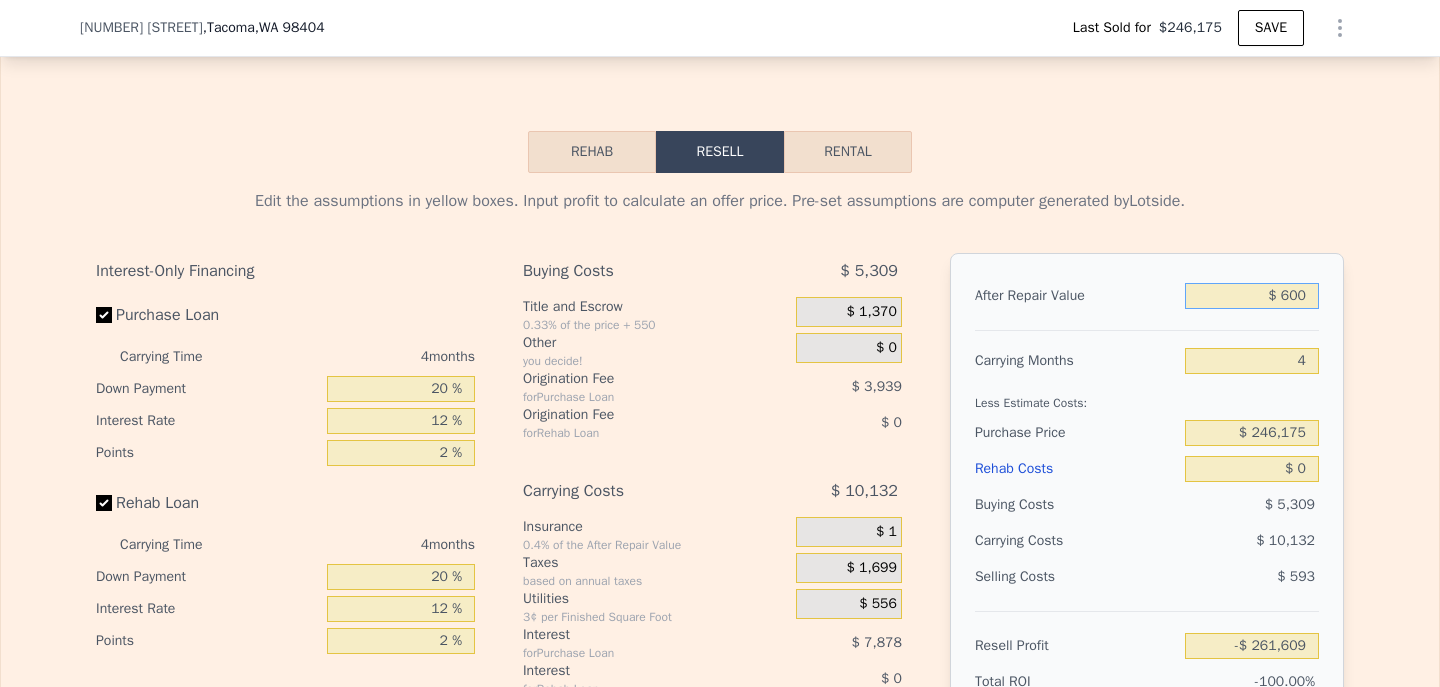 type on "$ 6,000" 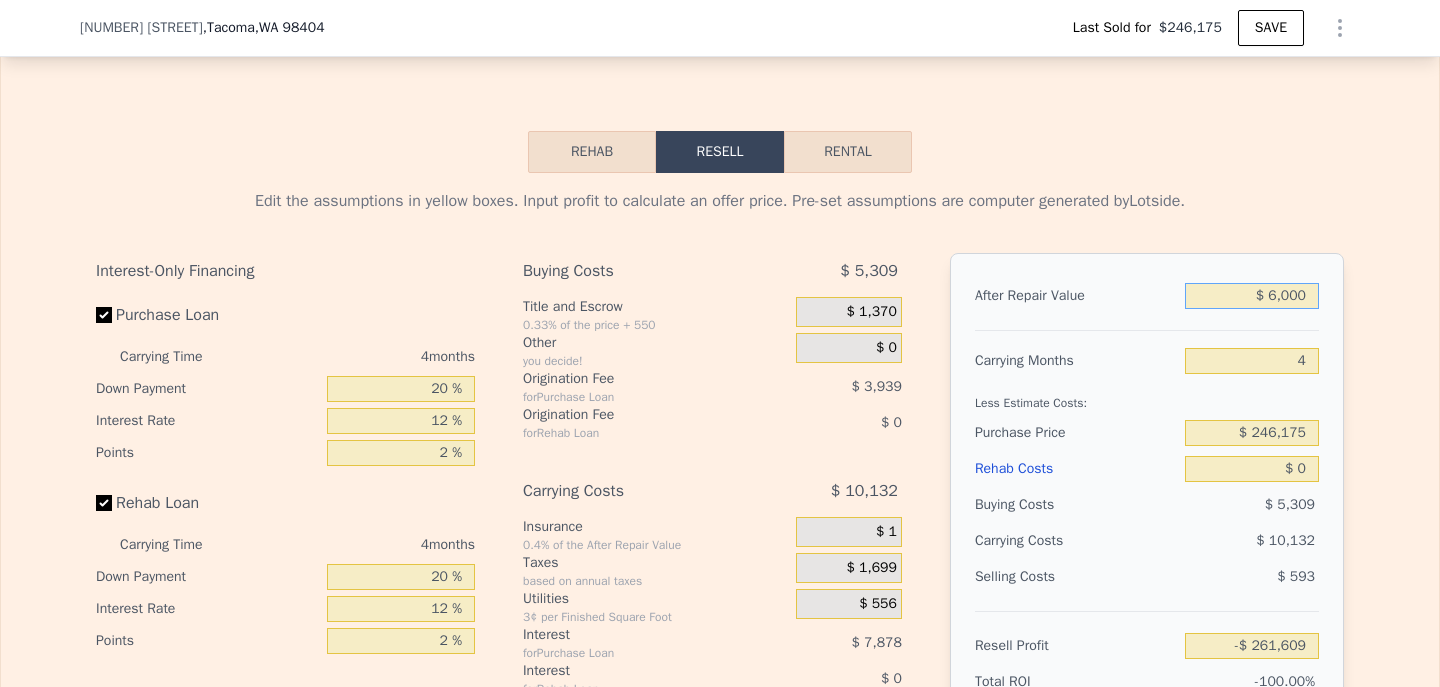 type on "-$ 256,600" 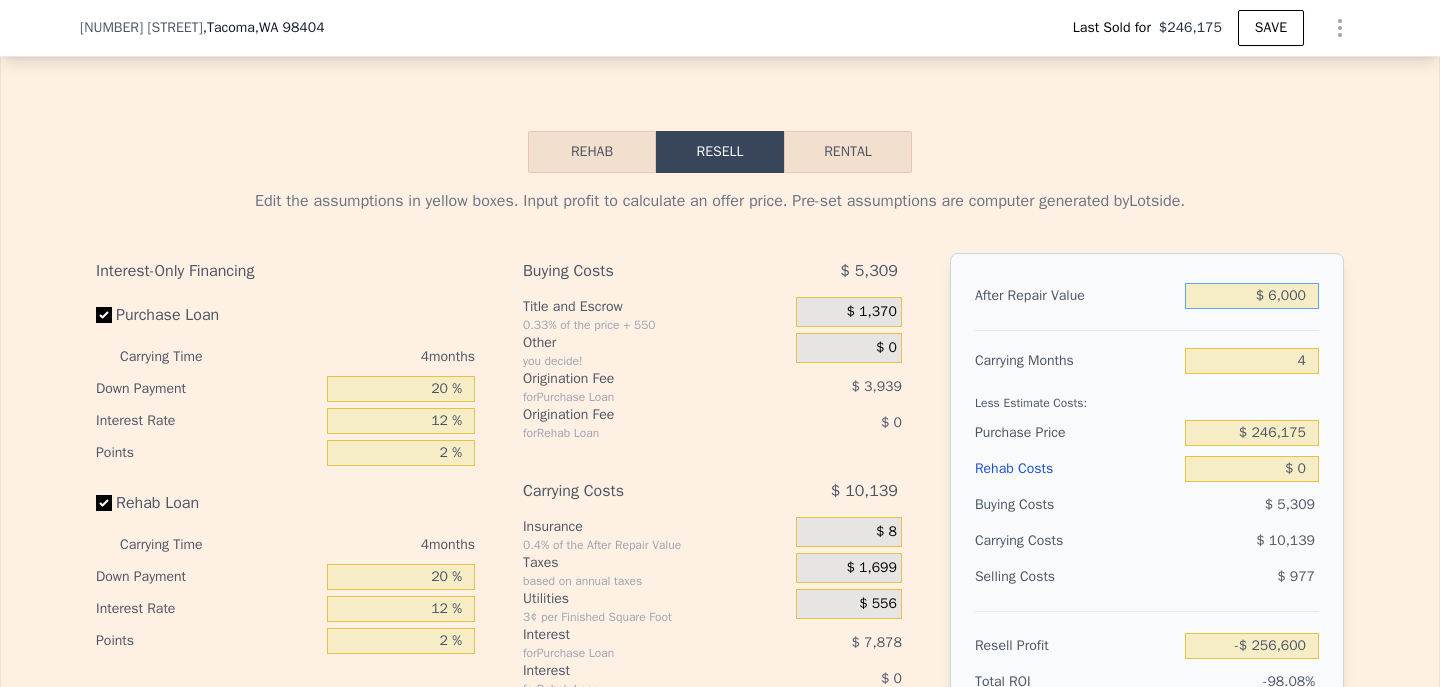 type on "$ 60,000" 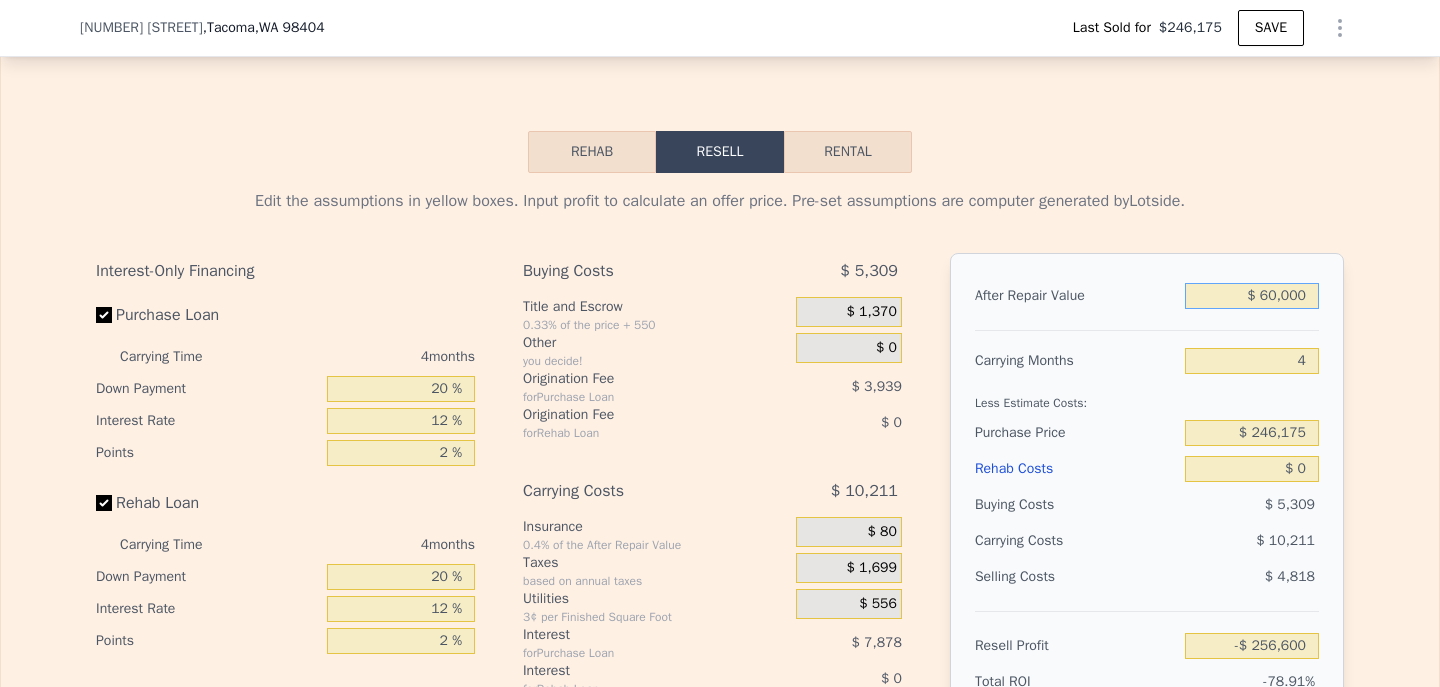type on "-$ 206,513" 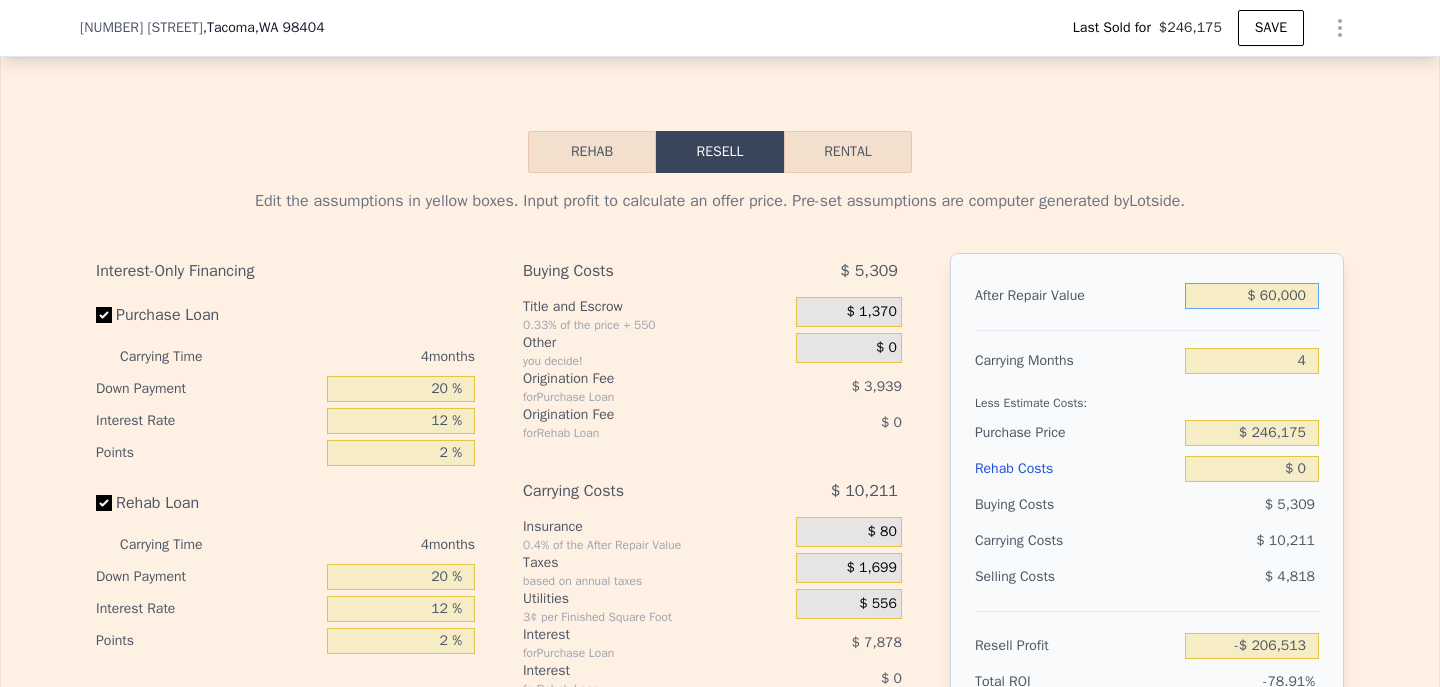 type on "$ 600,000" 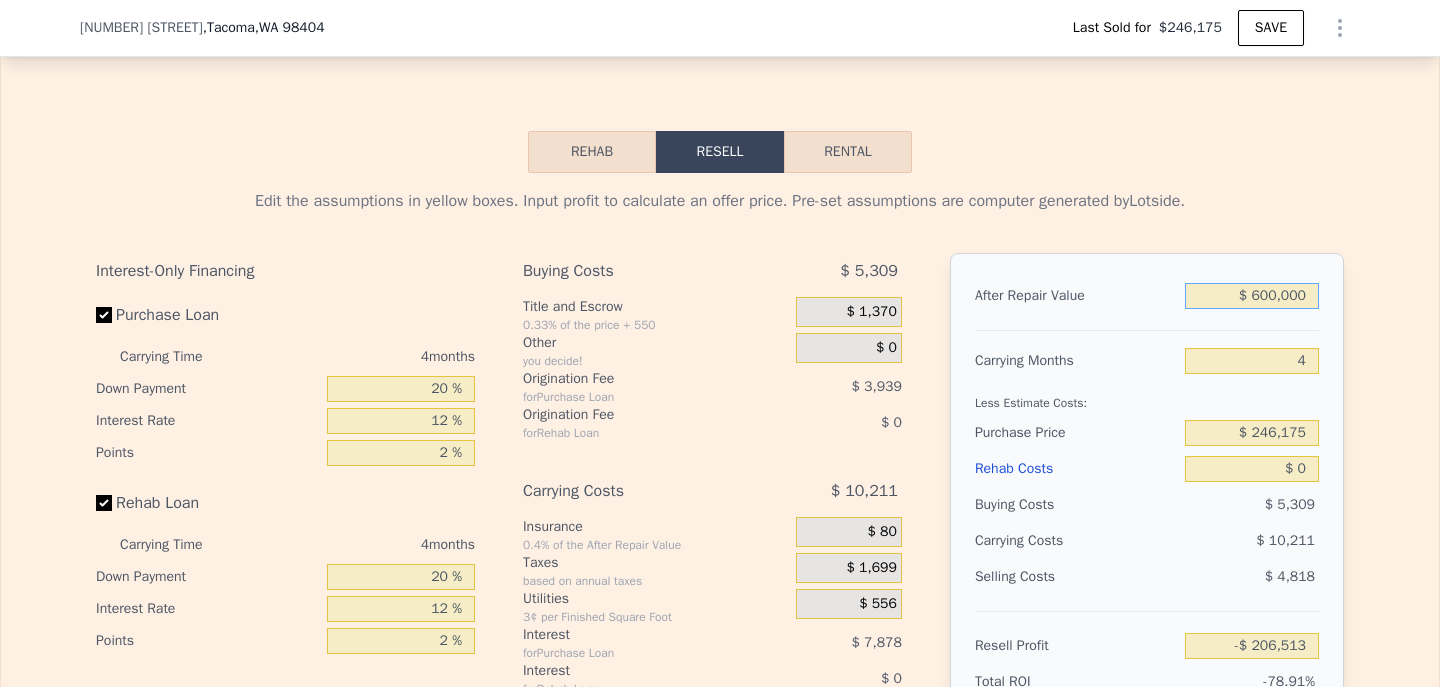 type on "$ 294,357" 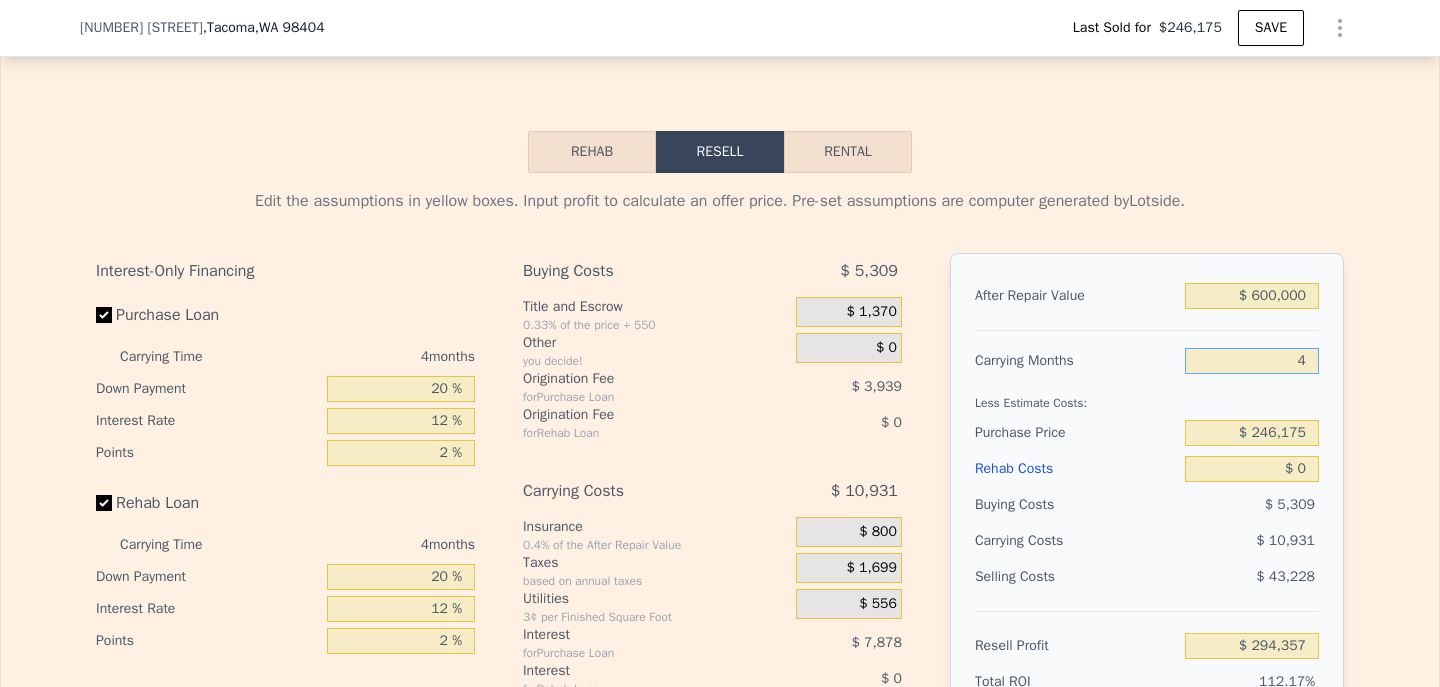 click on "4" at bounding box center (1252, 361) 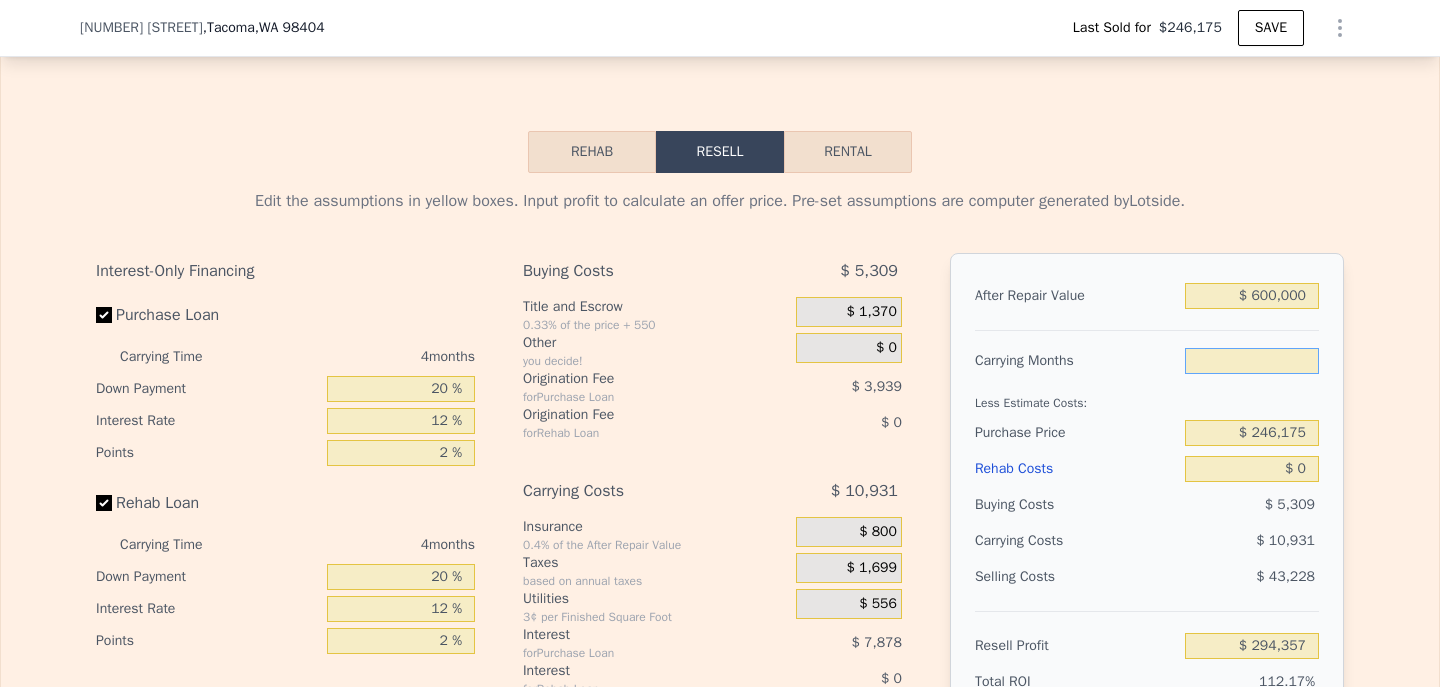 type on "3" 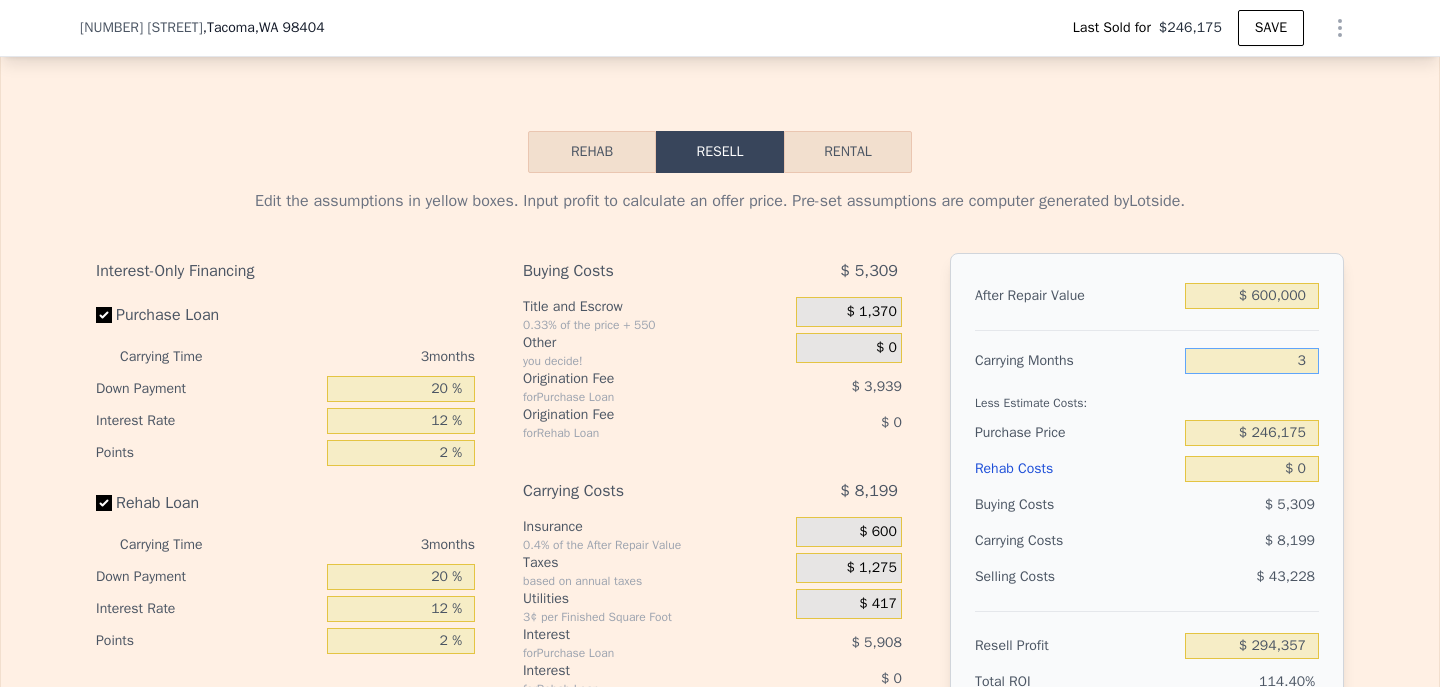 type on "$ 297,089" 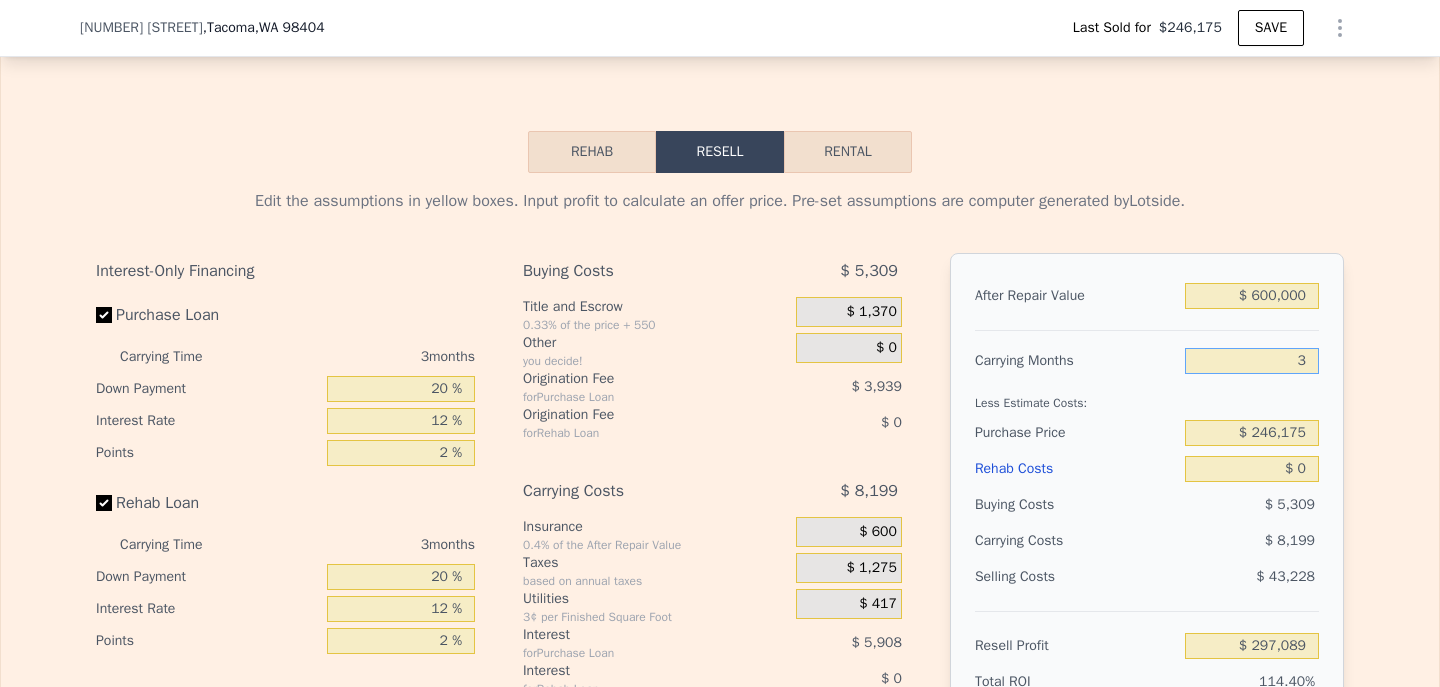 type on "3" 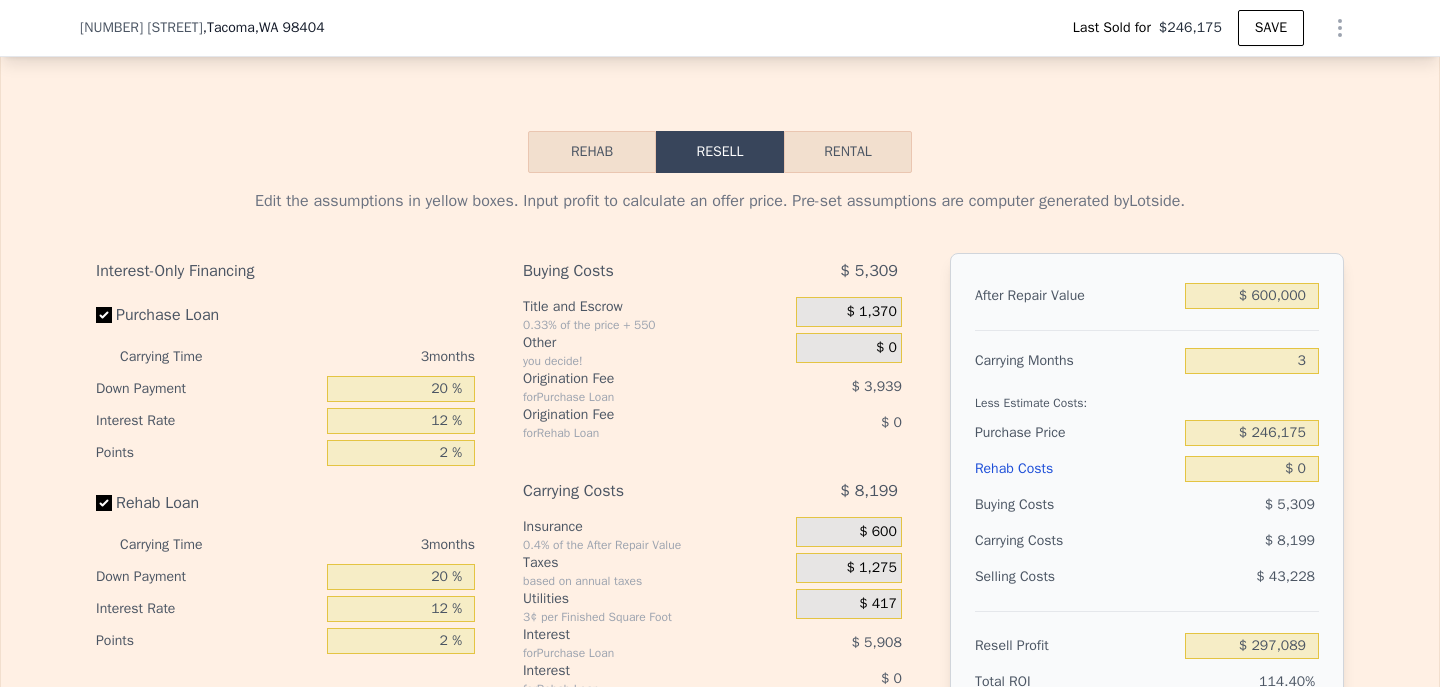 click on "After Repair Value $ 600,000 Carrying Months 3 Less Estimate Costs: Purchase Price $ 246,175 Rehab Costs $ 0 Buying Costs $ 5,309 Carrying Costs $ 8,199 Selling Costs $ 43,228 Resell Profit $ 297,089 Total ROI 114.40% Cash In $ 62,744 Cash ROI ROIs are not annualized 473.50%" at bounding box center [1147, 531] 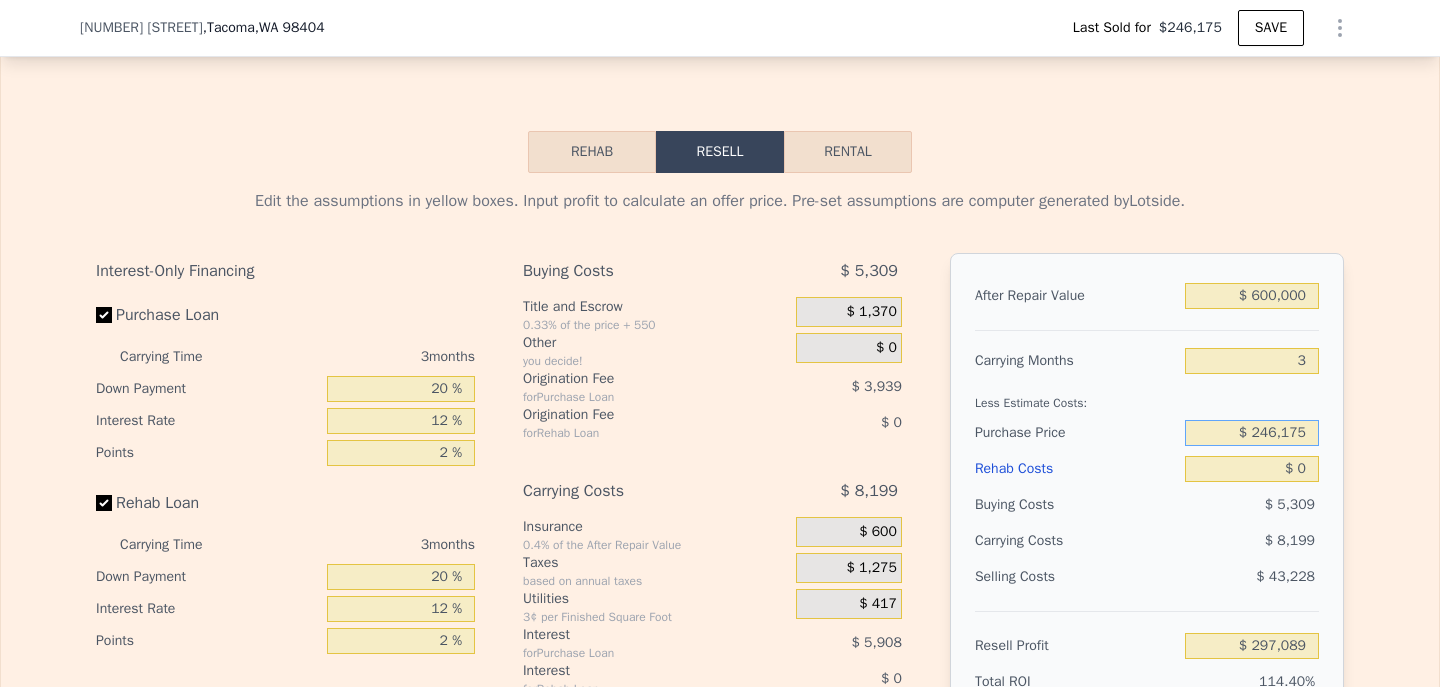click on "$ 246,175" at bounding box center (1252, 433) 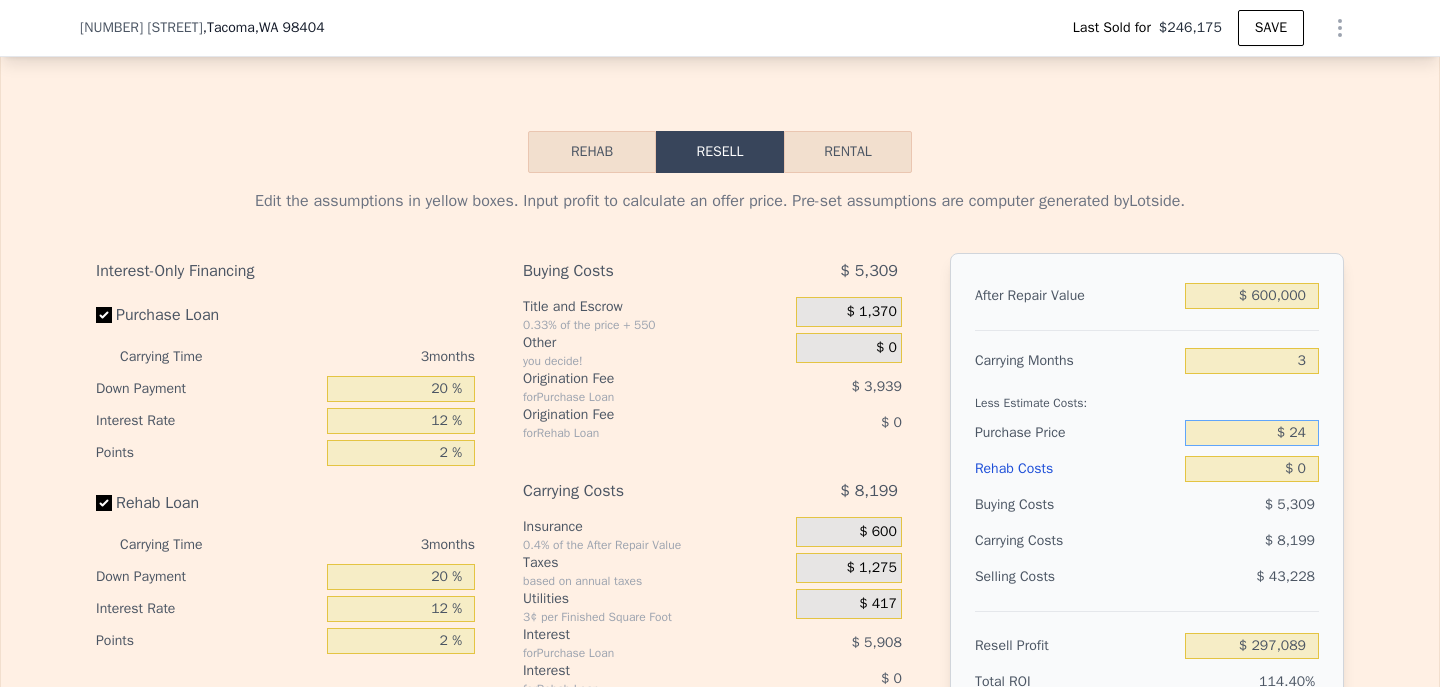 type on "$ 2" 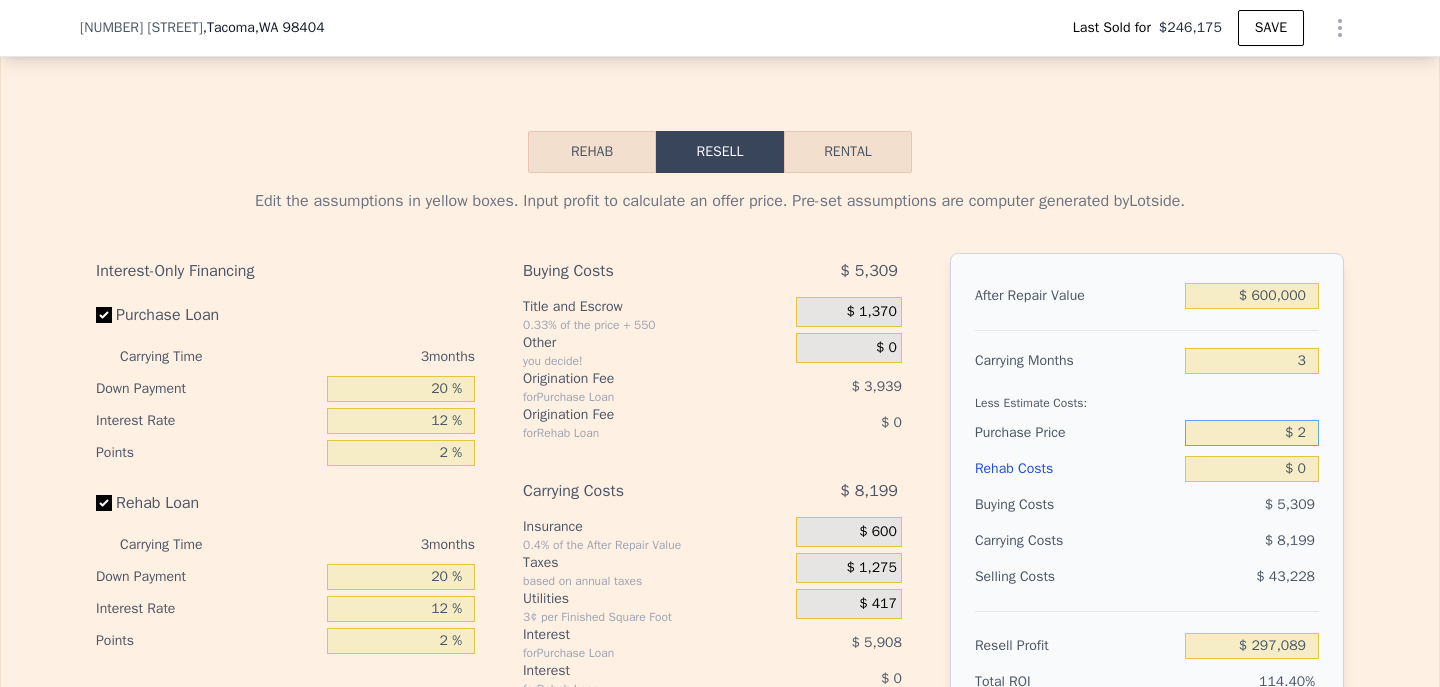 type 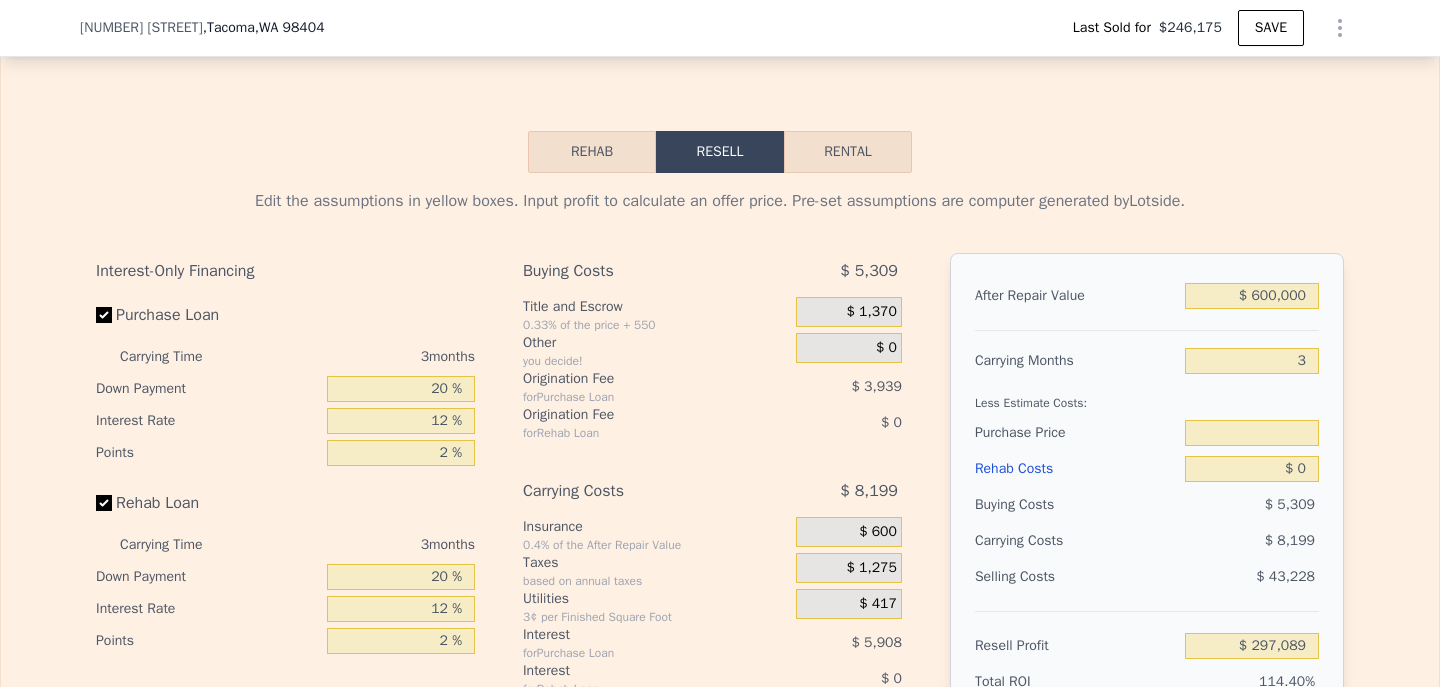 click on "Rehab Loan" at bounding box center [104, 503] 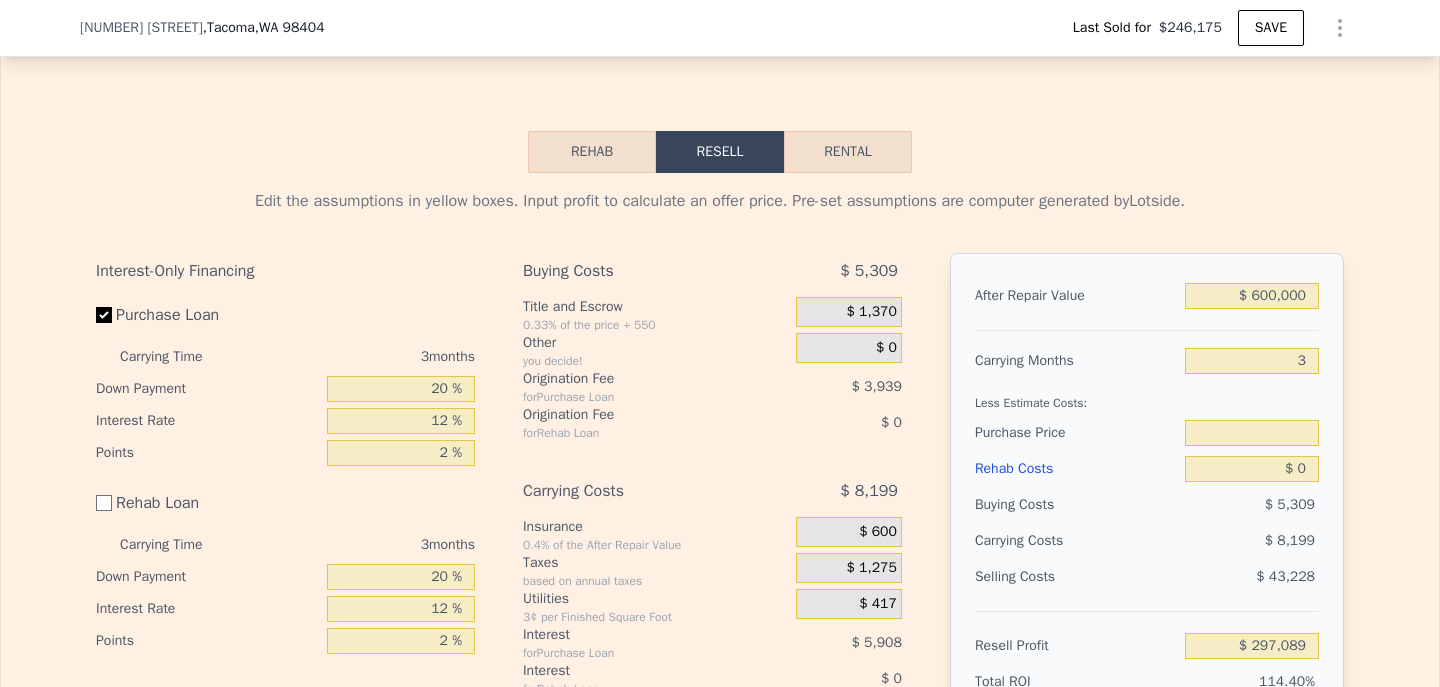 checkbox on "false" 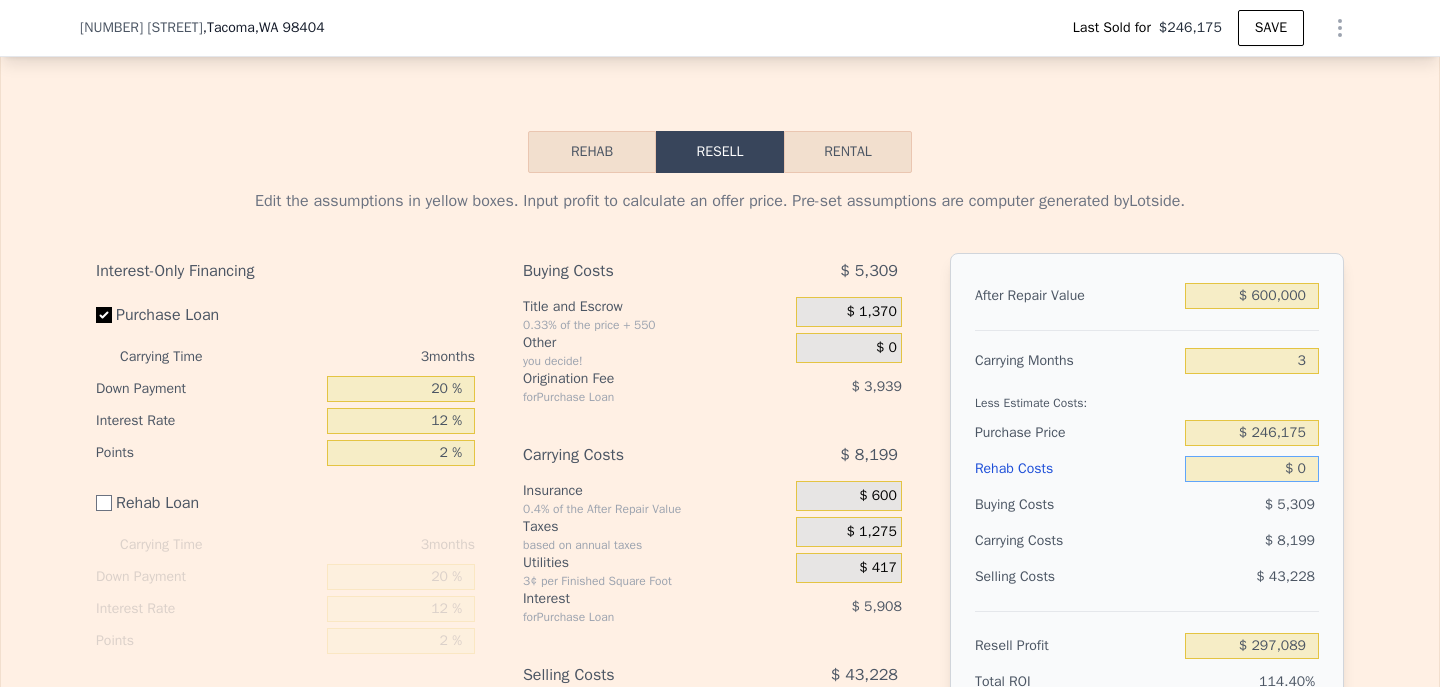 click on "$ 0" at bounding box center [1252, 469] 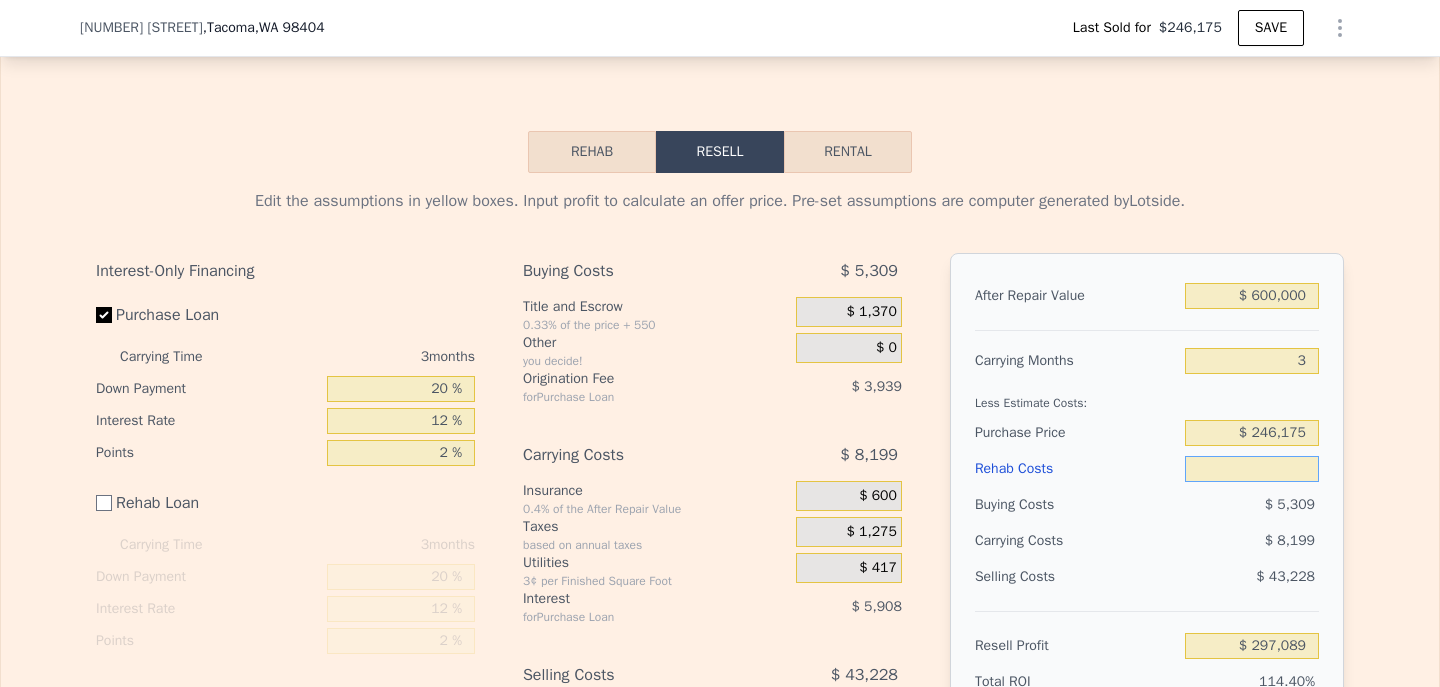 type on "$ 9" 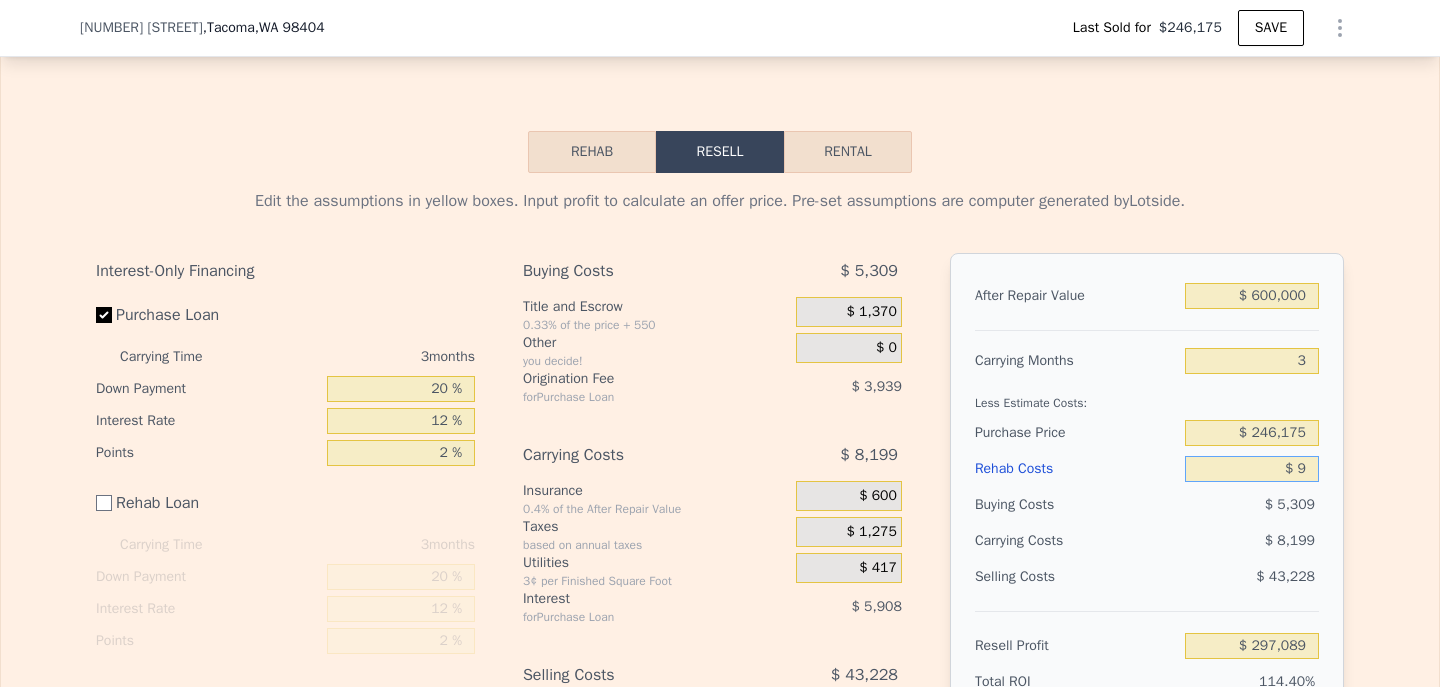 type on "$ 297,080" 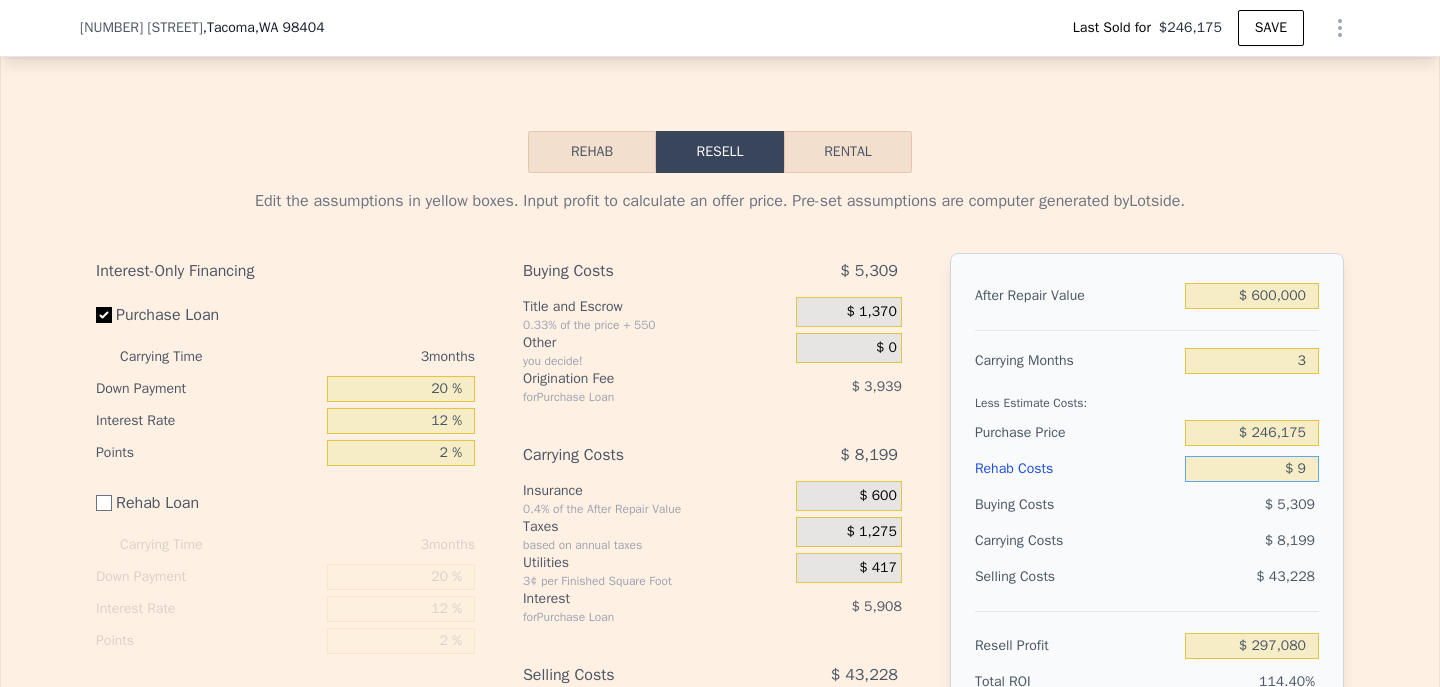 type on "$ 90" 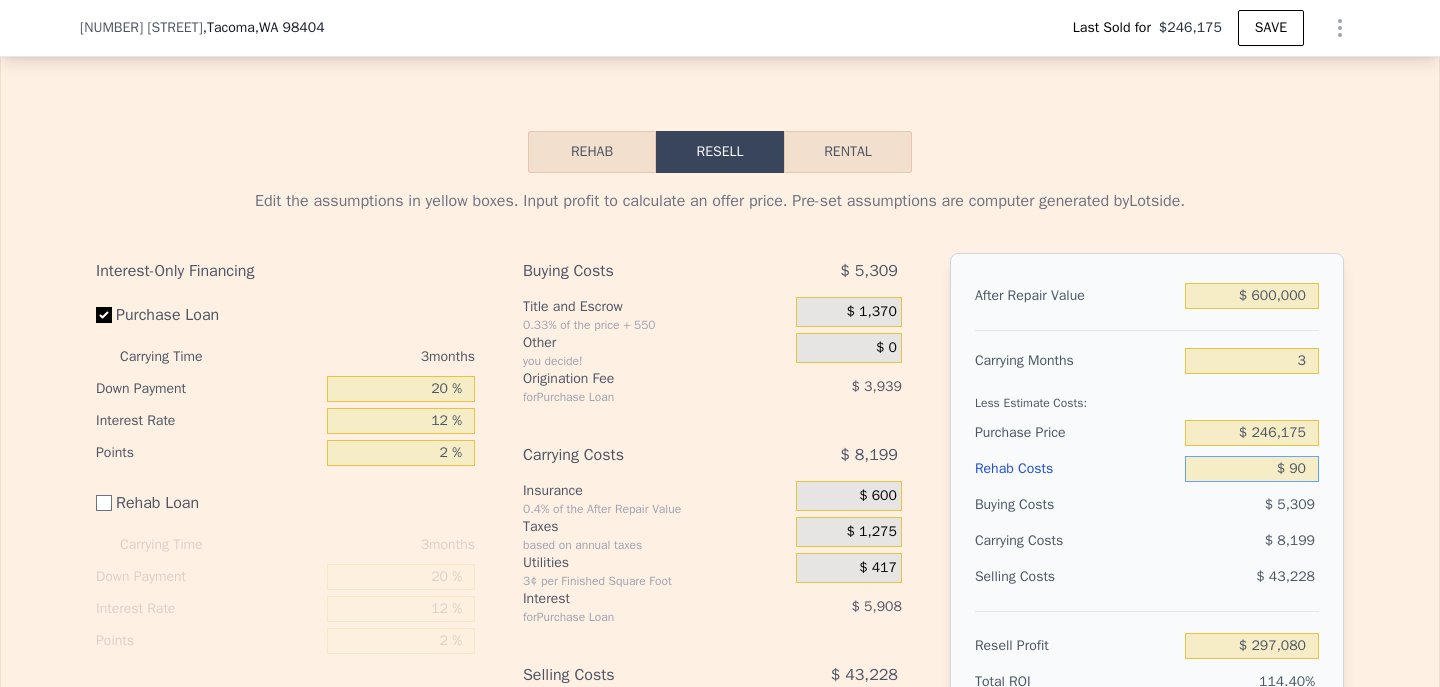 type on "$ 296,999" 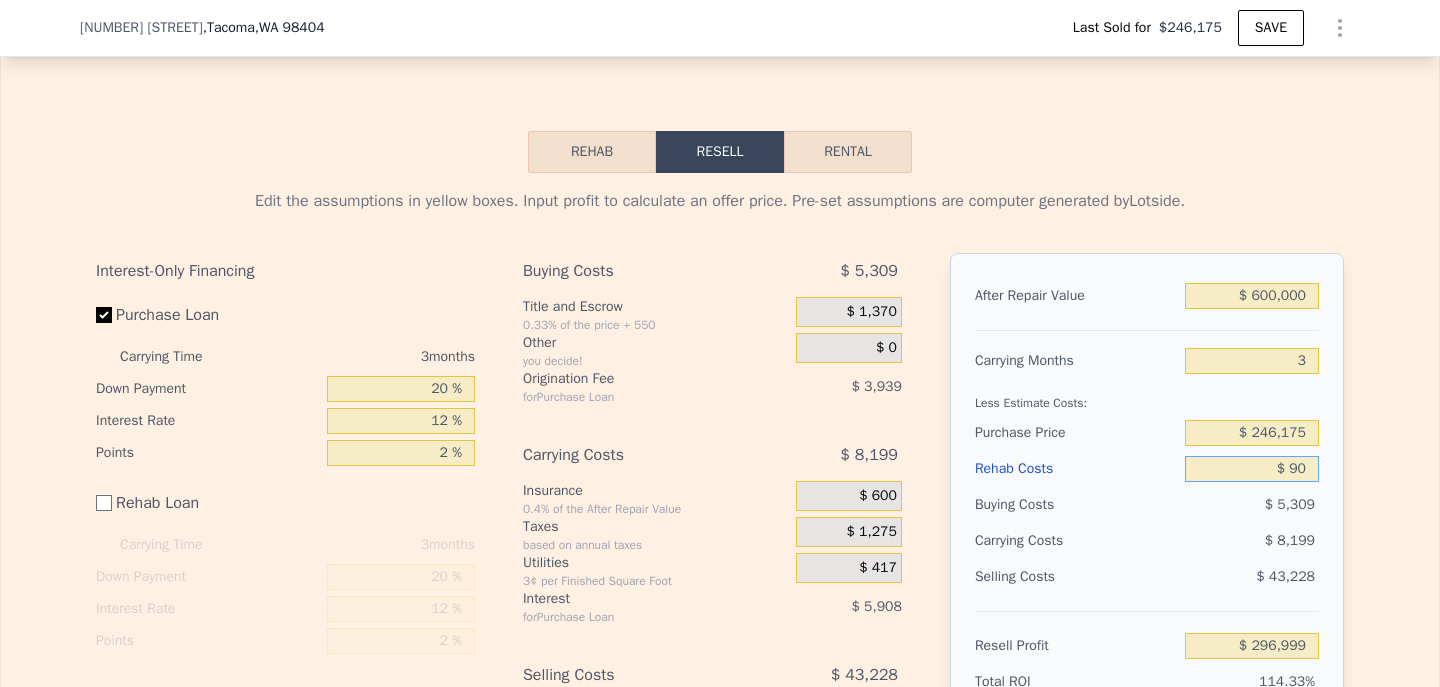 type on "$ 900" 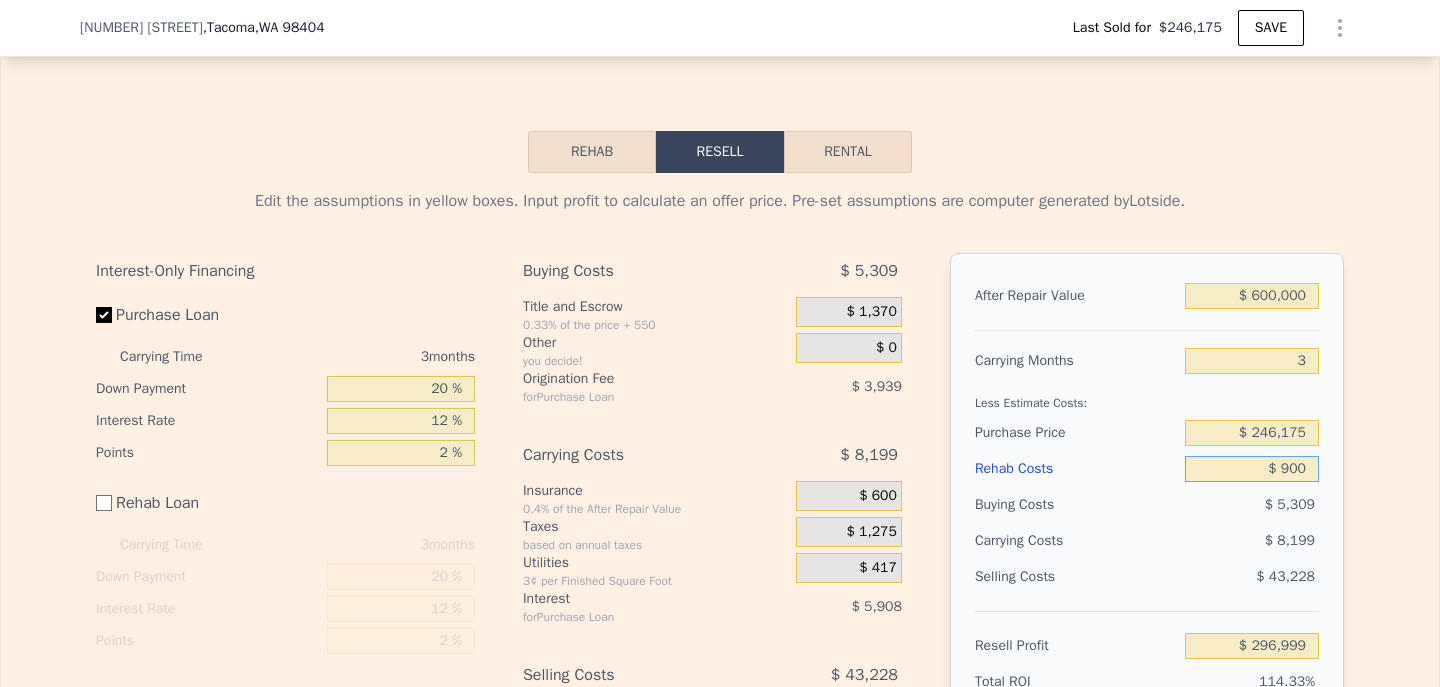 type on "$ 296,189" 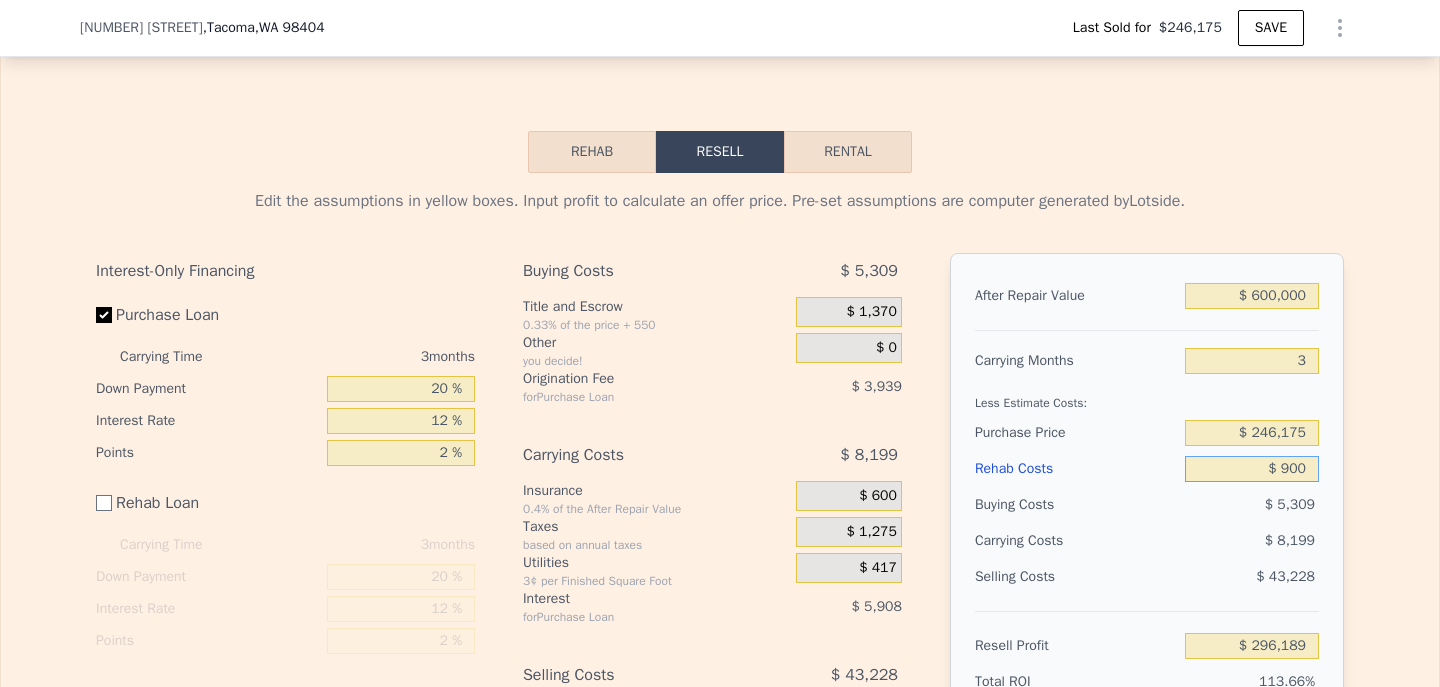 type on "$ 9,000" 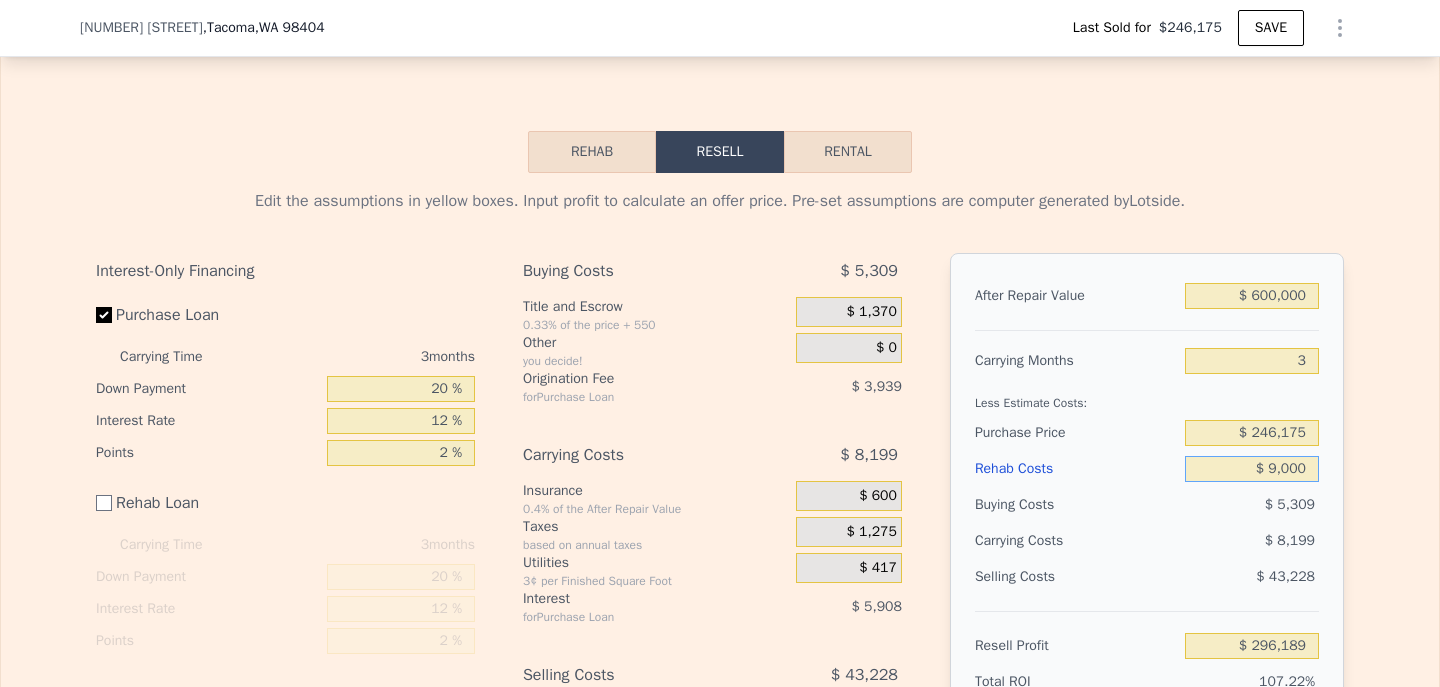 type on "$ 288,089" 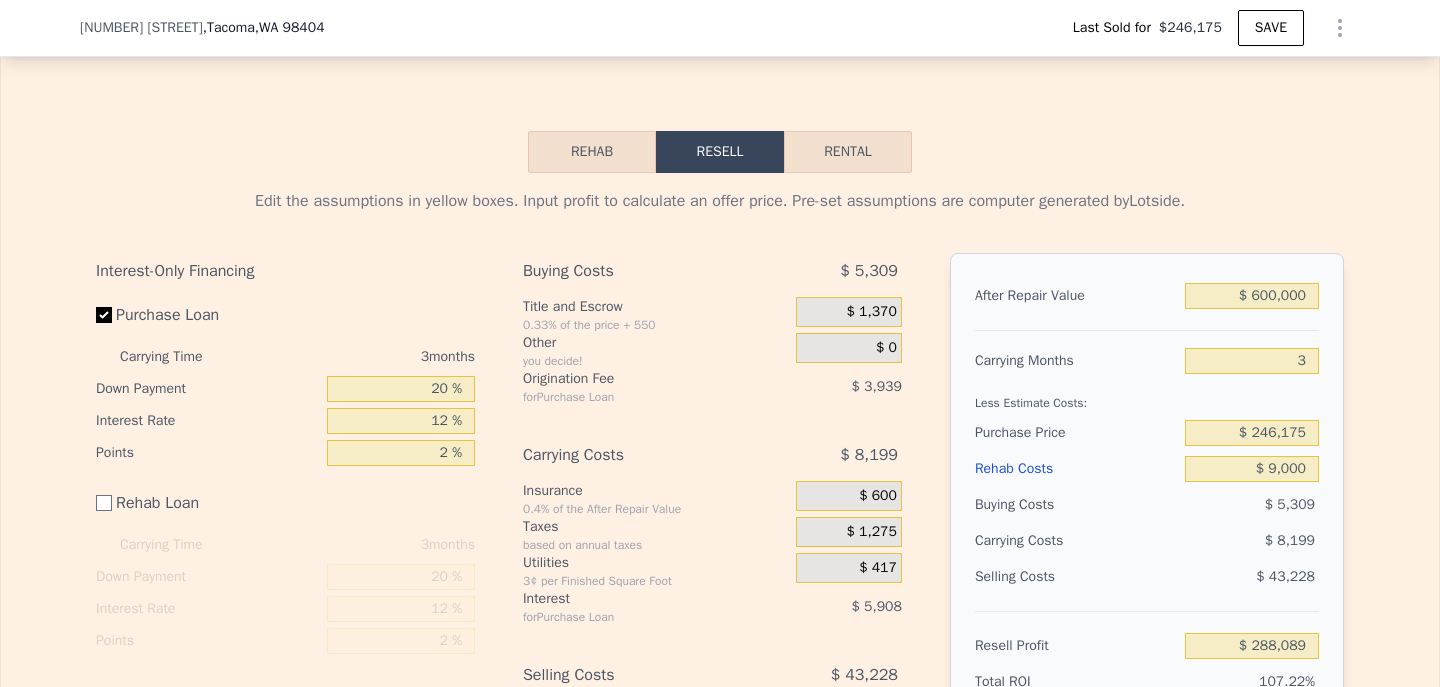 click on "Edit the assumptions in yellow boxes. Input profit to calculate an offer price. Pre-set assumptions are computer generated by Lotside . Interest-Only Financing Purchase Loan Carrying Time 3  months Down Payment 20 % Interest Rate 12 % Points 2 % Rehab Loan Carrying Time 3  months Down Payment 20 % Interest Rate 12 % Points 2 % Buying Costs $ 5,309 Title and Escrow 0.33% of the price + 550 $ 1,370 Other you decide! $ 0 Origination Fee for  Purchase Loan $ 3,939 Carrying Costs $ 8,199 Insurance 0.4% of the After Repair Value $ 600 Taxes based on annual taxes $ 1,275 Utilities 3¢ per Finished Square Foot $ 417 Interest for  Purchase Loan $ 5,908 Selling Costs $ 43,228 Excise Tax 1.78% of the After Repair Value $ 10,680 Listing Commission 2.5% of the After Repair Value $ 15,000 Selling Commission 2.5% of the After Repair Value $ 15,000 Title and Escrow 0.33% of the After Repair Value $ 2,548 After Repair Value $ 600,000 Carrying Months 3 Less Estimate Costs: Purchase Price $ 246,175 Rehab Costs $ 9,000 $ 5,309" at bounding box center (720, 509) 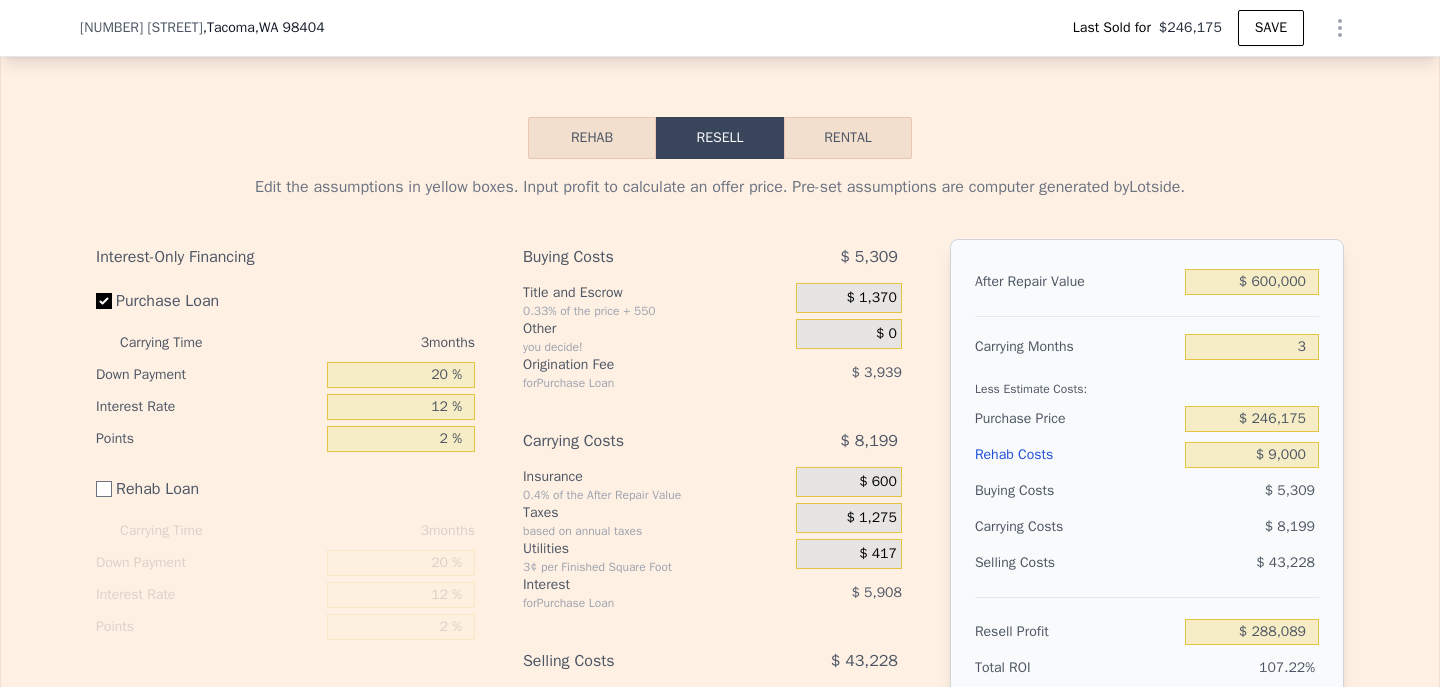 scroll, scrollTop: 2793, scrollLeft: 0, axis: vertical 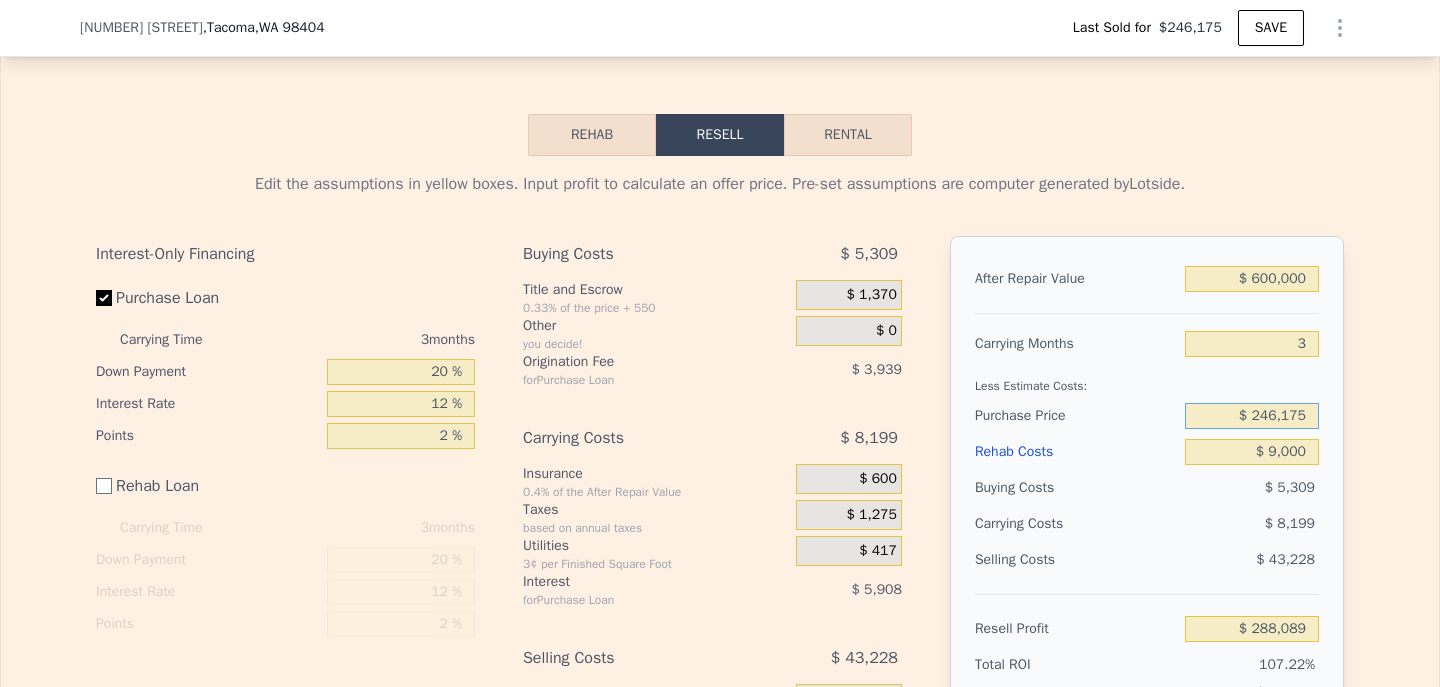 click on "$ 246,175" at bounding box center (1252, 416) 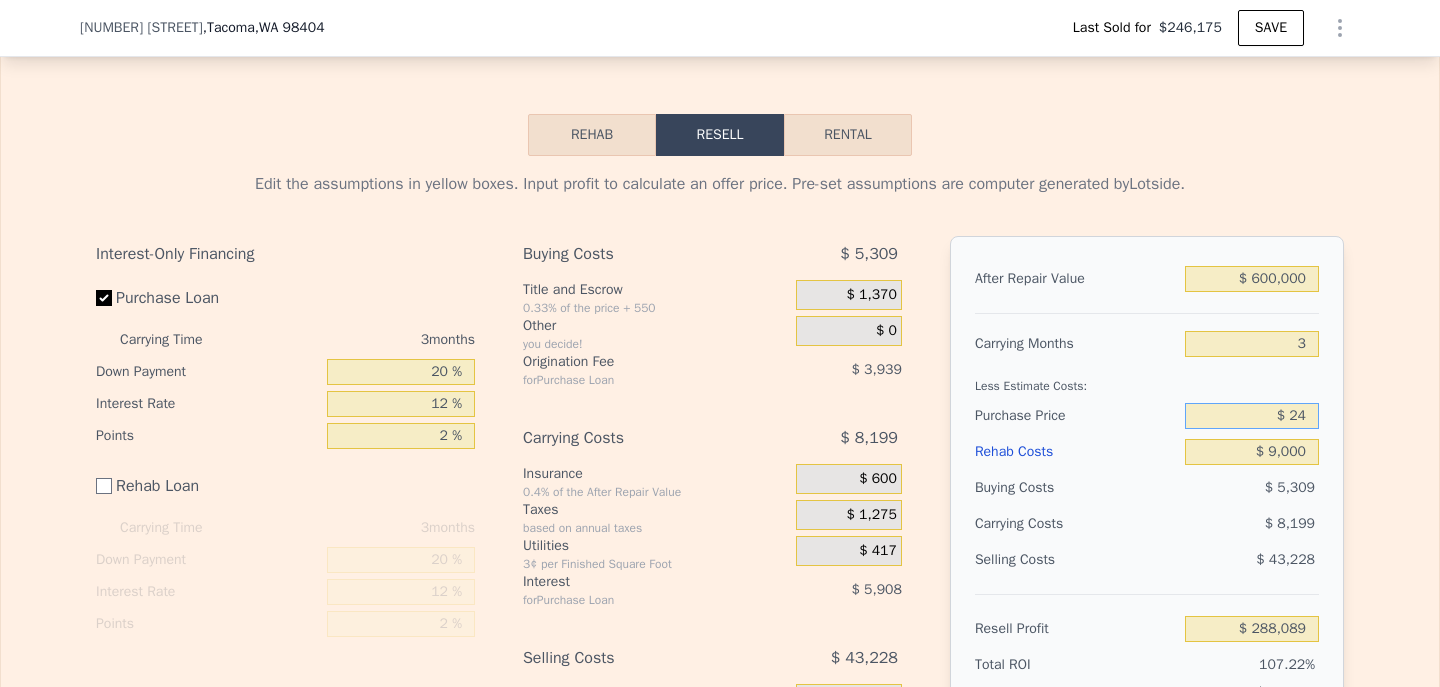 type on "$ 2" 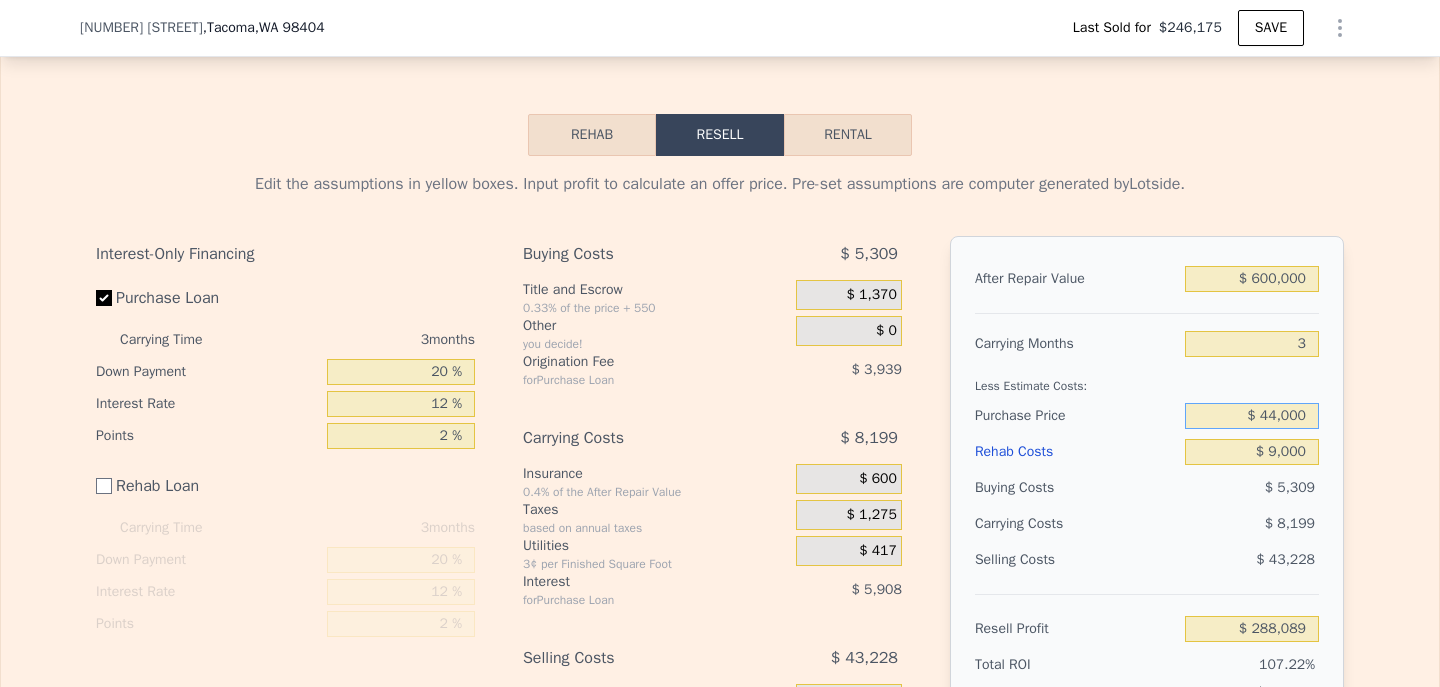 type on "$ 440,000" 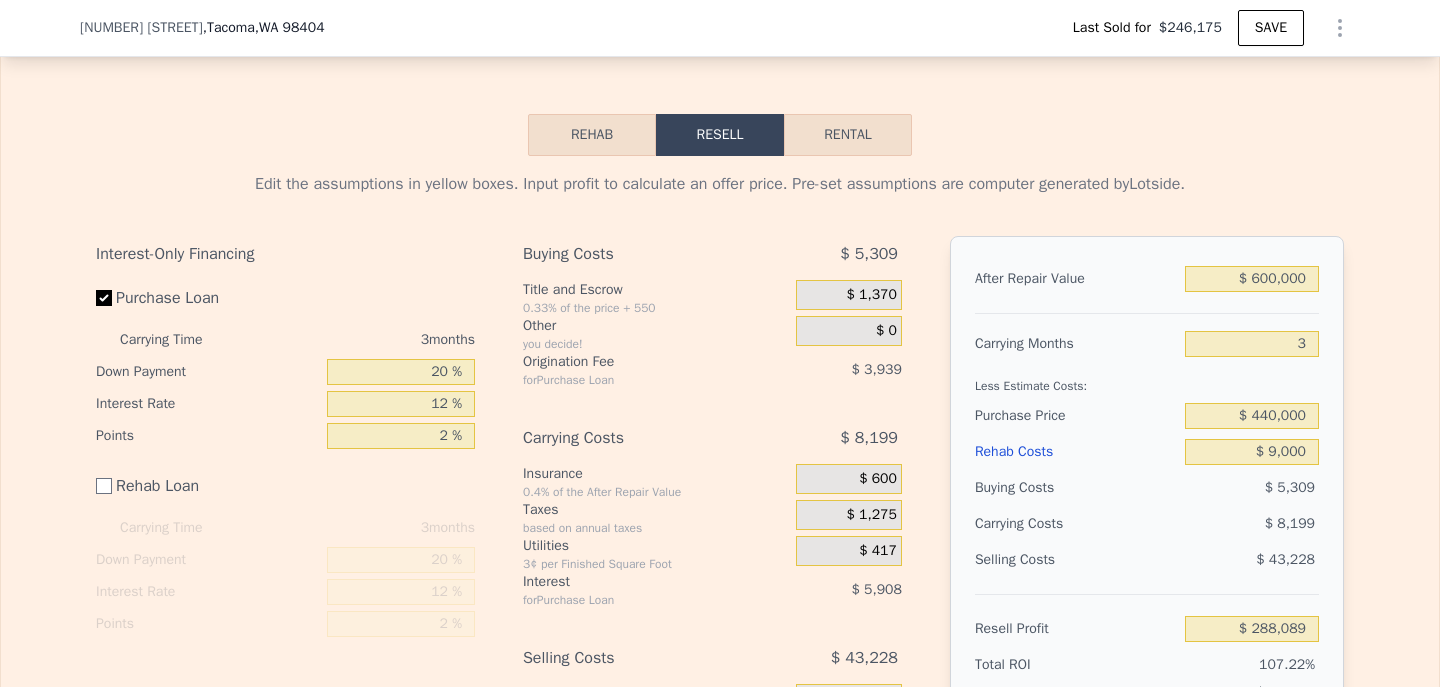 type on "$ 85,865" 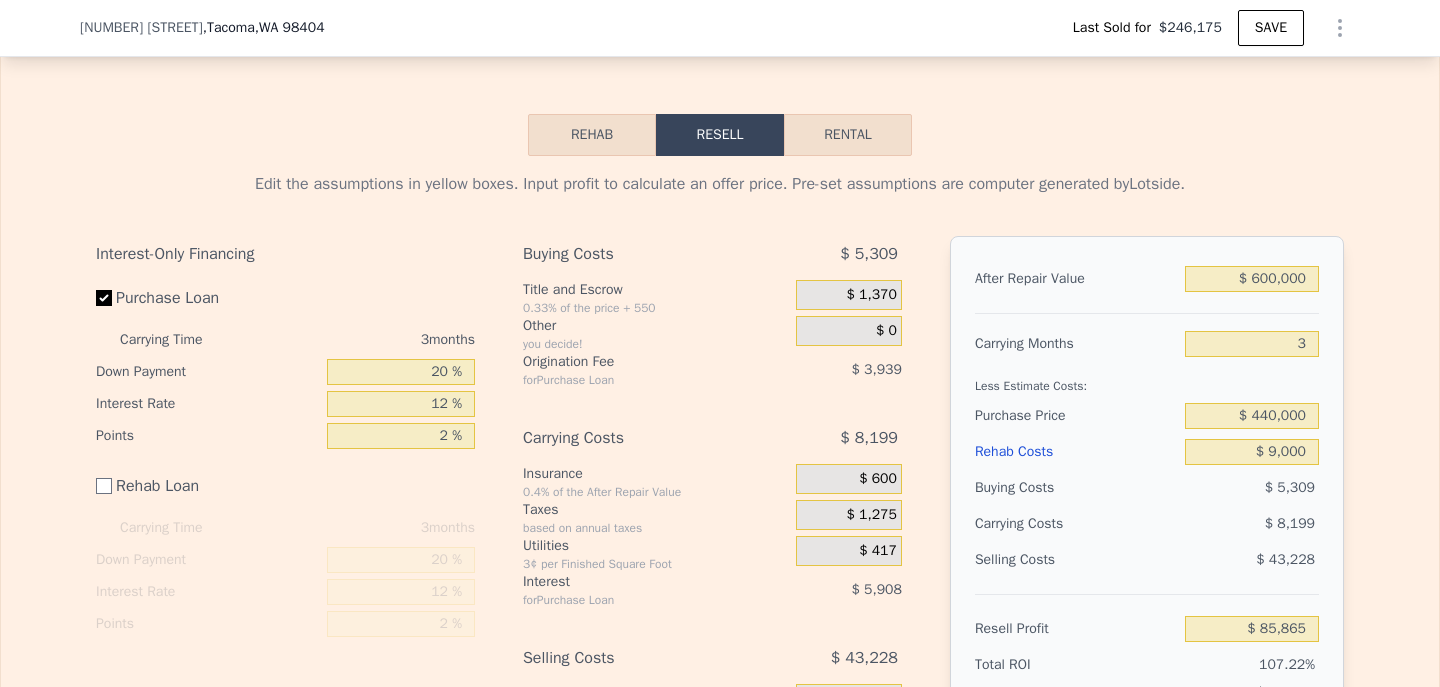 click on "Edit the assumptions in yellow boxes. Input profit to calculate an offer price. Pre-set assumptions are computer generated by Lotside . Interest-Only Financing Purchase Loan Carrying Time 3  months Down Payment 20 % Interest Rate 12 % Points 2 % Rehab Loan Carrying Time 3  months Down Payment 20 % Interest Rate 12 % Points 2 % Buying Costs $ 5,309 Title and Escrow 0.33% of the price + 550 $ 1,370 Other you decide! $ 0 Origination Fee for  Purchase Loan $ 3,939 Carrying Costs $ 8,199 Insurance 0.4% of the After Repair Value $ 600 Taxes based on annual taxes $ 1,275 Utilities 3¢ per Finished Square Foot $ 417 Interest for  Purchase Loan $ 5,908 Selling Costs $ 43,228 Excise Tax 1.78% of the After Repair Value $ 10,680 Listing Commission 2.5% of the After Repair Value $ 15,000 Selling Commission 2.5% of the After Repair Value $ 15,000 Title and Escrow 0.33% of the After Repair Value $ 2,548 After Repair Value $ 600,000 Carrying Months 3 Less Estimate Costs: Purchase Price $ 440,000 Rehab Costs $ 9,000 $ 5,309" at bounding box center [720, 492] 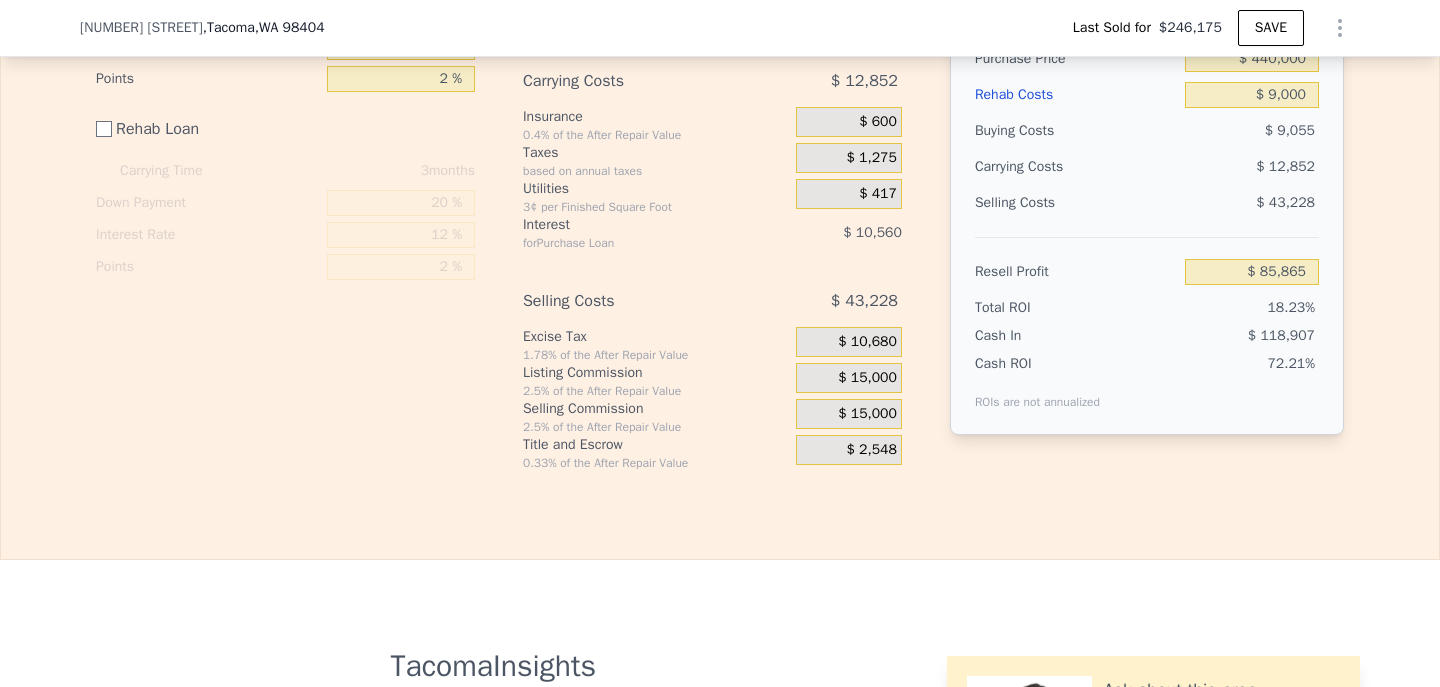 scroll, scrollTop: 3162, scrollLeft: 0, axis: vertical 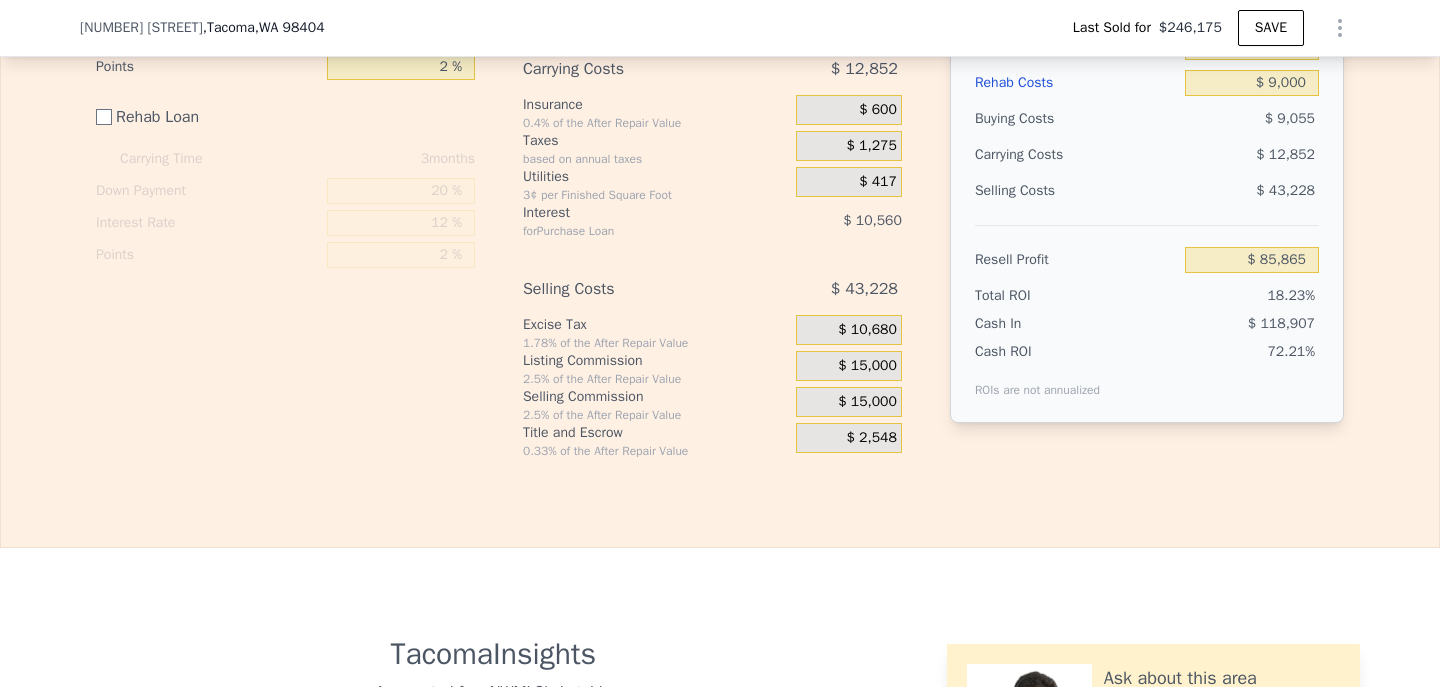 click on "$ 15,000" at bounding box center [867, 402] 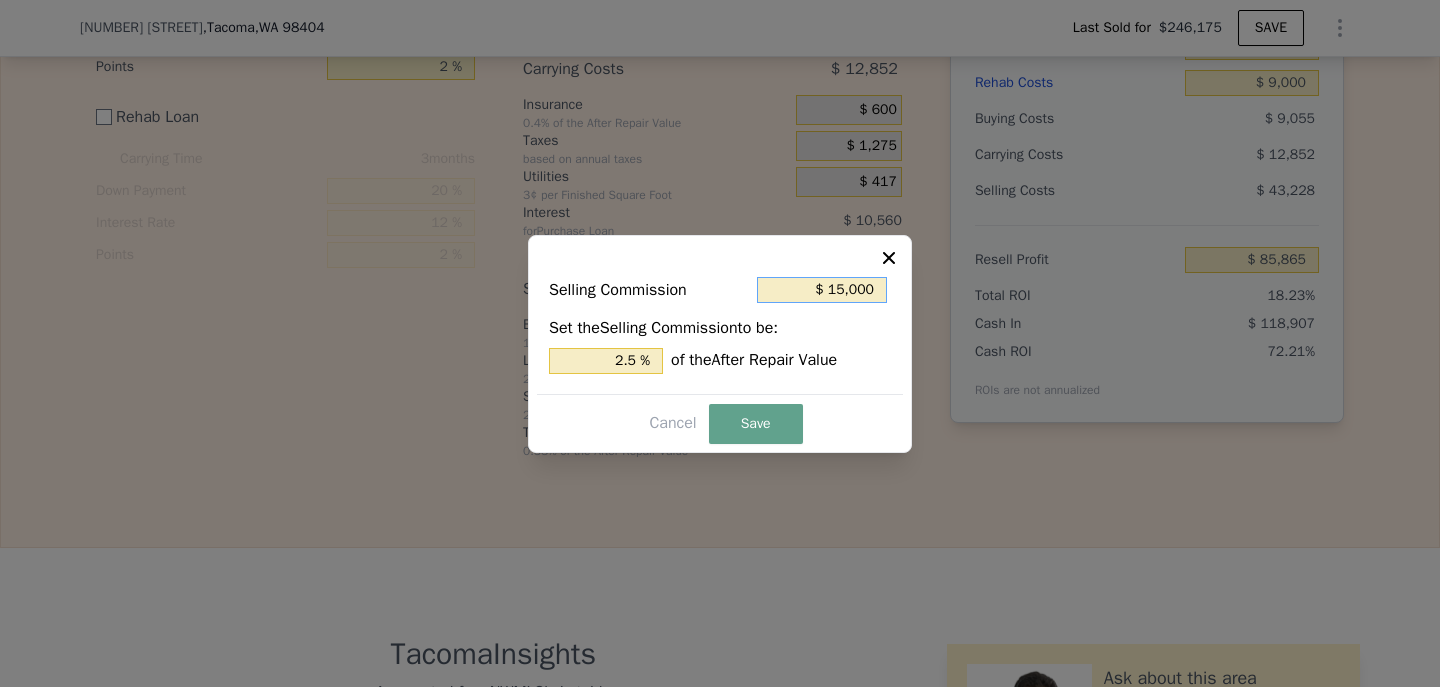 click on "$ 15,000" at bounding box center [822, 290] 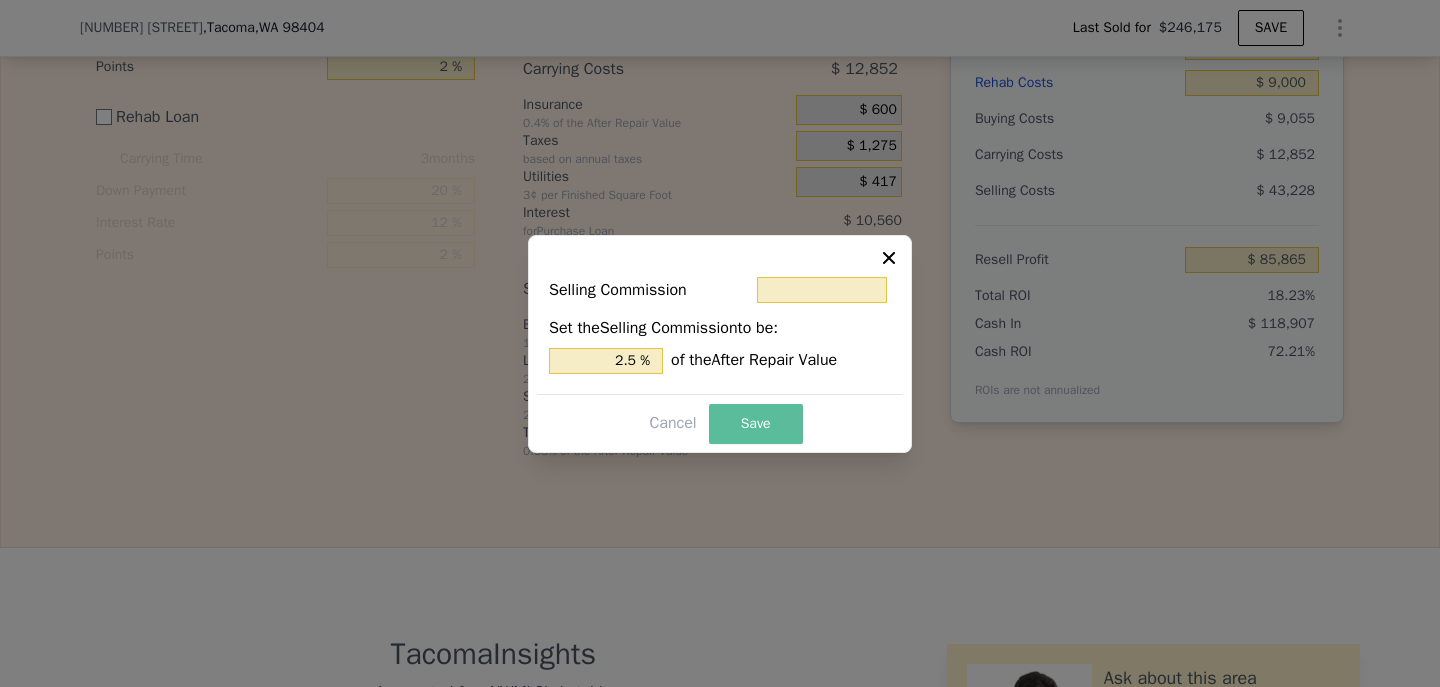 click on "Save" at bounding box center [756, 424] 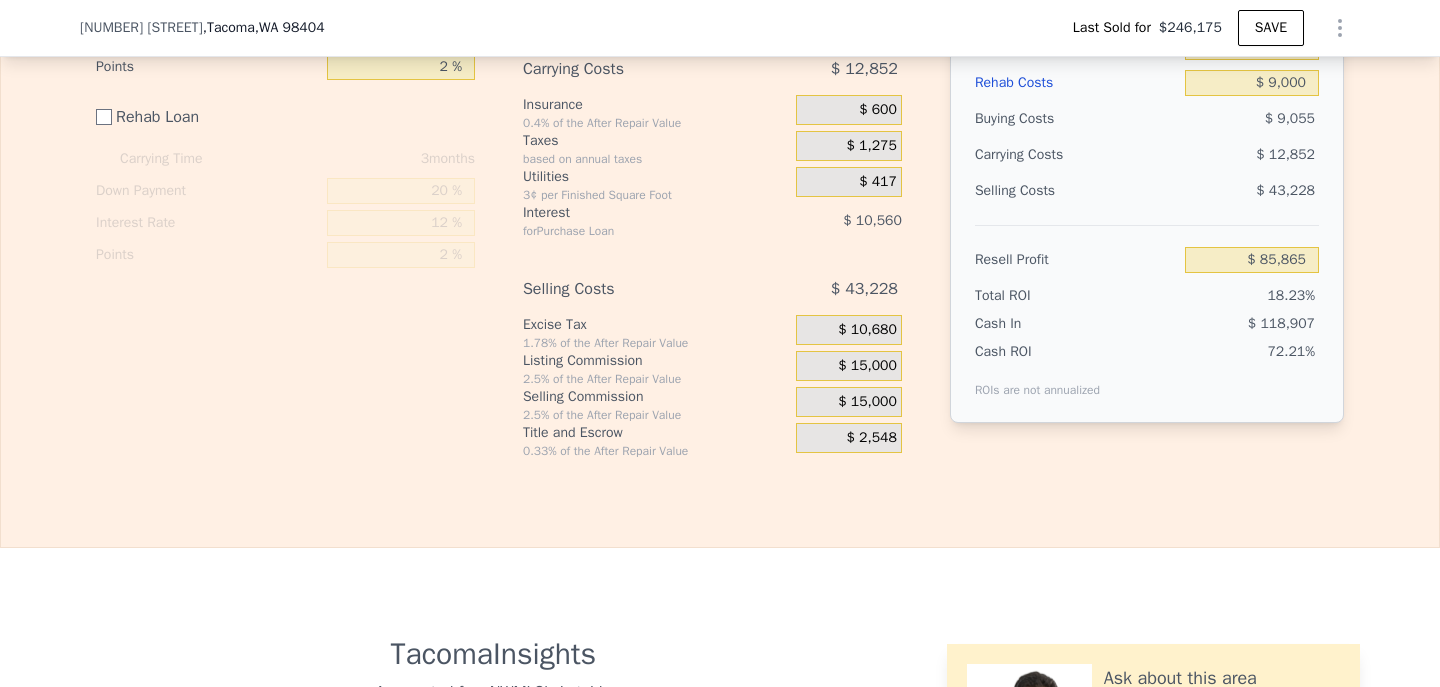 click on "$ 15,000" at bounding box center (867, 402) 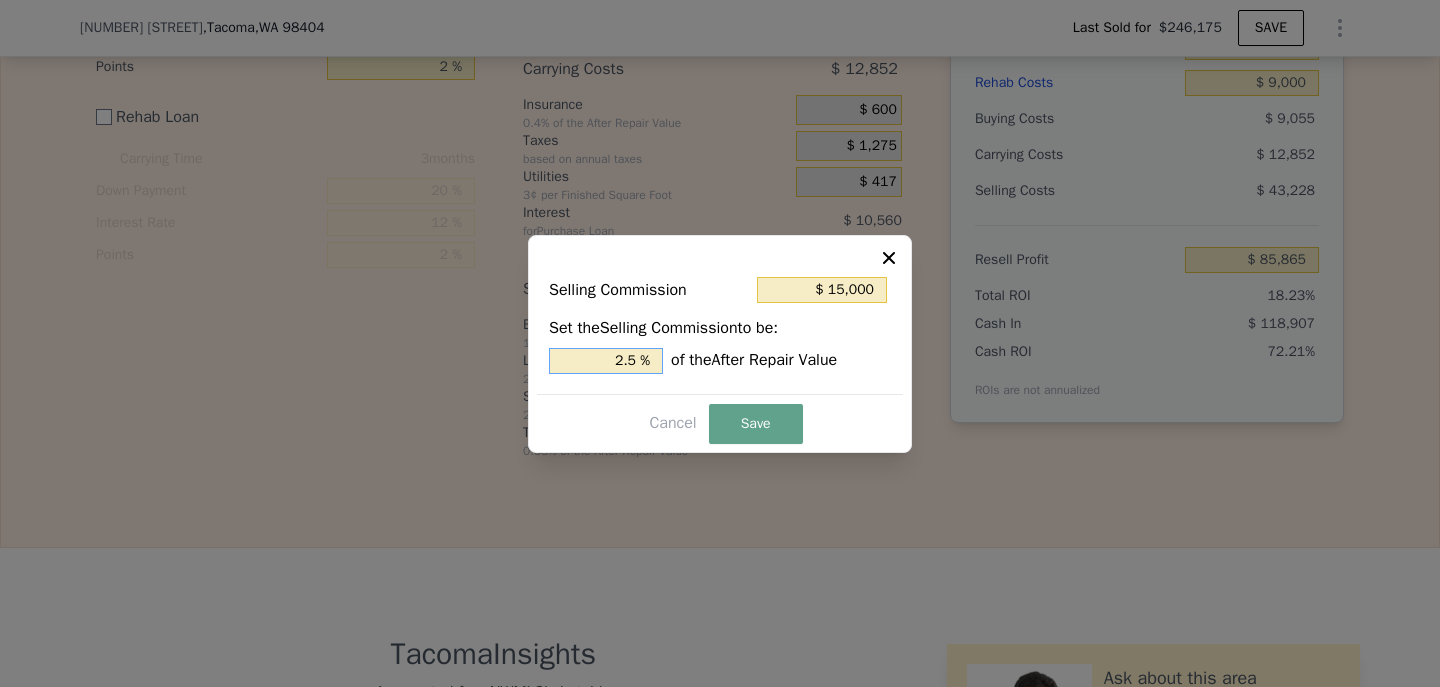 drag, startPoint x: 615, startPoint y: 366, endPoint x: 850, endPoint y: 332, distance: 237.44684 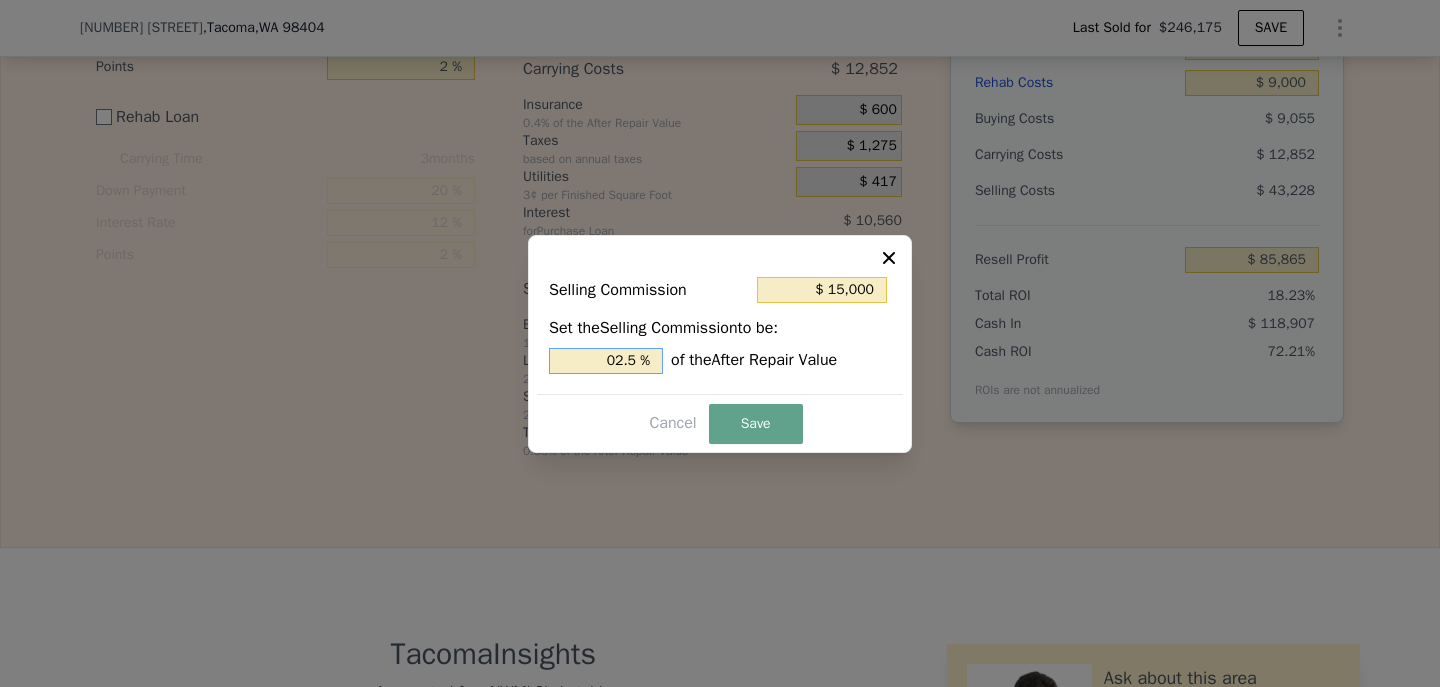 click on "02.5 %" at bounding box center [606, 361] 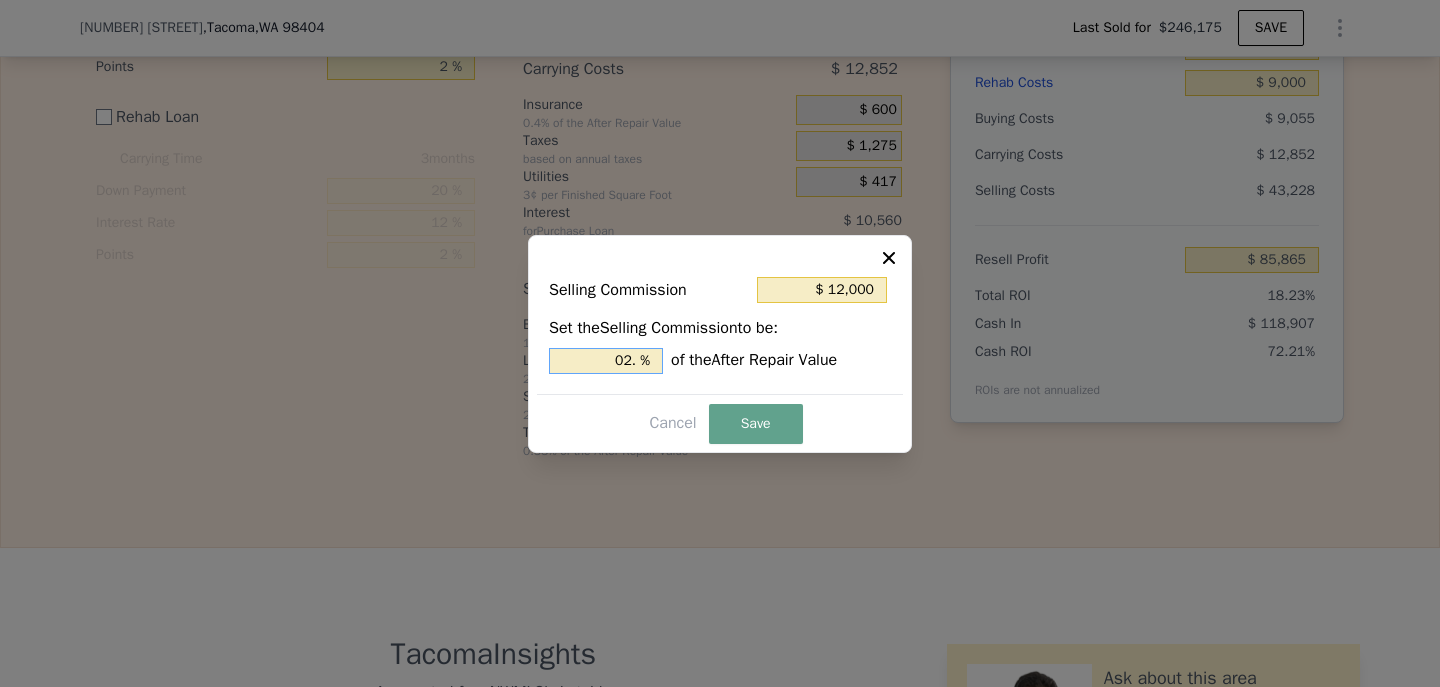 type on "02 %" 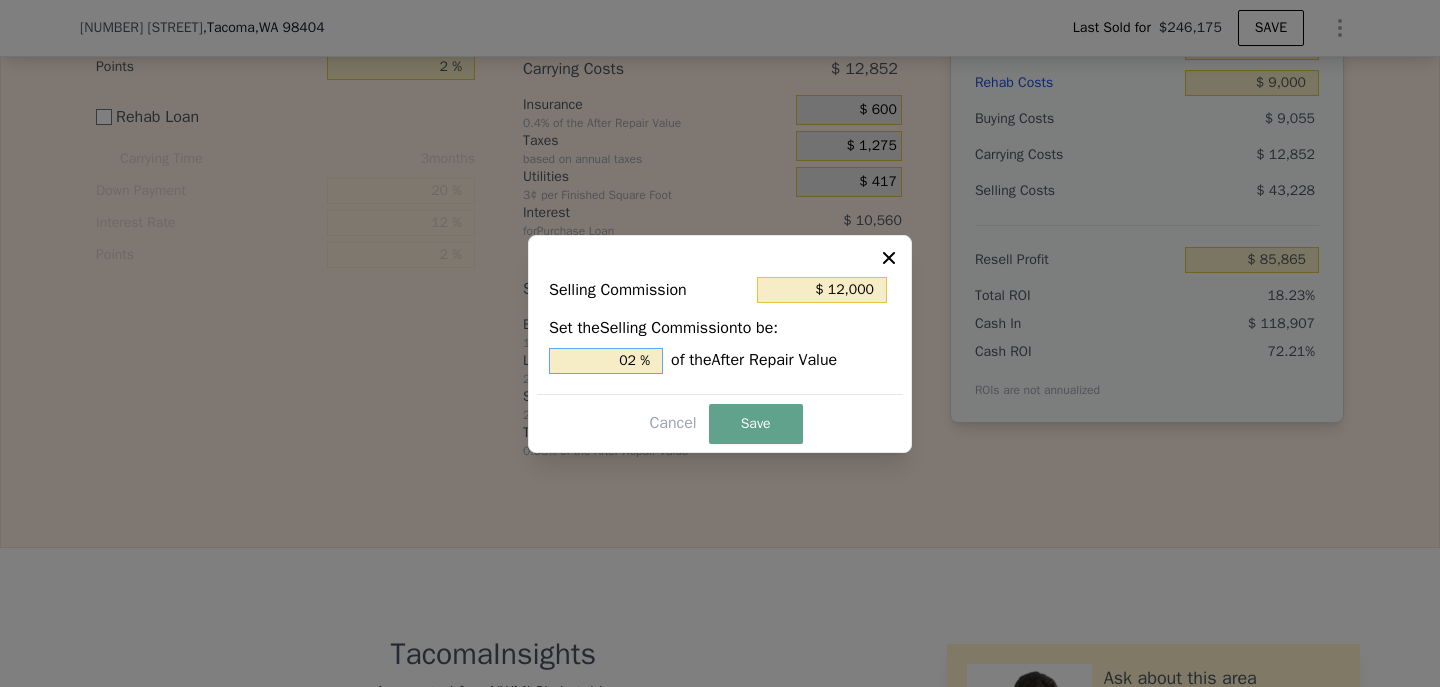 type on "$ 0" 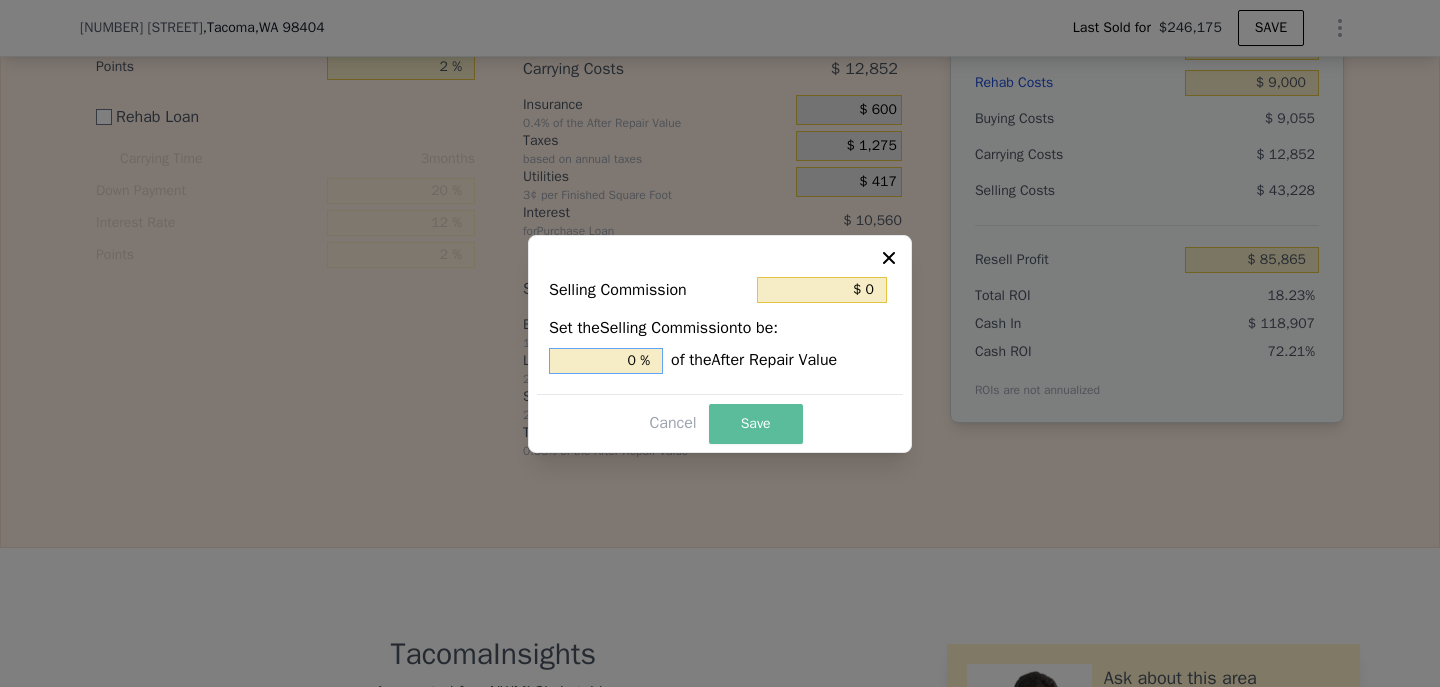 type on "0 %" 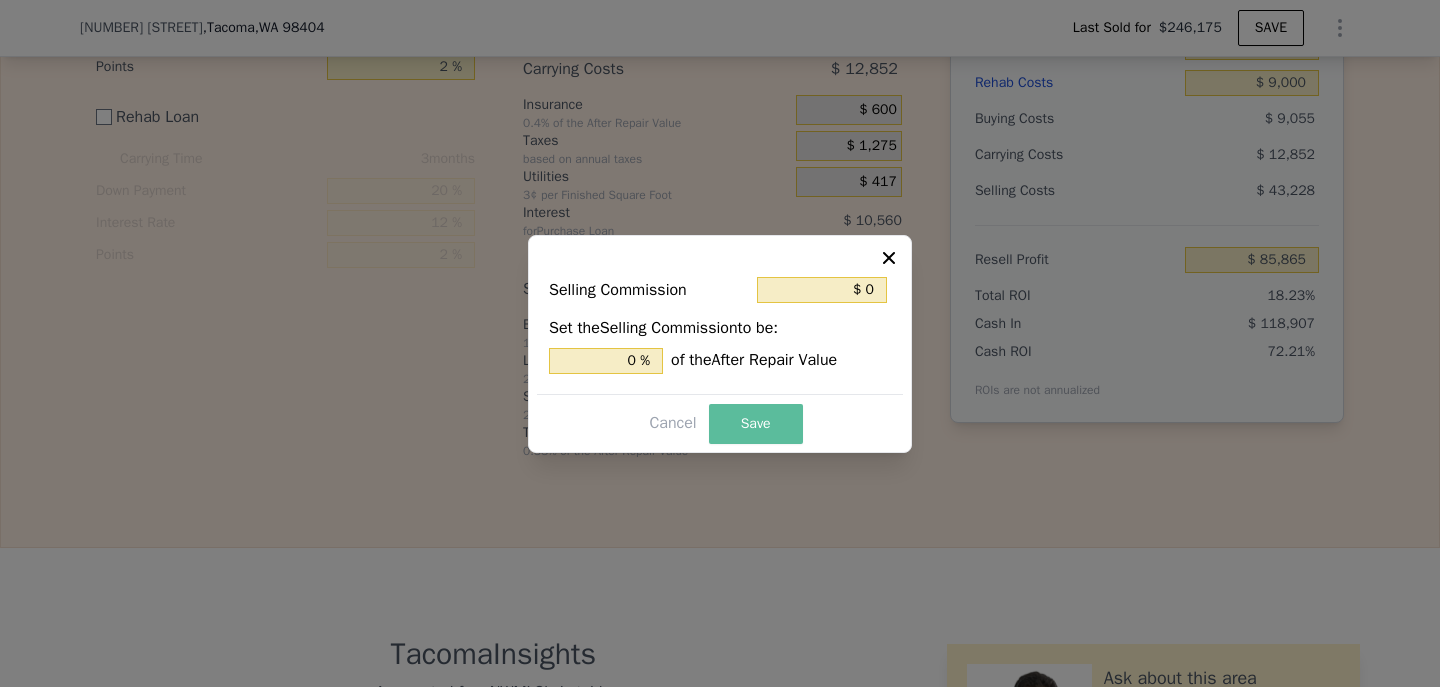 click on "Save" at bounding box center (756, 424) 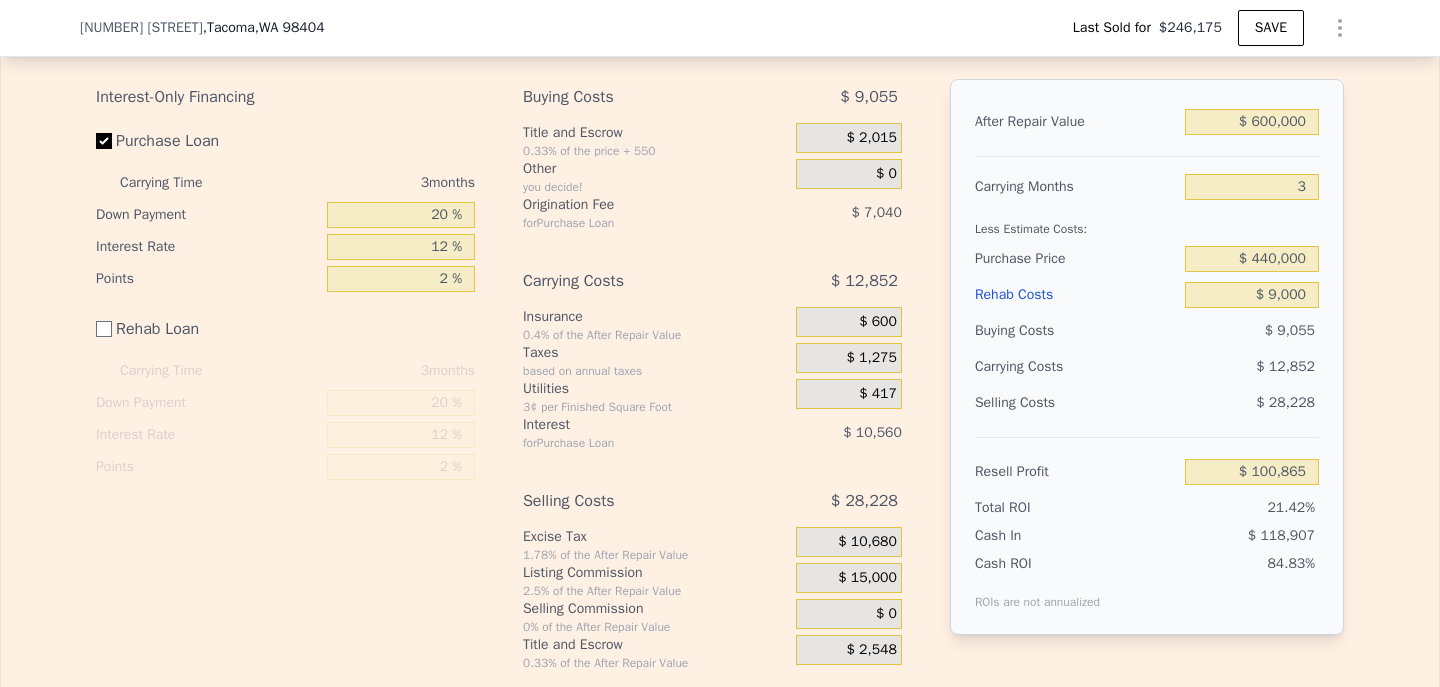 scroll, scrollTop: 2951, scrollLeft: 0, axis: vertical 